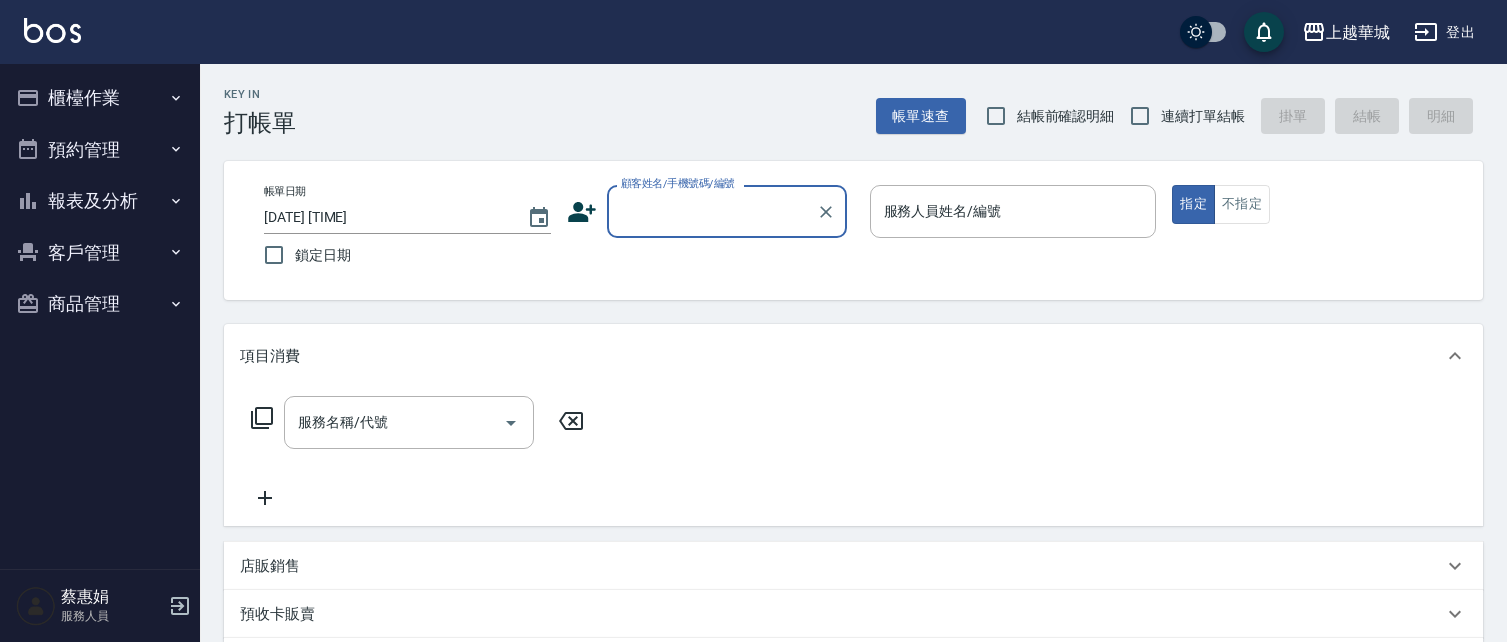 scroll, scrollTop: 0, scrollLeft: 0, axis: both 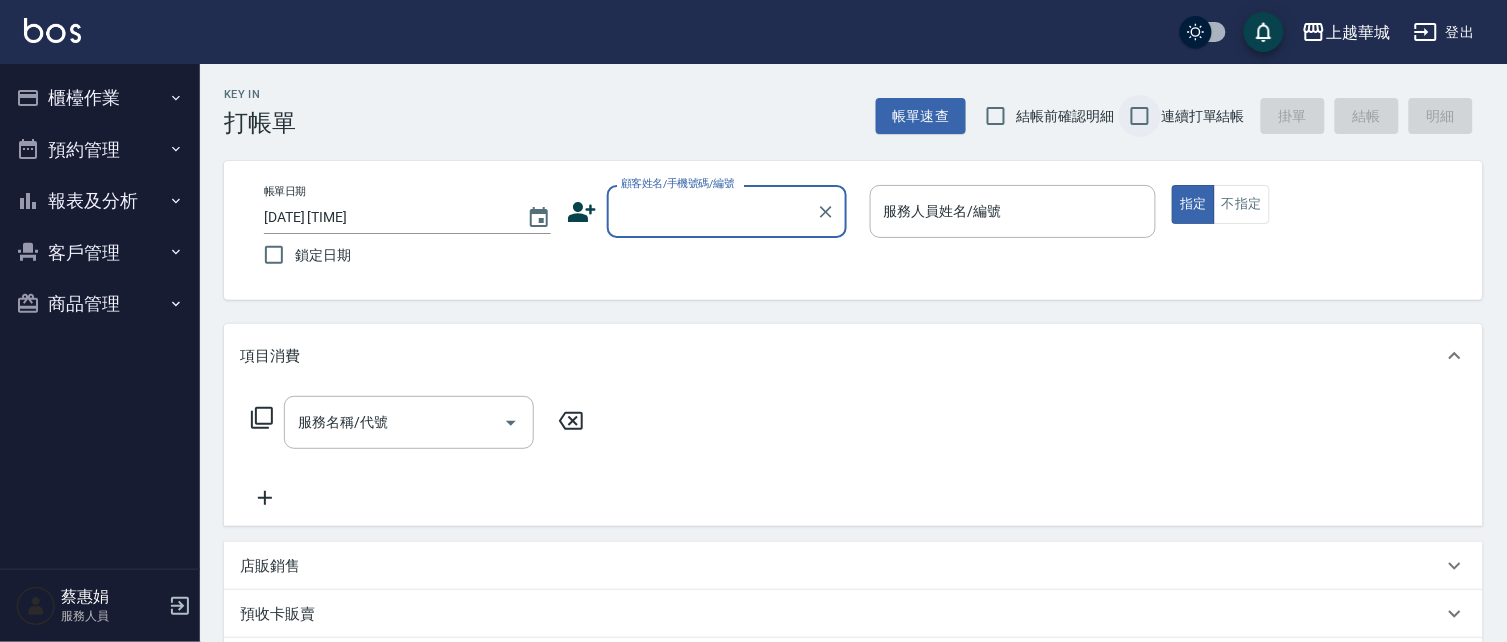 drag, startPoint x: 994, startPoint y: 120, endPoint x: 1145, endPoint y: 117, distance: 151.0298 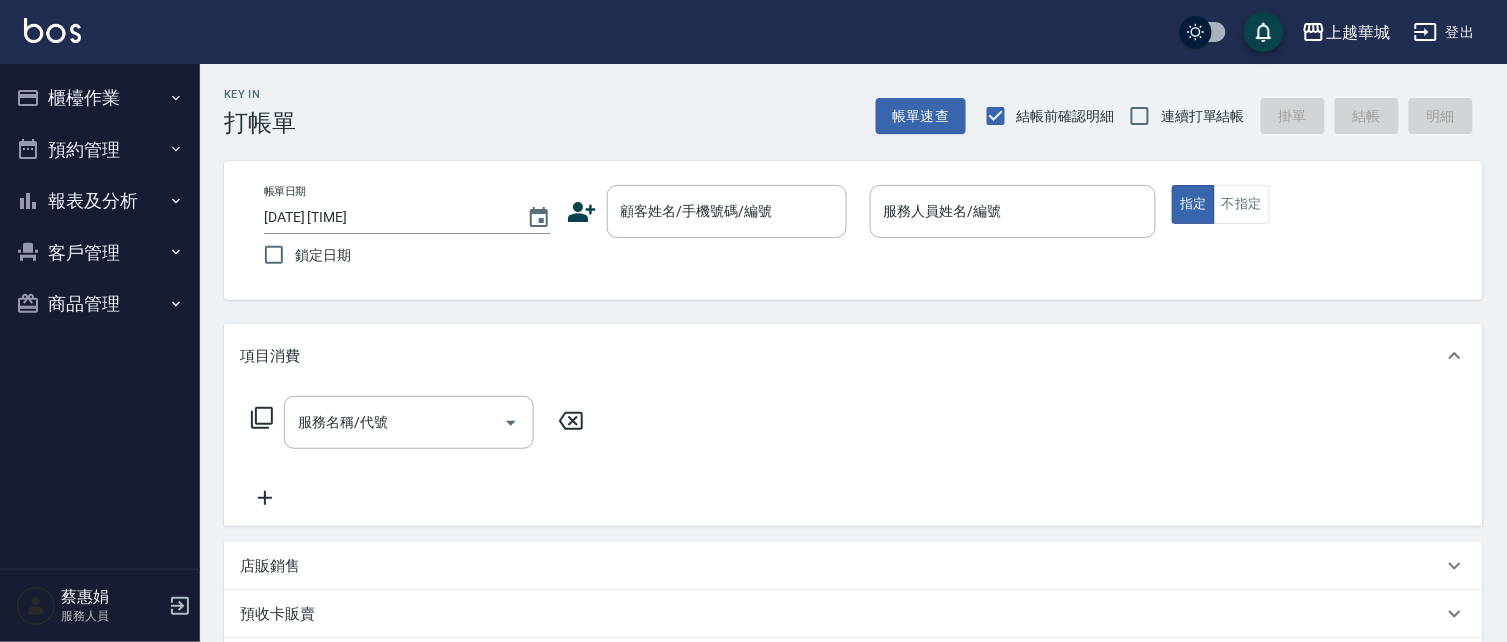drag, startPoint x: 1134, startPoint y: 115, endPoint x: 1055, endPoint y: 124, distance: 79.51101 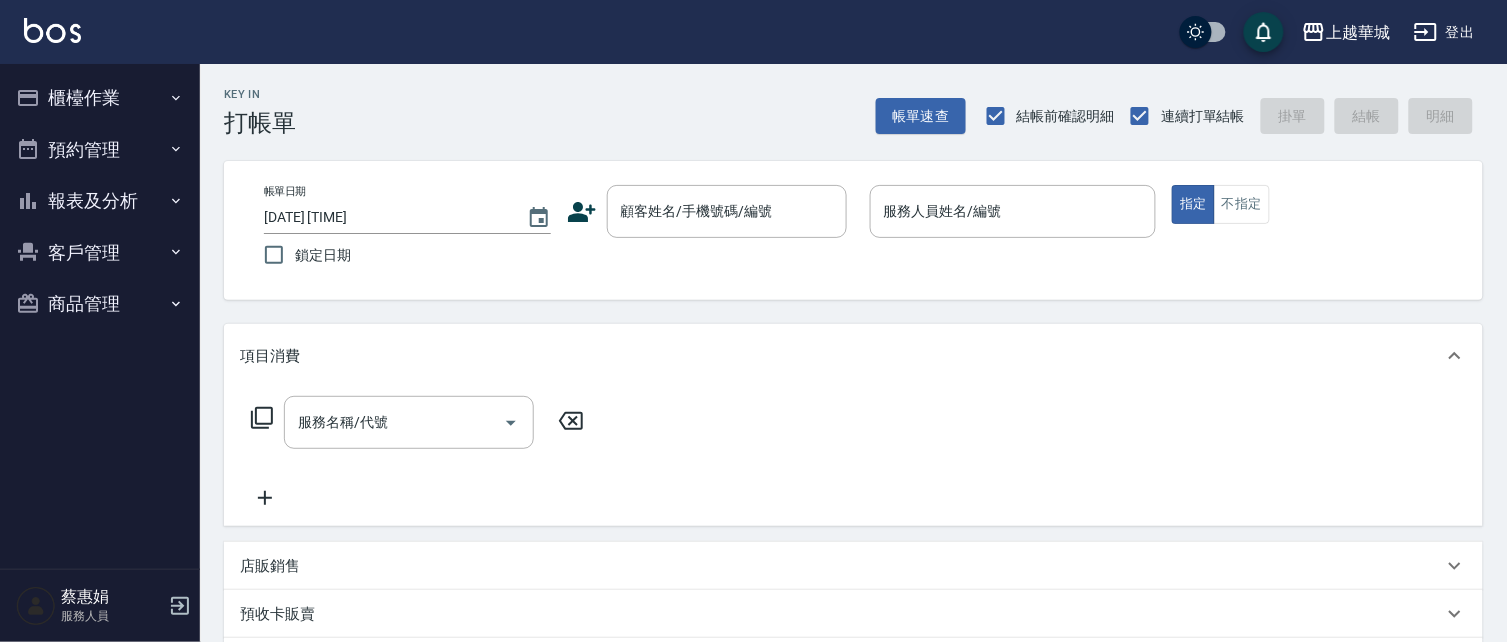 drag, startPoint x: 675, startPoint y: 217, endPoint x: 0, endPoint y: 3, distance: 708.11084 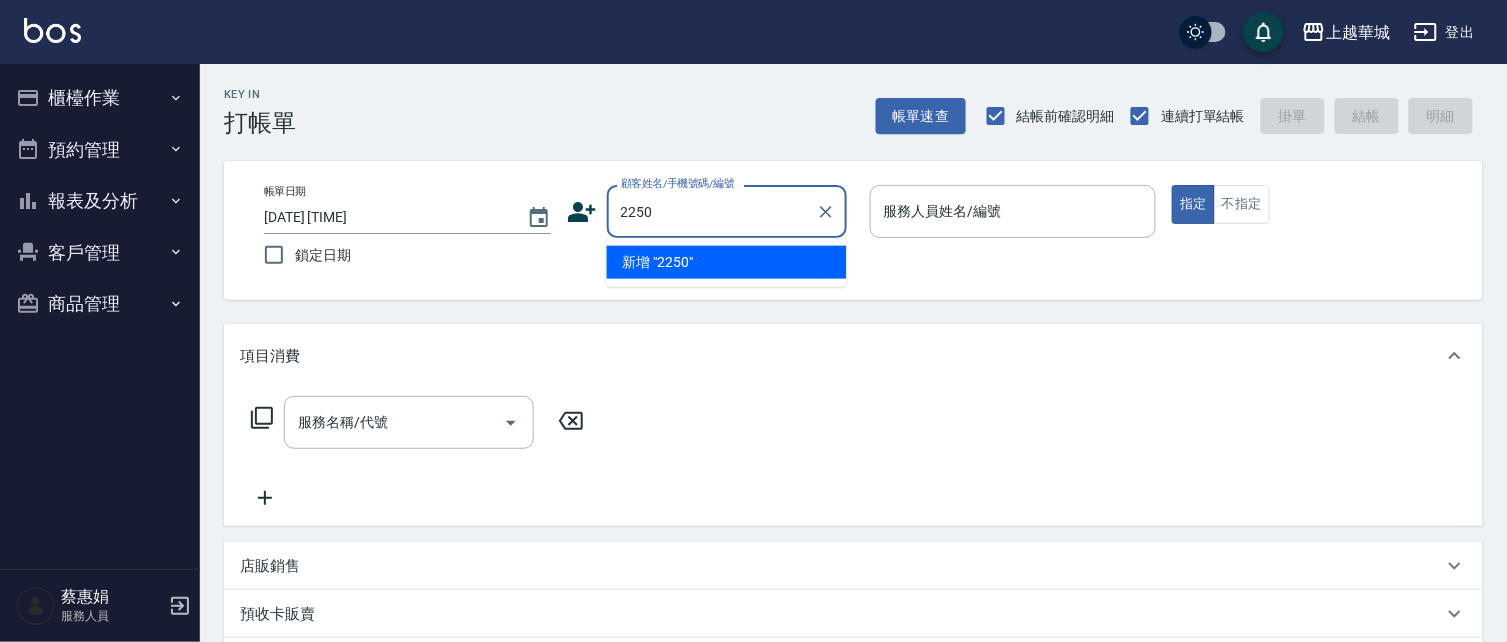 type on "2250" 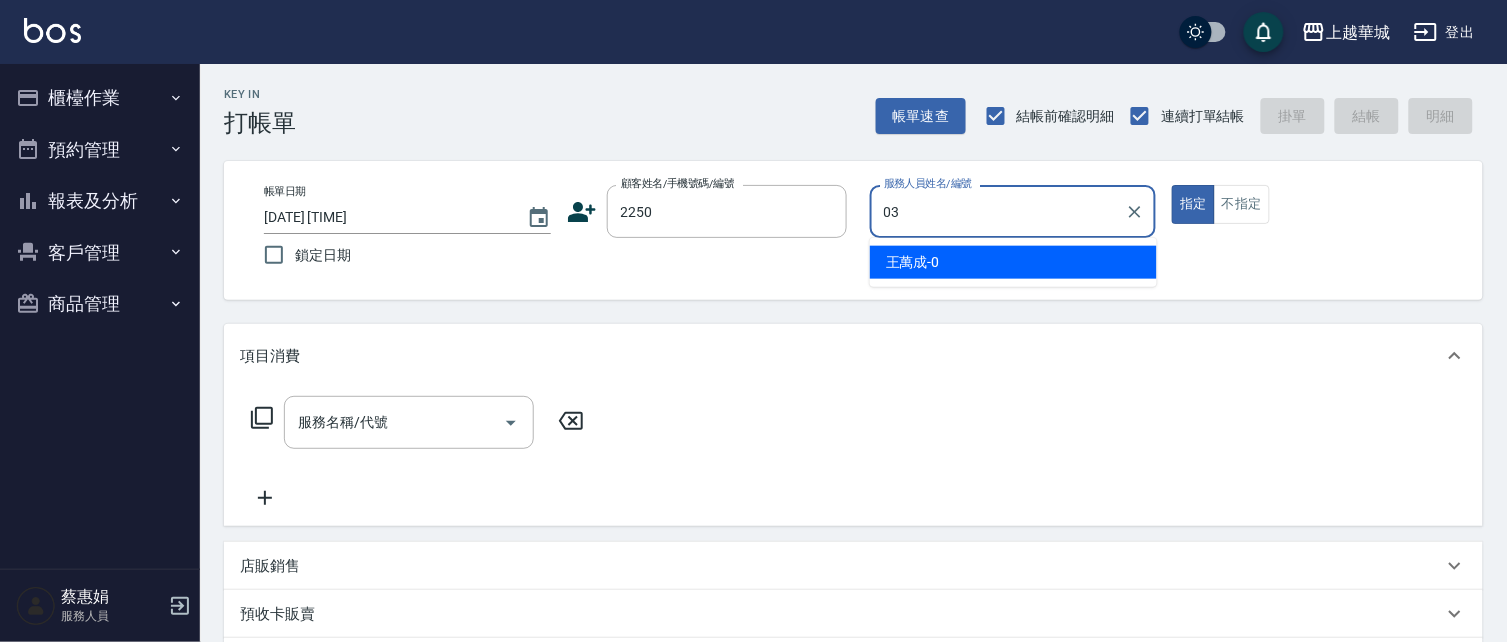 type on "[FIRST] [LAST]-[NUMBER]" 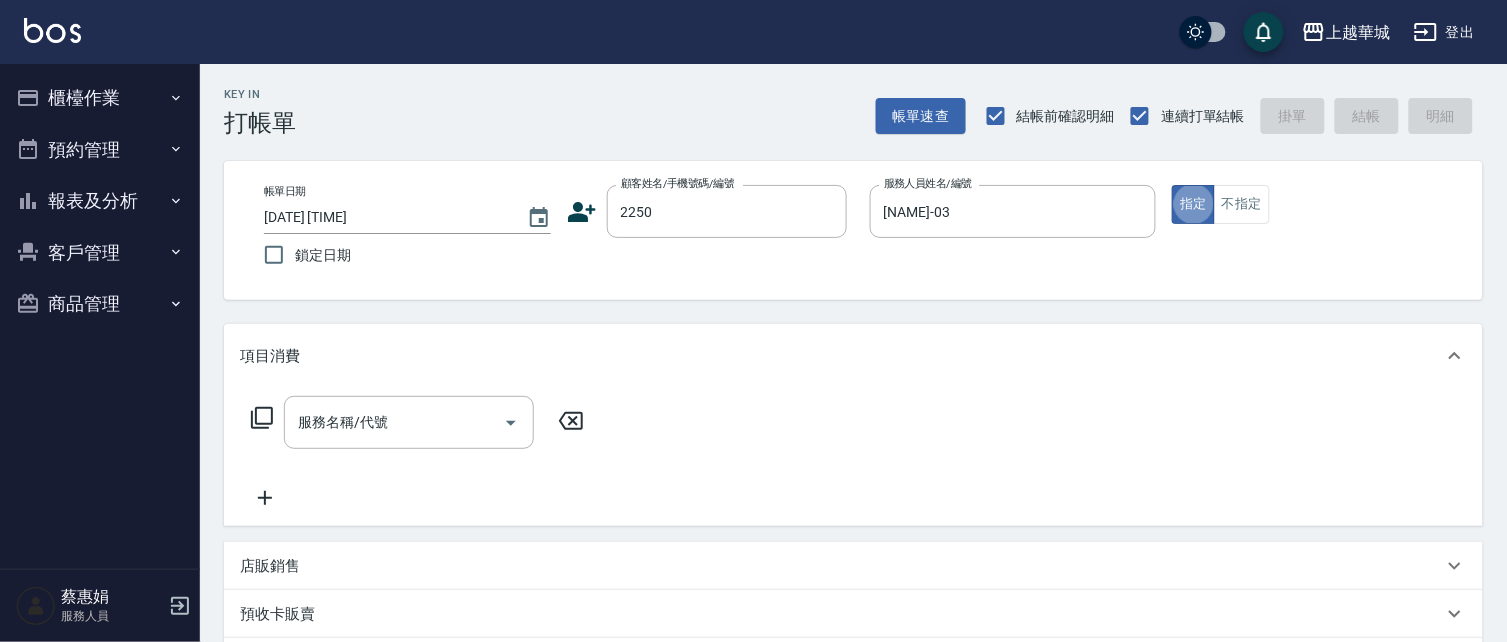type on "true" 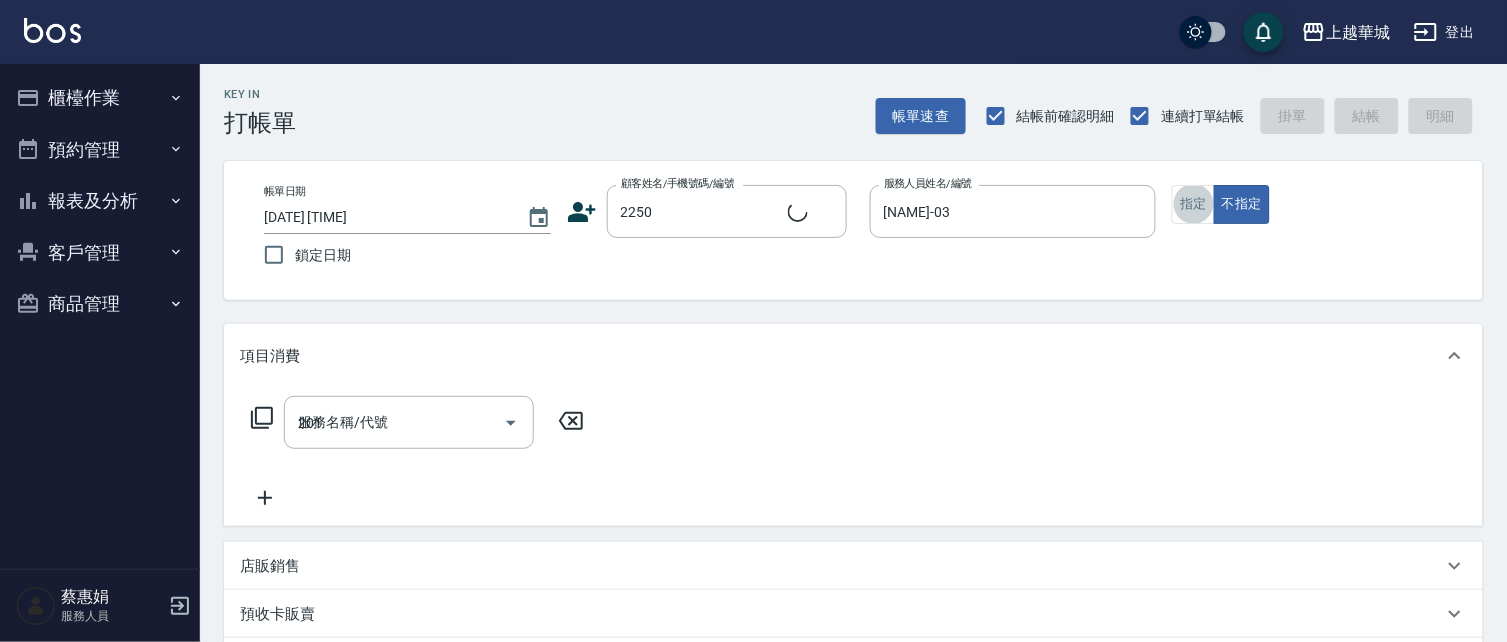 type on "201" 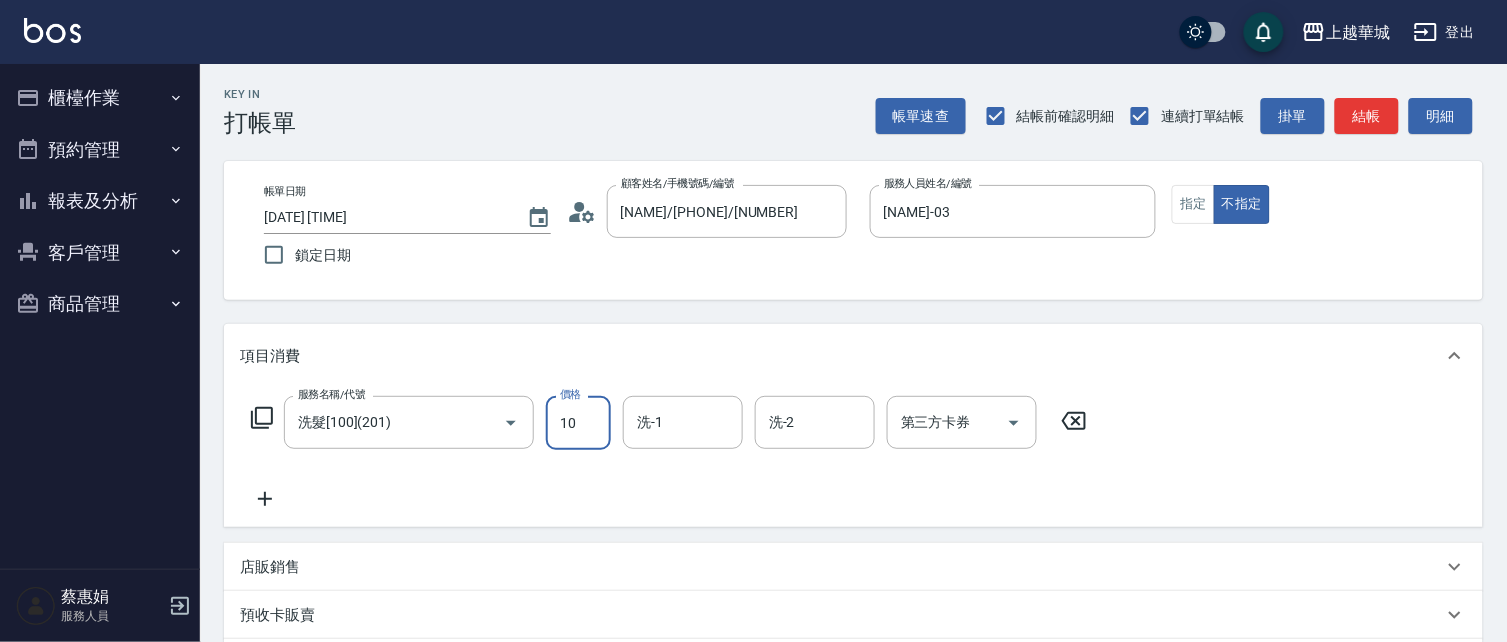 type on "100" 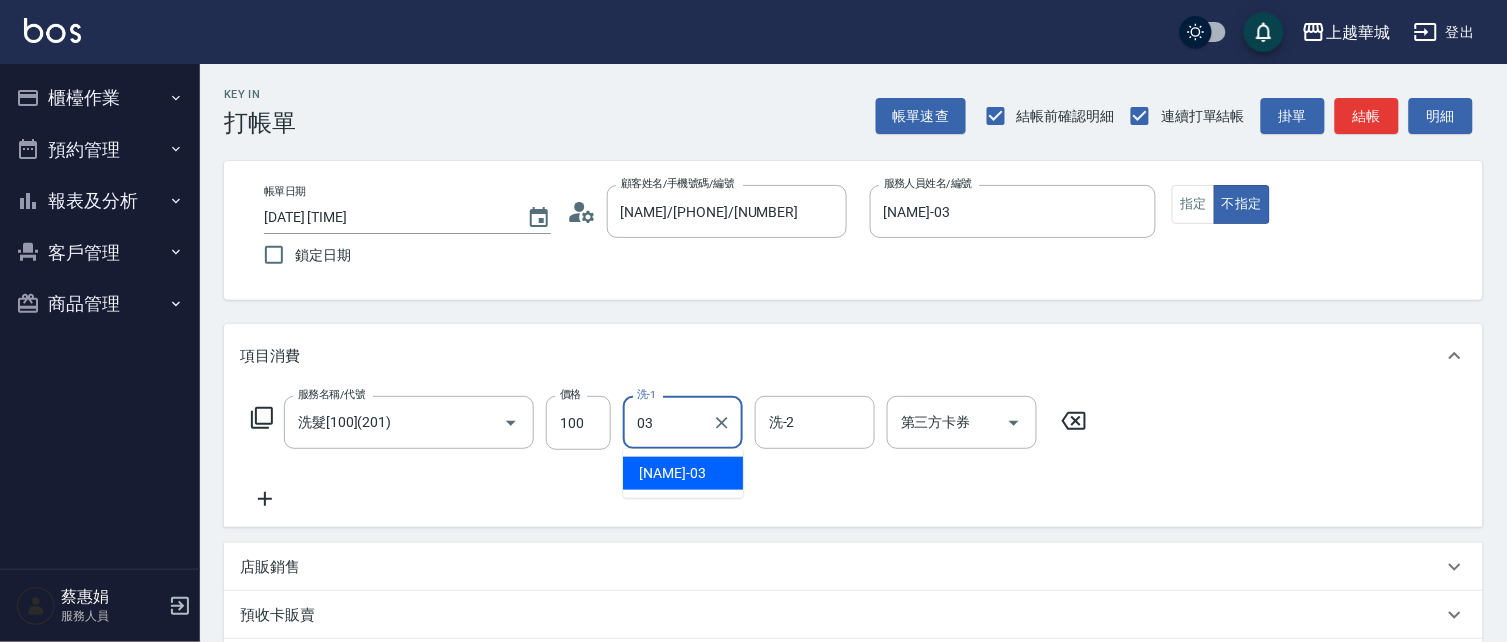 type on "[FIRST] [LAST]-[NUMBER]" 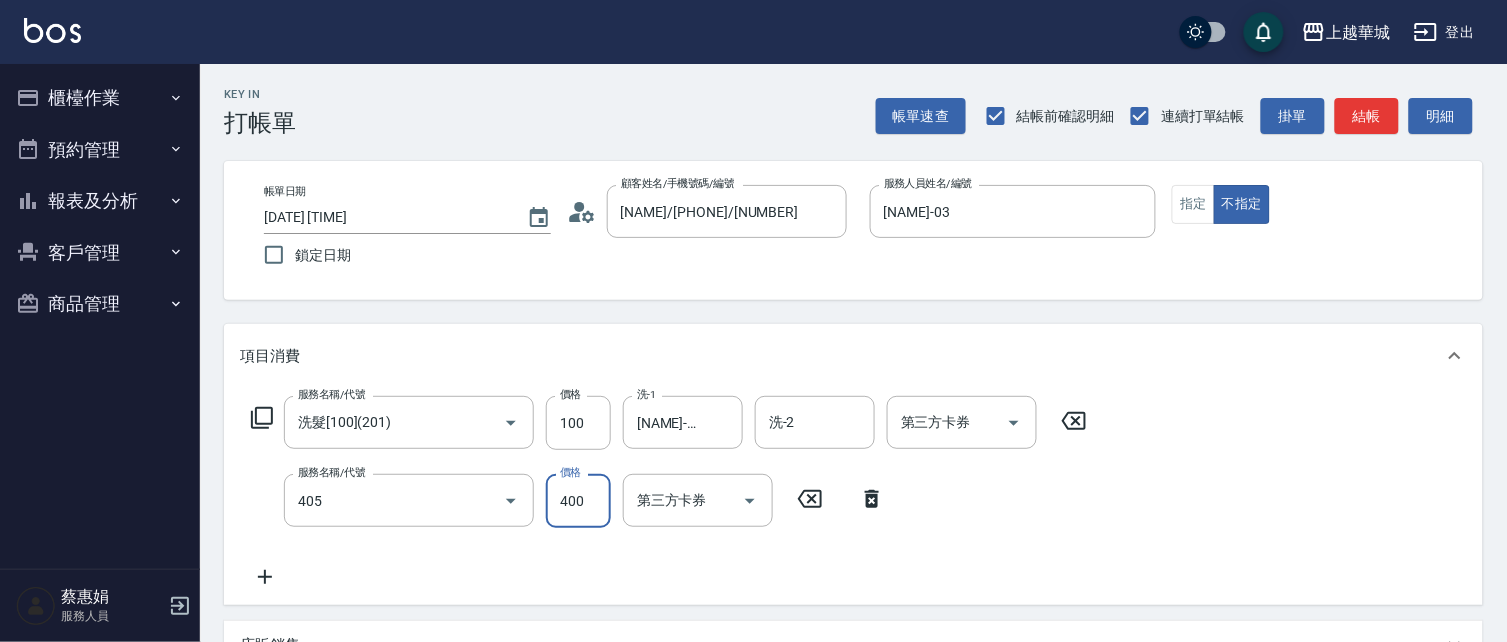 type on "剪髮(400)(405)" 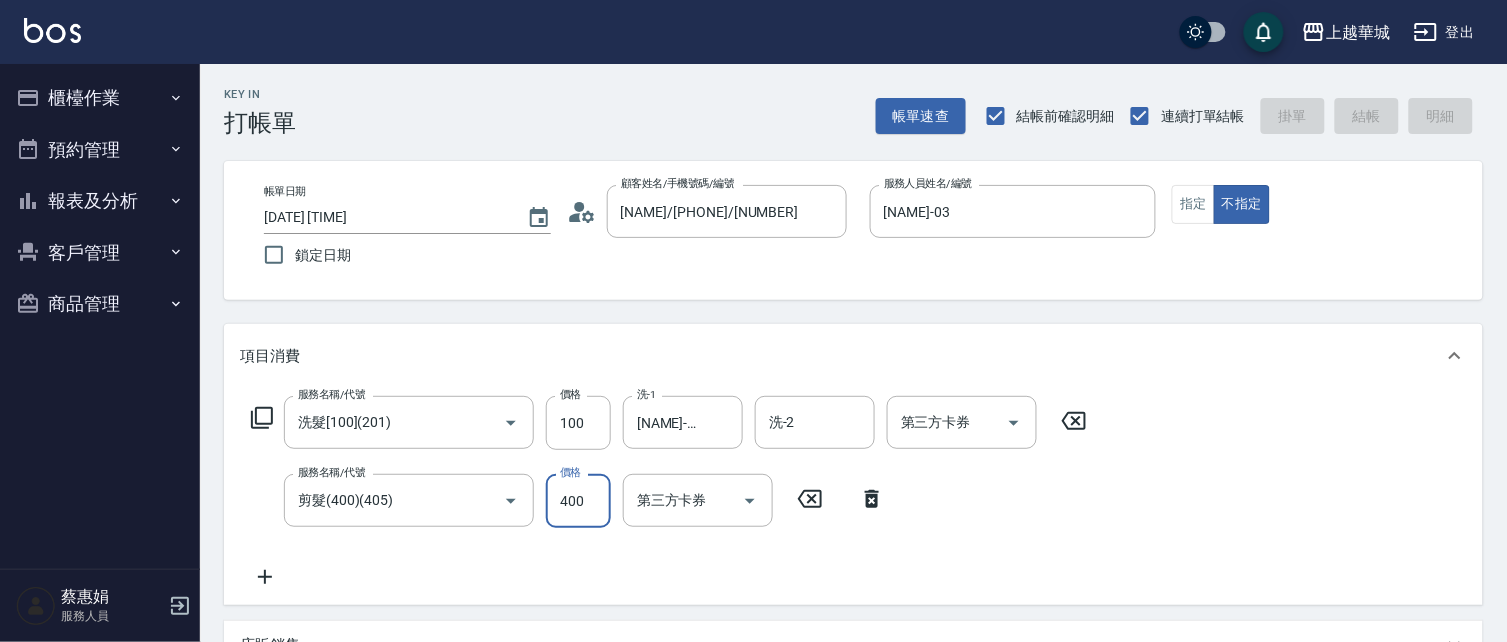 type on "2025/08/09 14:48" 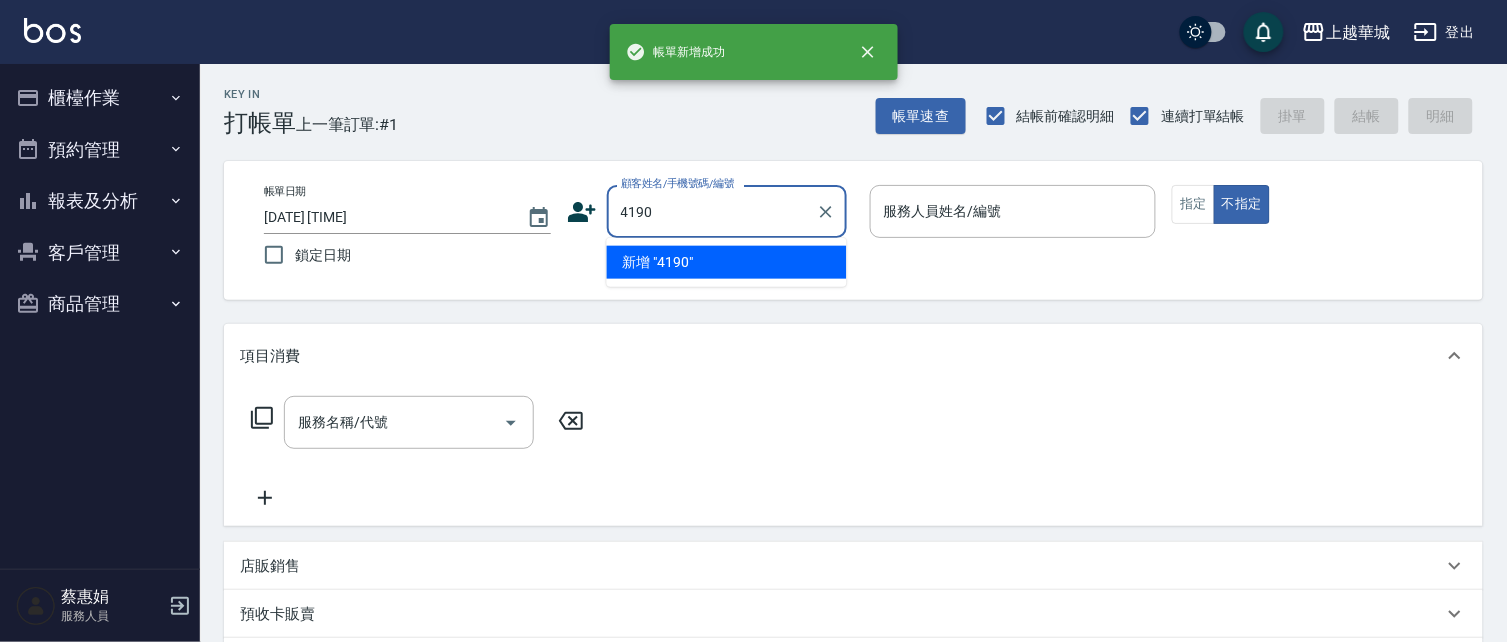 type on "4190" 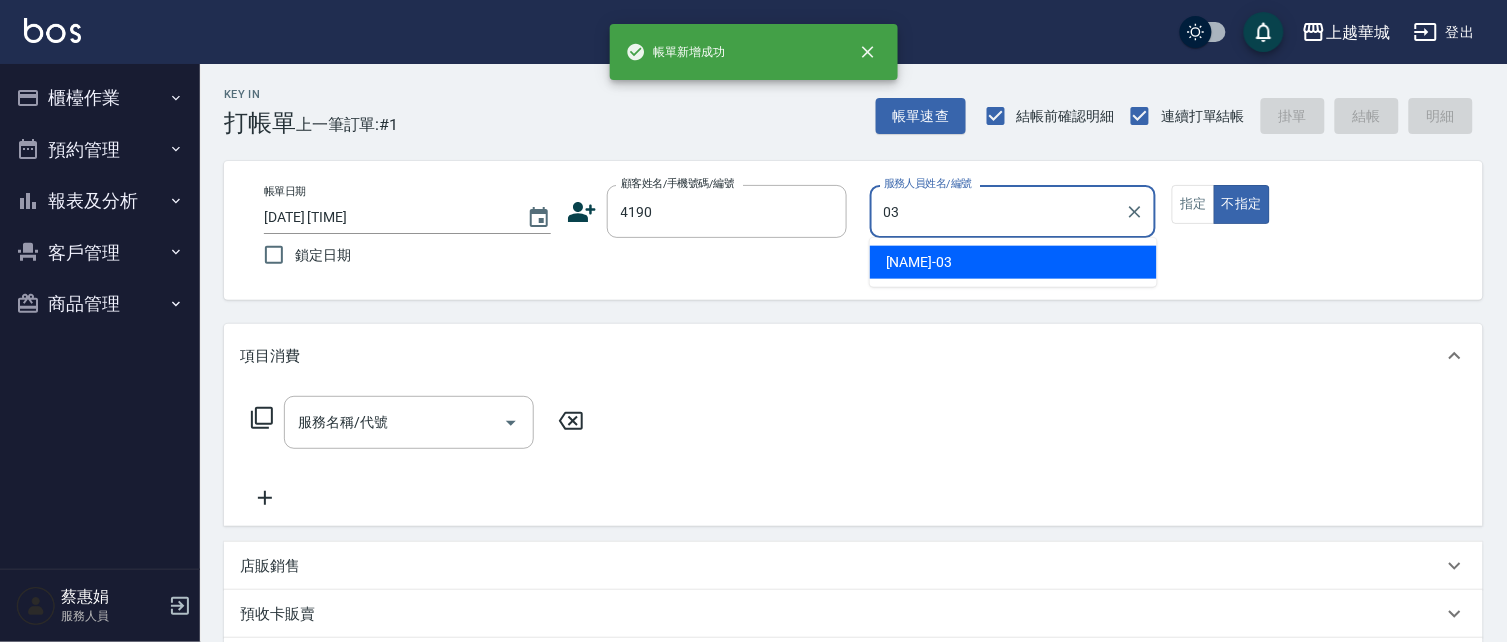 type on "[FIRST] [LAST]-[NUMBER]" 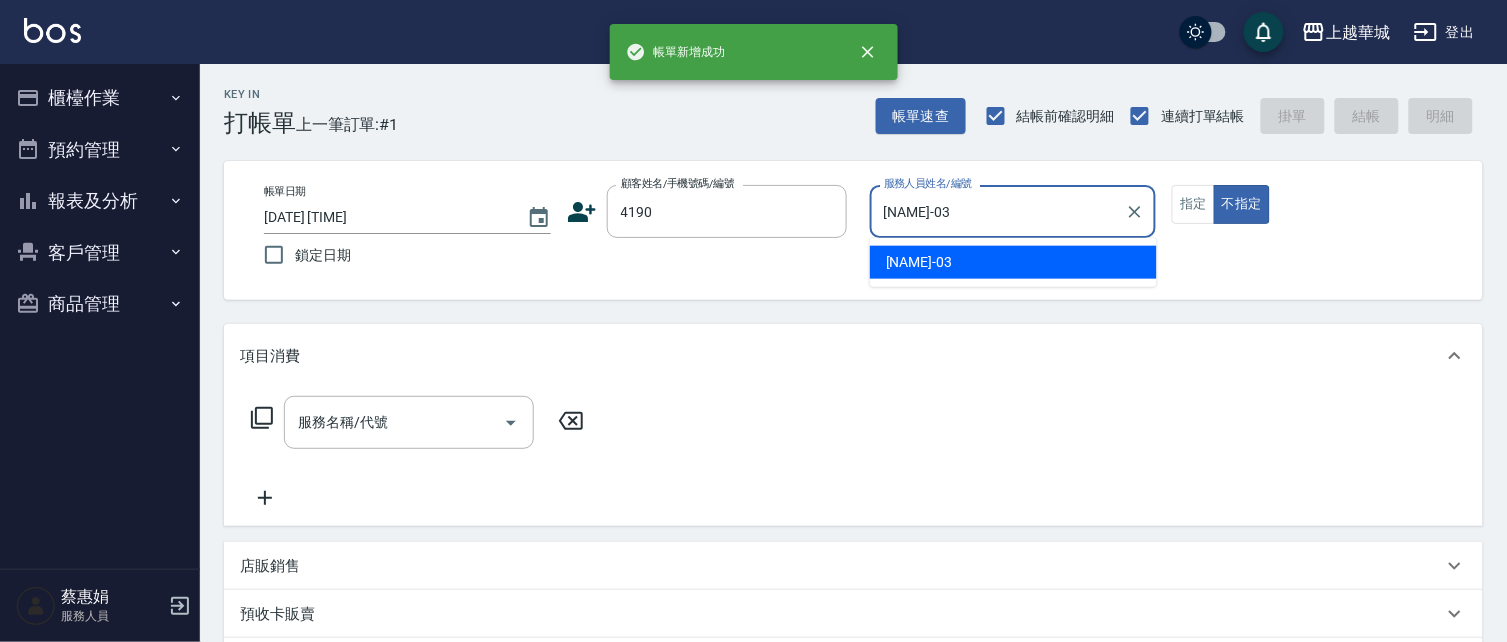 type on "false" 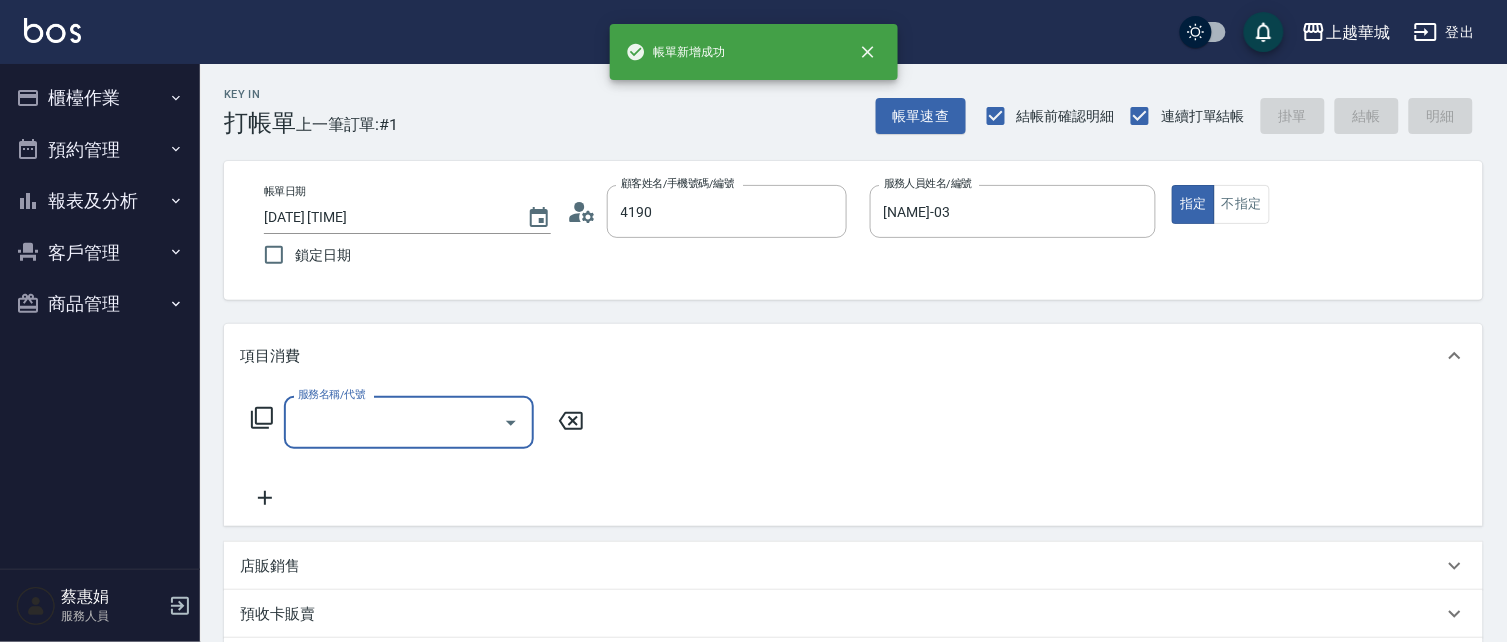 type on "[FIRST] [LAST]/[PHONE]/[NUMBER]" 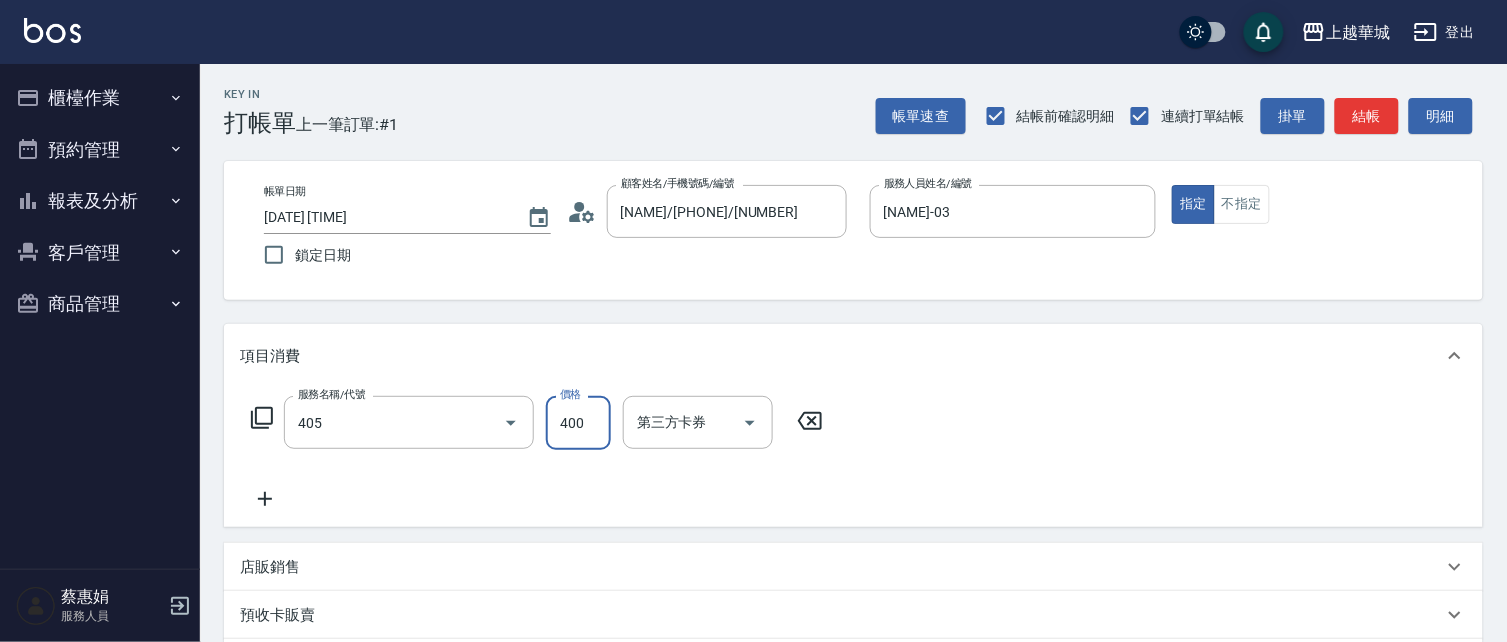 type on "剪髮(400)(405)" 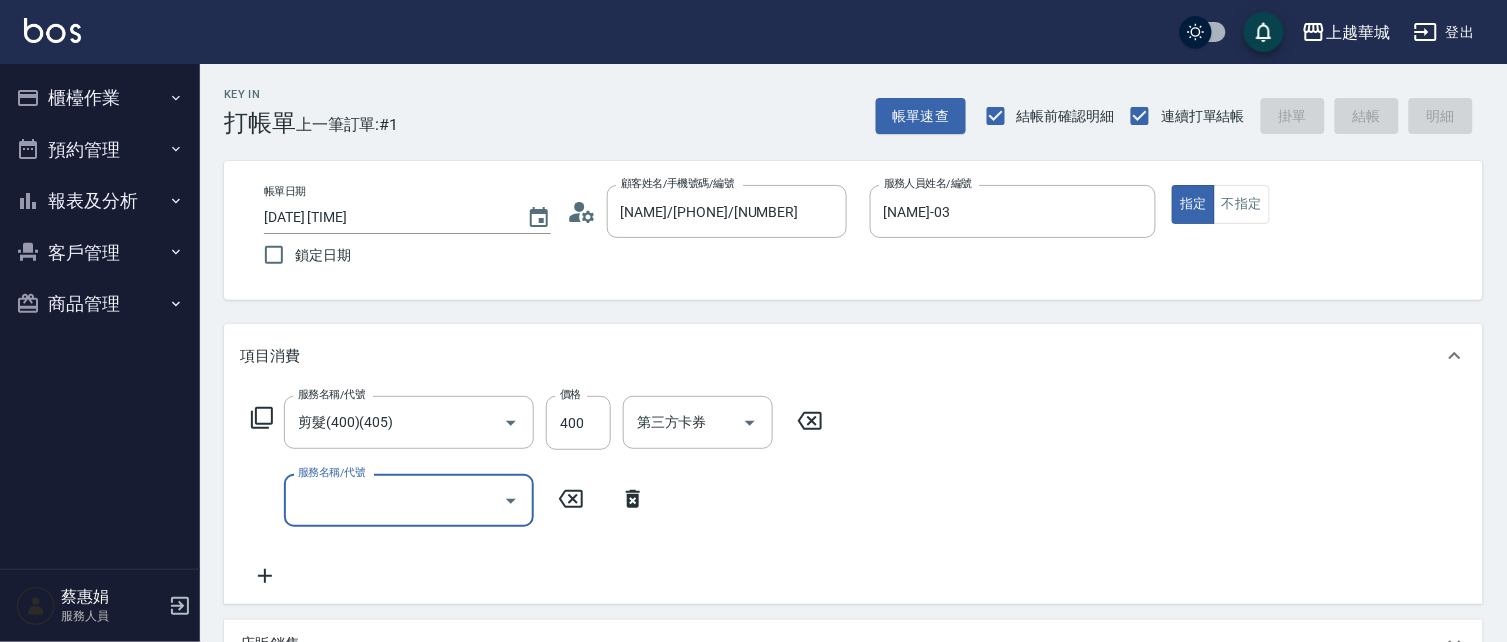 type 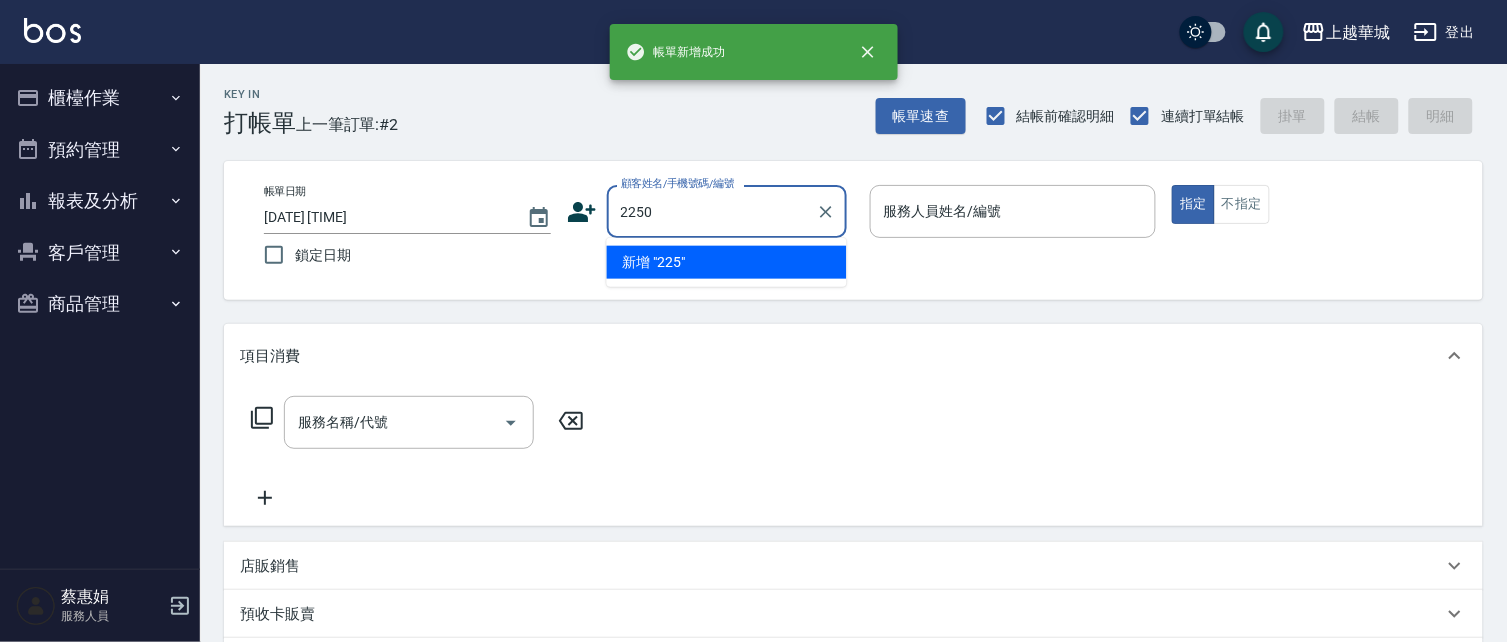 type on "2250" 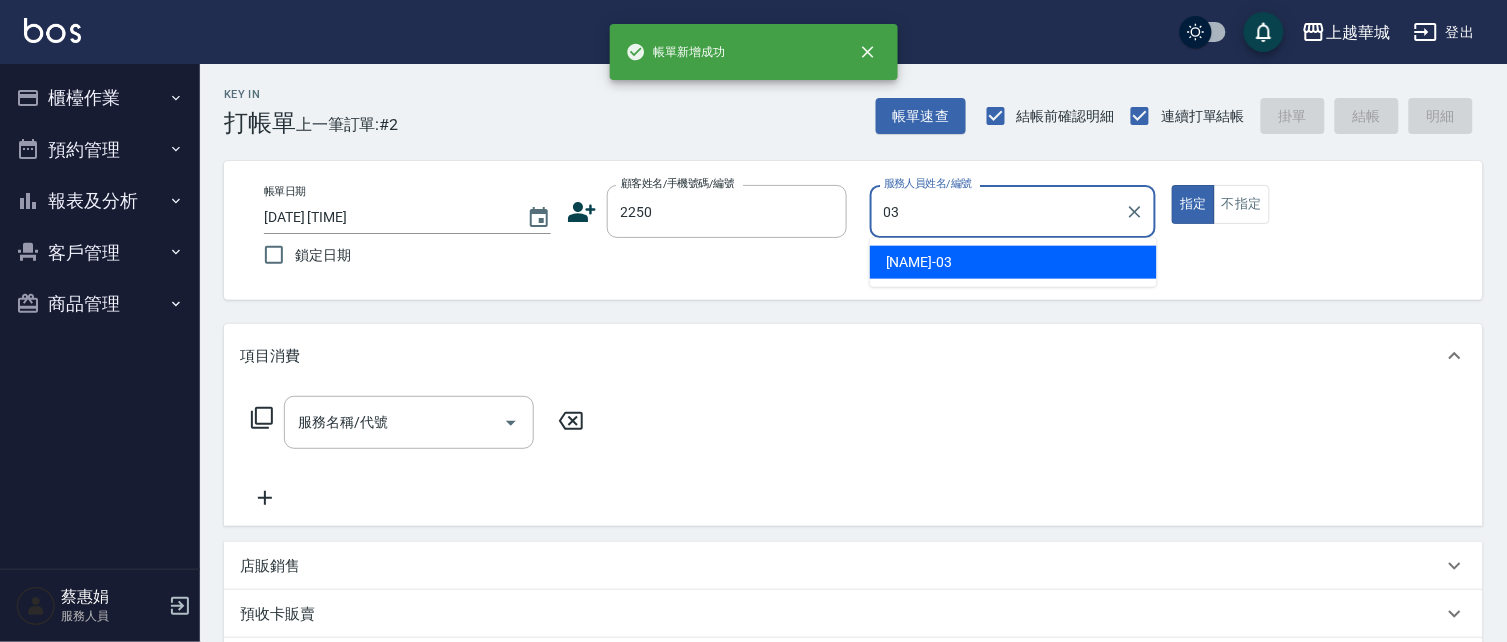 type on "[FIRST] [LAST]-[NUMBER]" 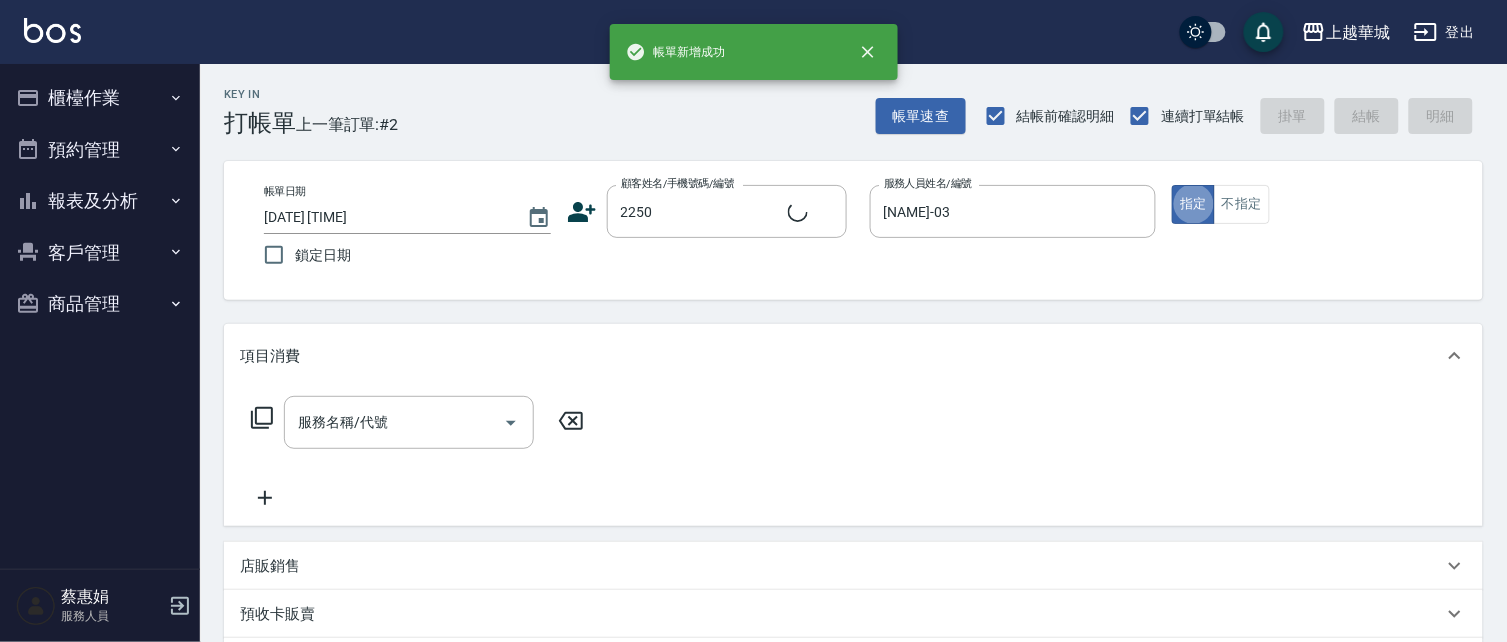 type on "[FIRST] [LAST]/[PHONE]/[NUMBER]" 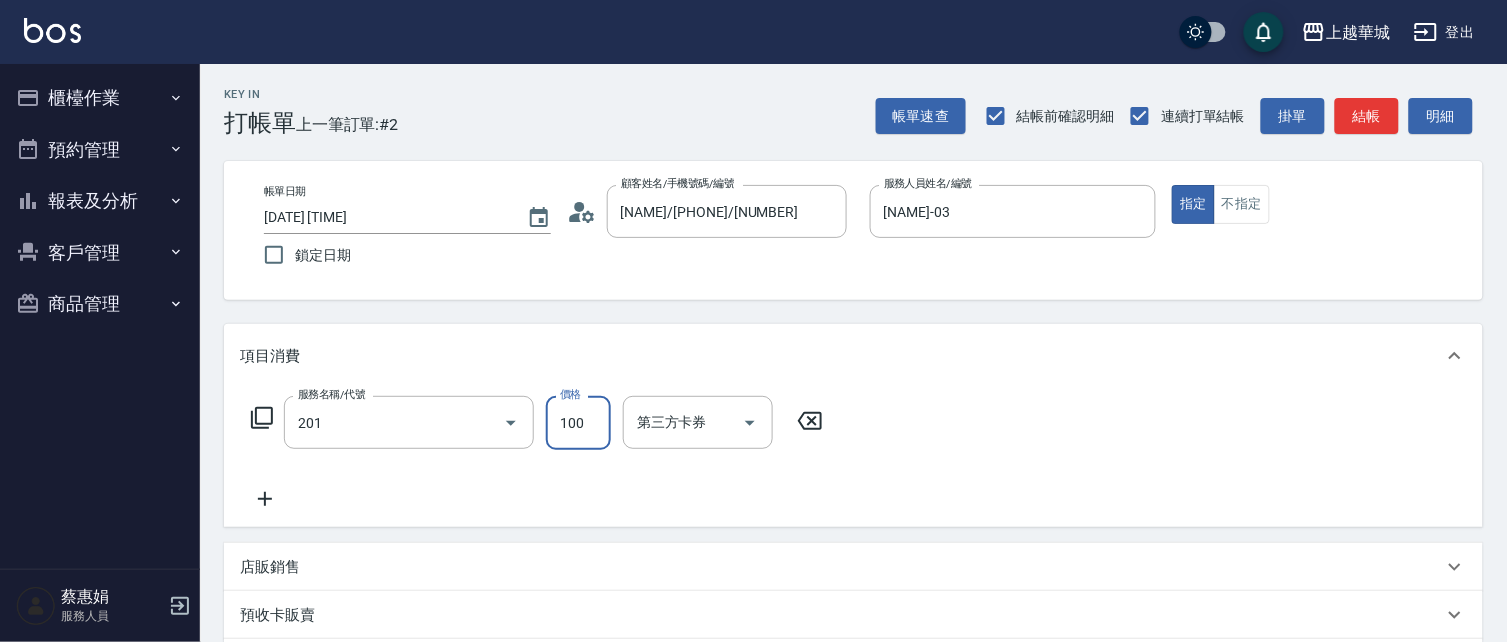 type on "洗髮[100](201)" 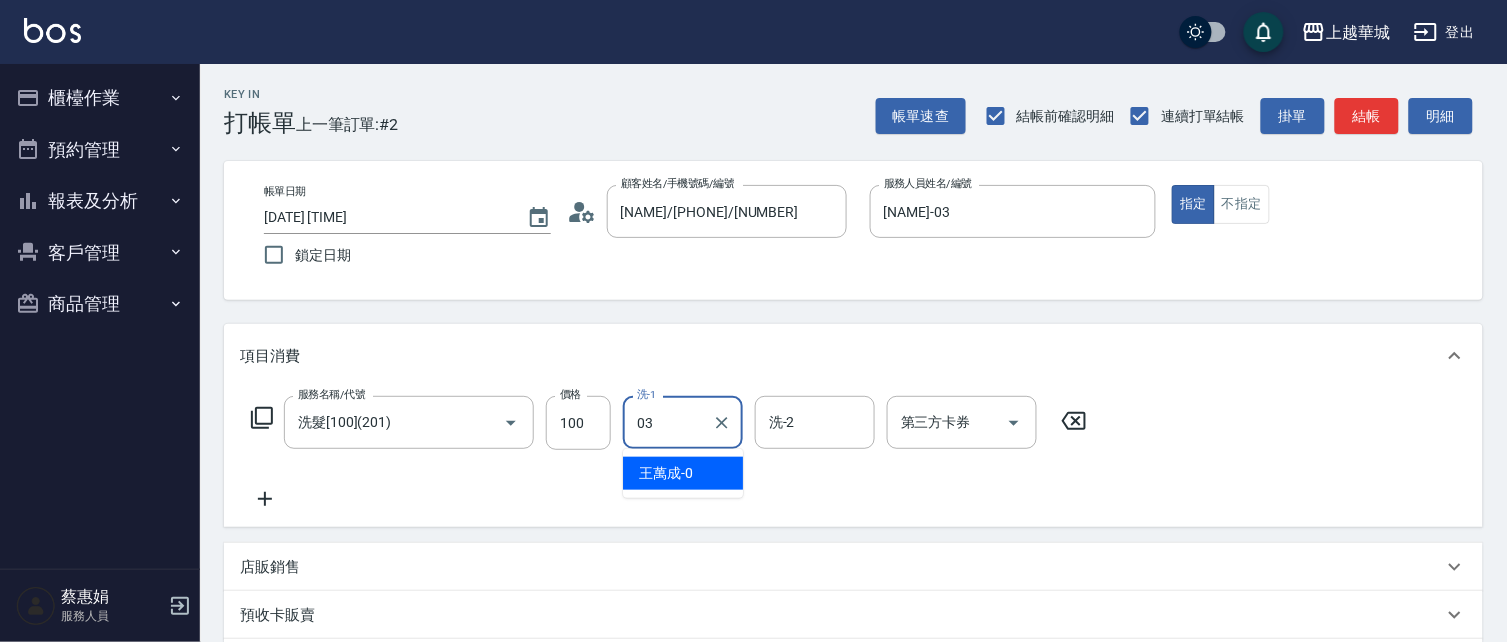 type on "[FIRST] [LAST]-[NUMBER]" 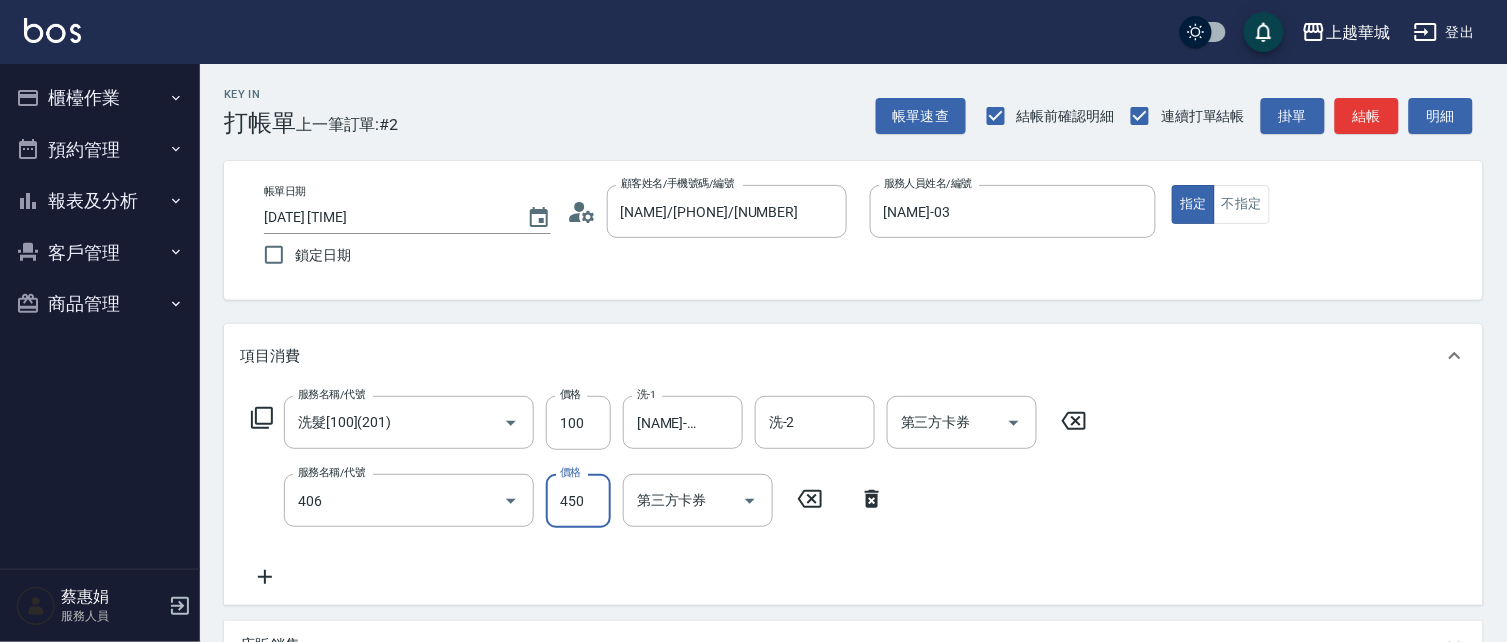 type on "剪髮(450)(406)" 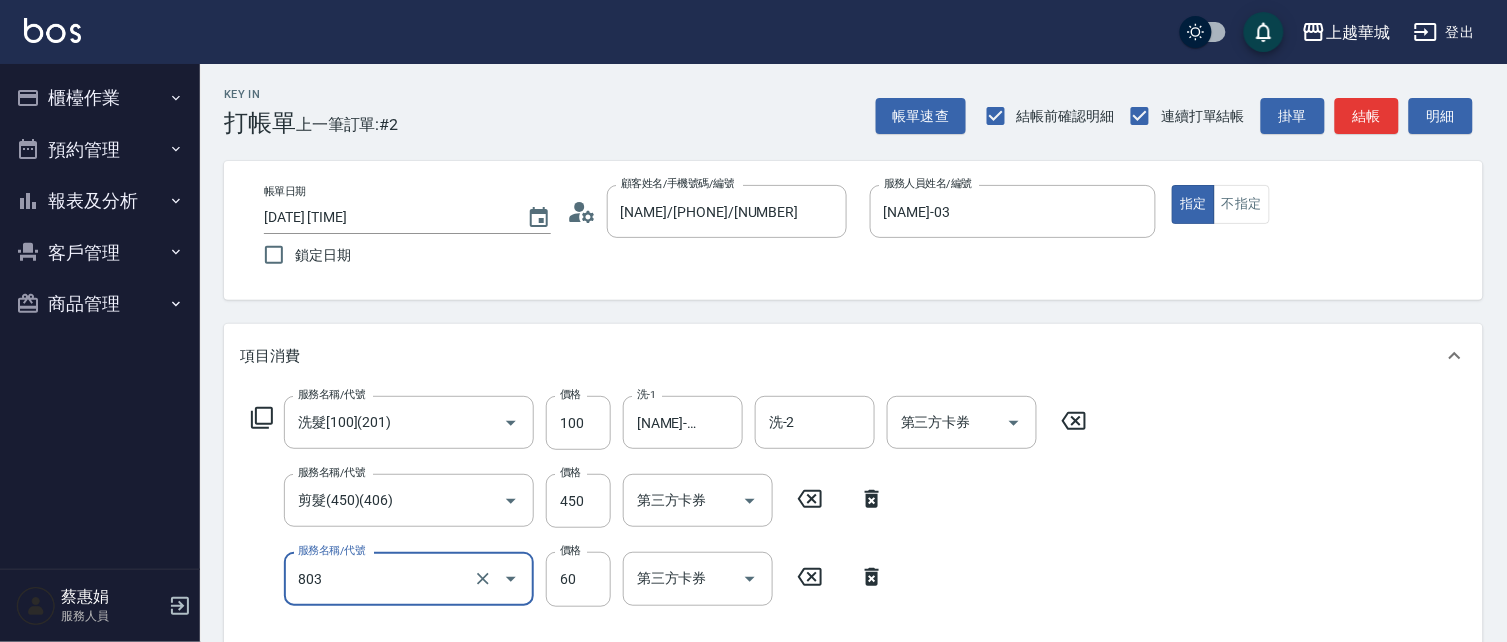 type on "吹捲(803)" 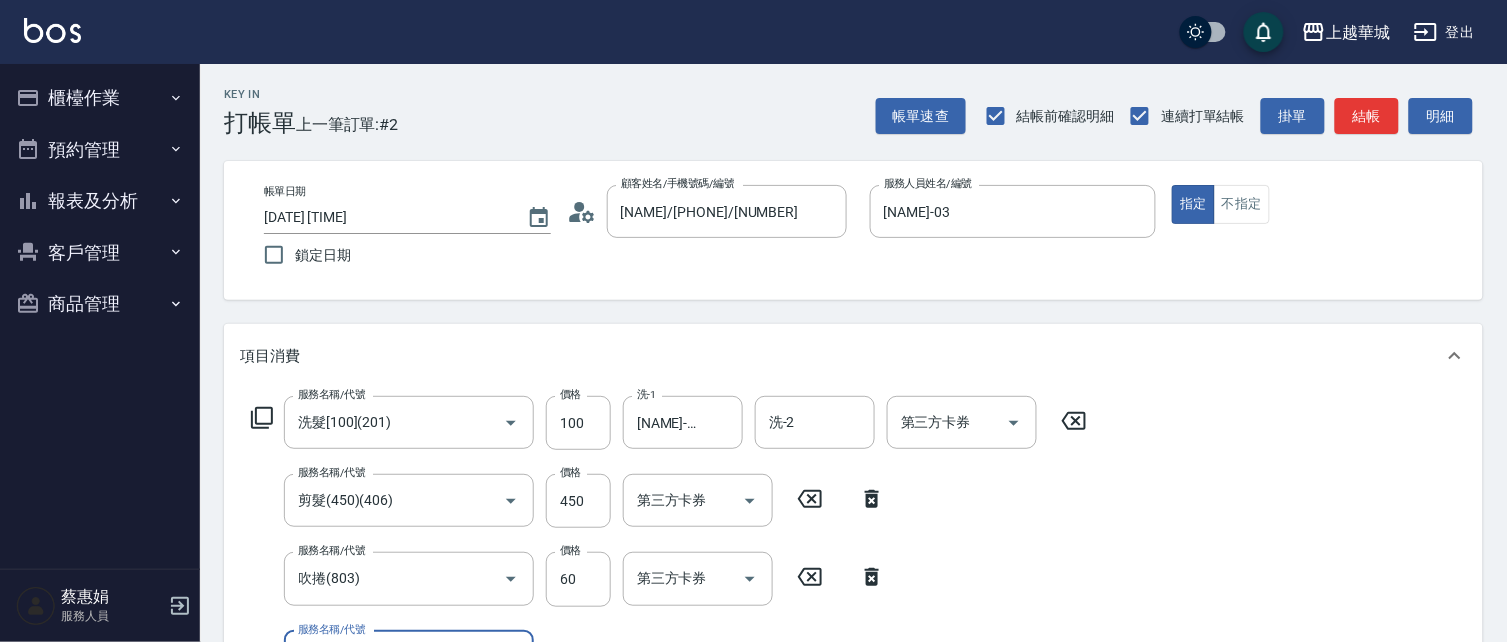 scroll, scrollTop: 32, scrollLeft: 0, axis: vertical 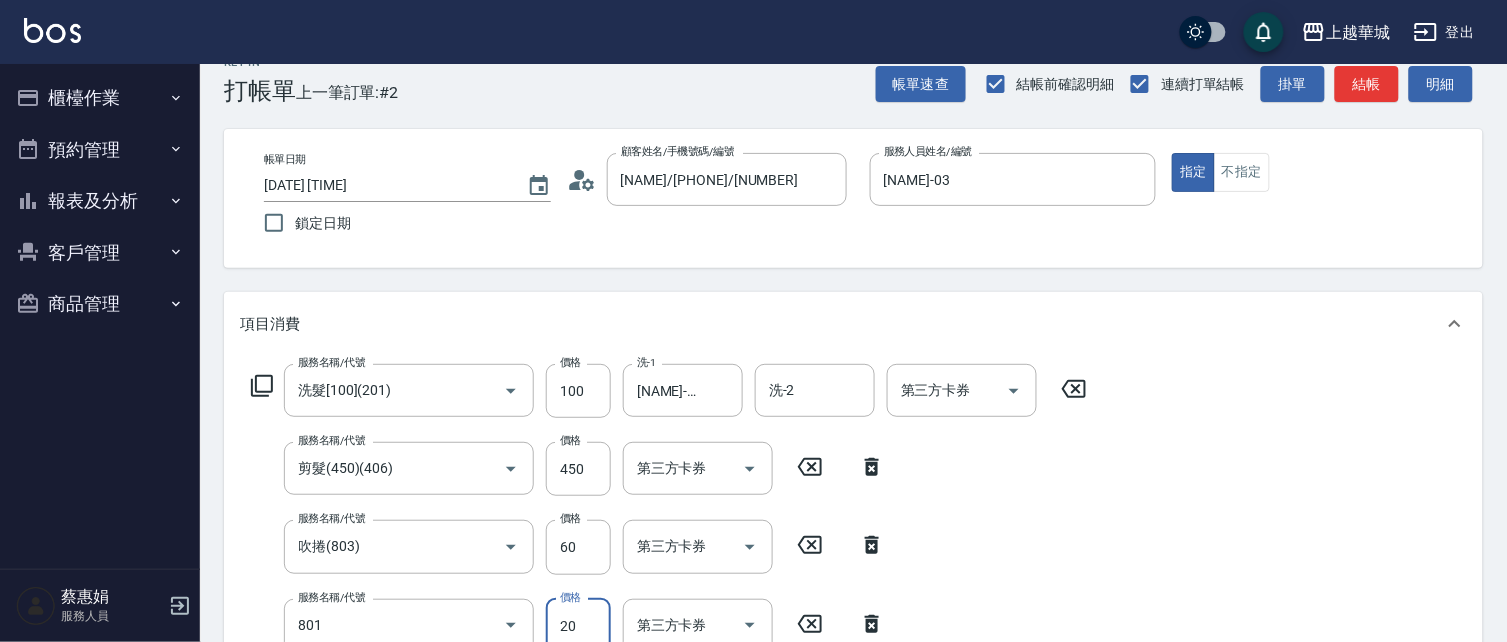 type on "潤絲(801)" 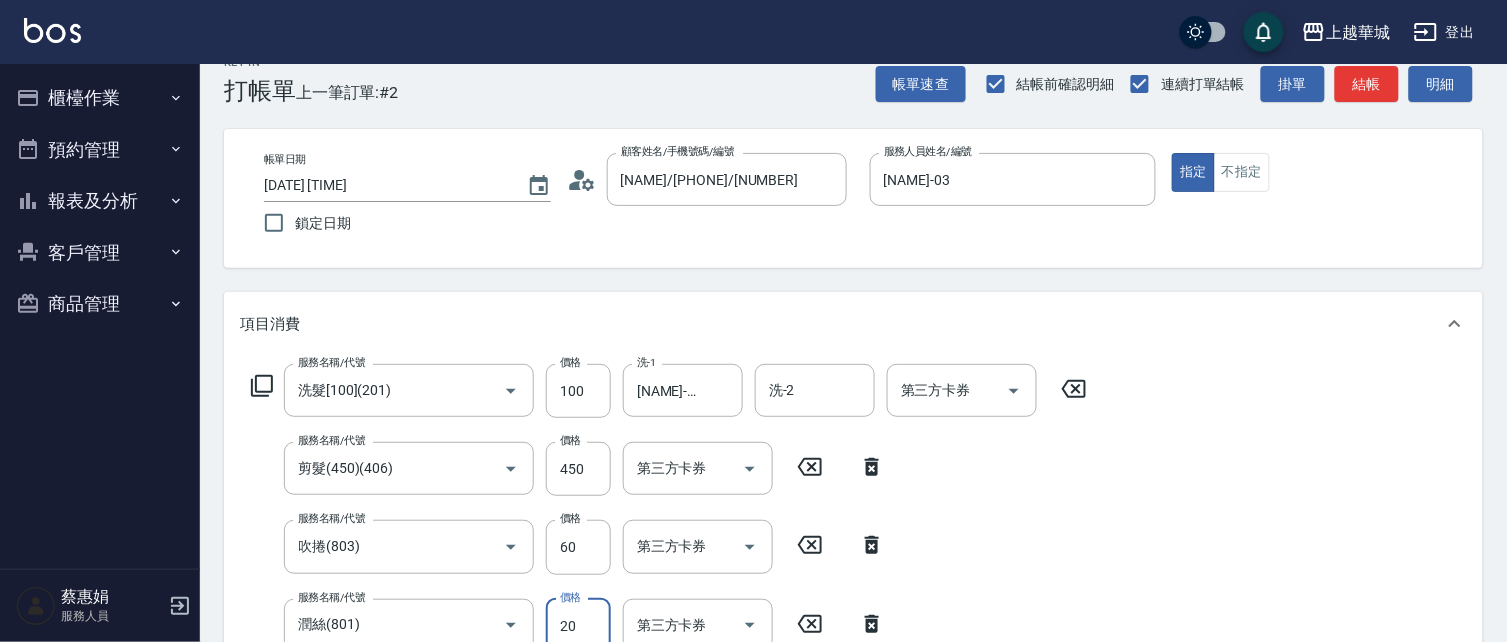 scroll, scrollTop: 42, scrollLeft: 0, axis: vertical 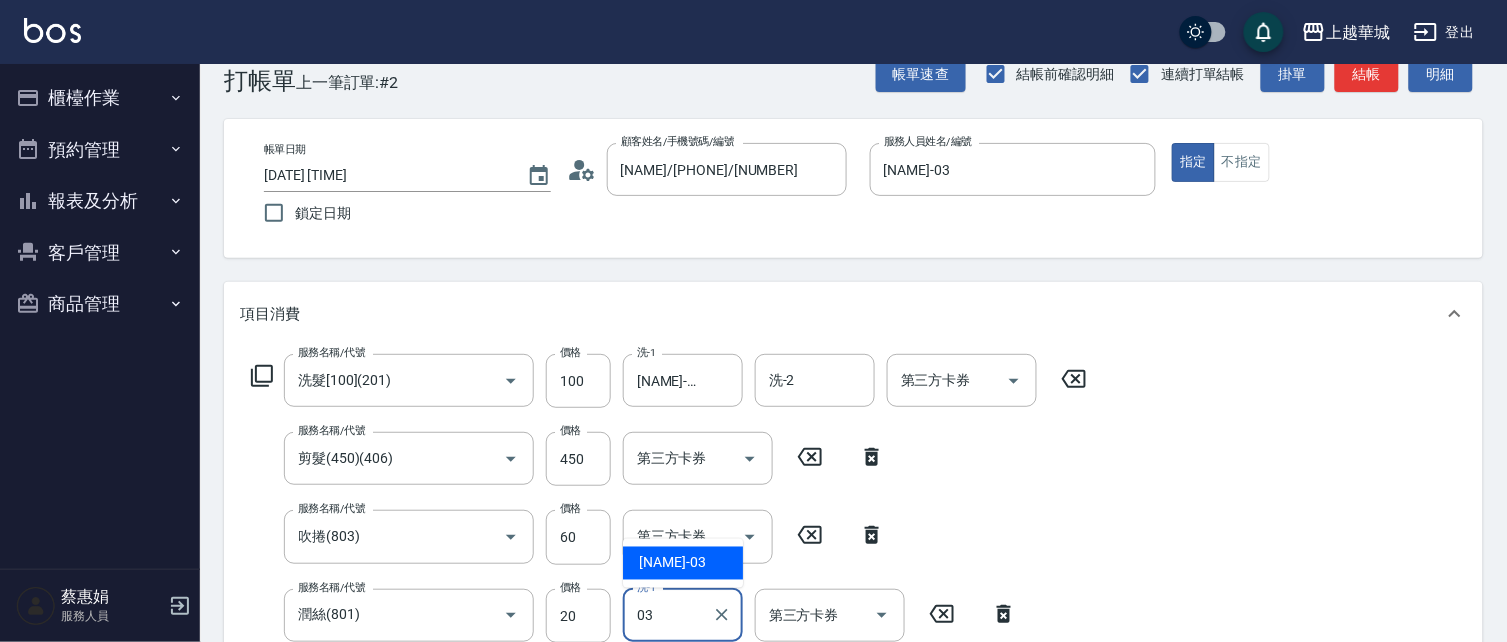 type on "[FIRST] [LAST]-[NUMBER]" 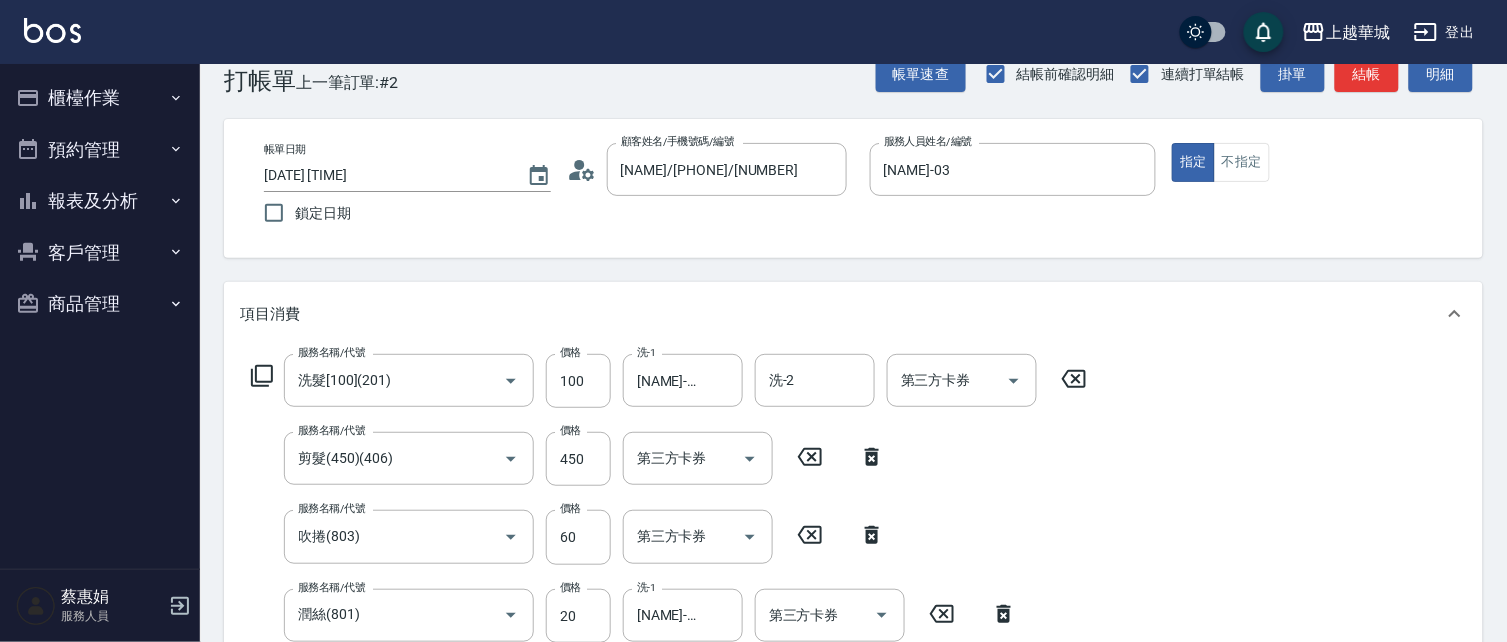scroll, scrollTop: 404, scrollLeft: 0, axis: vertical 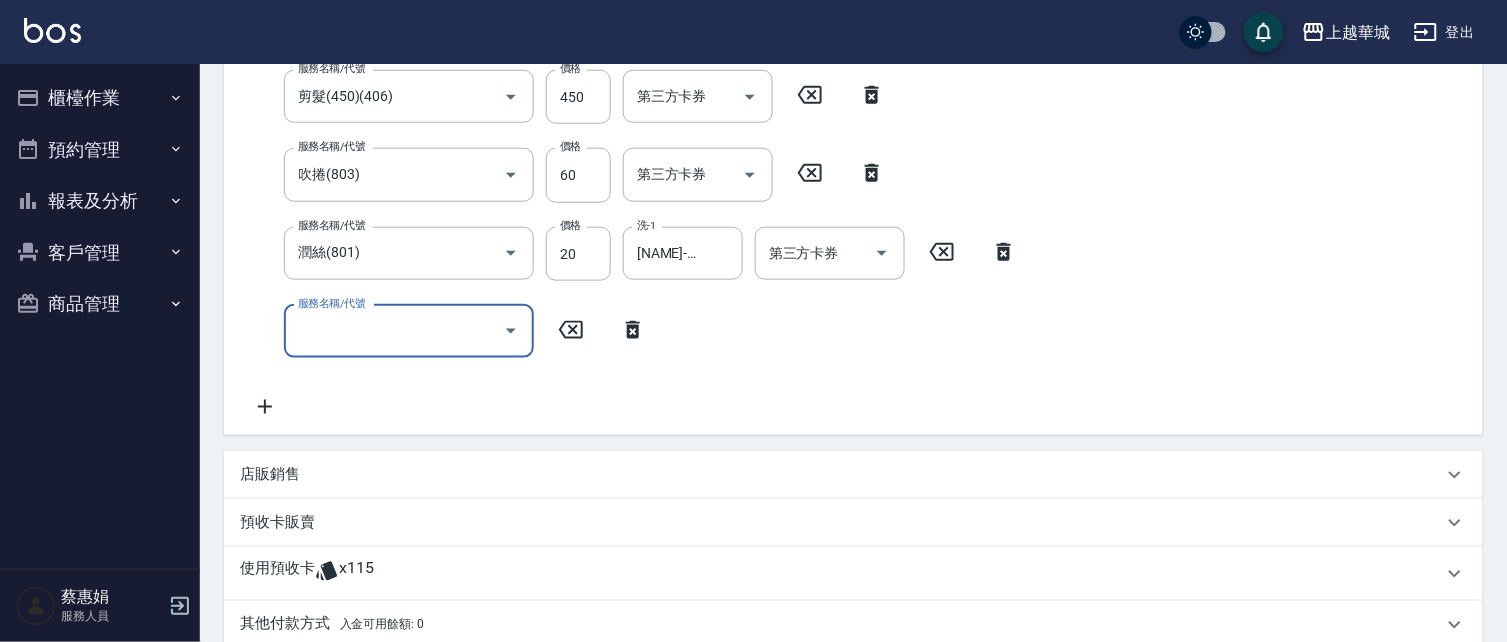 type 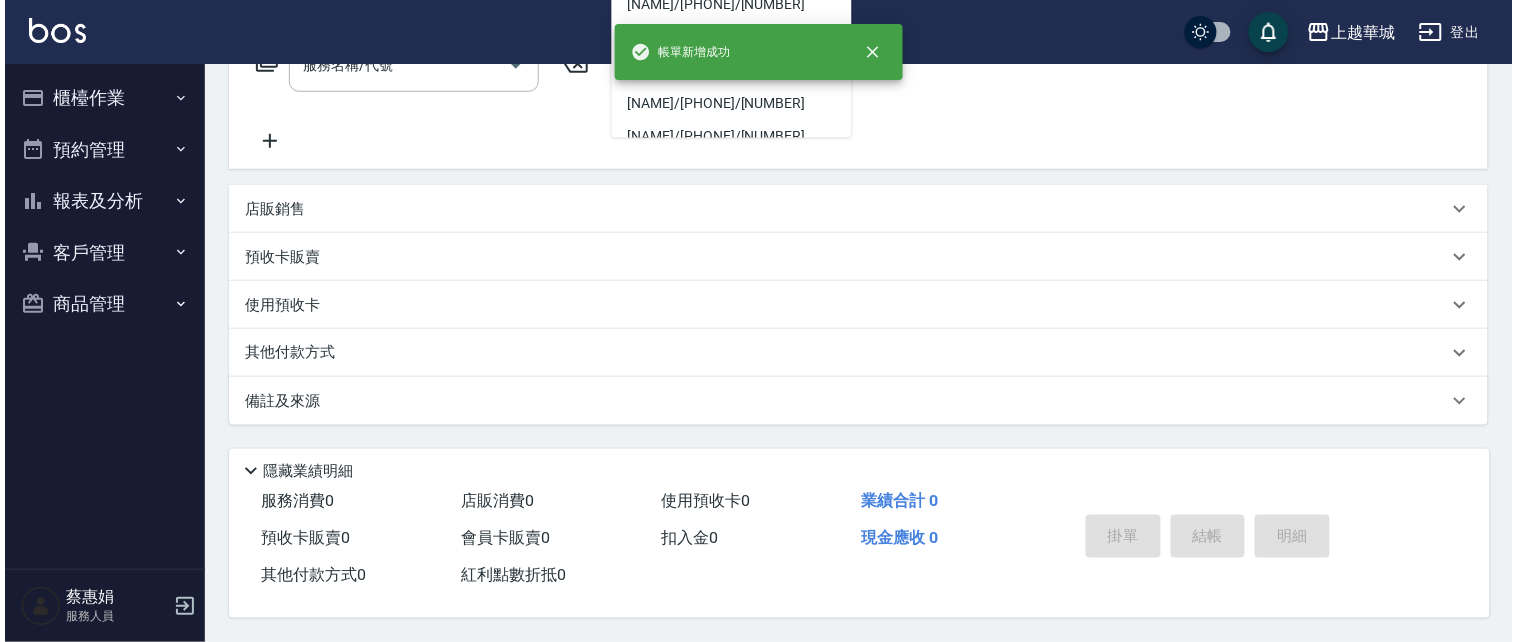 scroll, scrollTop: 0, scrollLeft: 0, axis: both 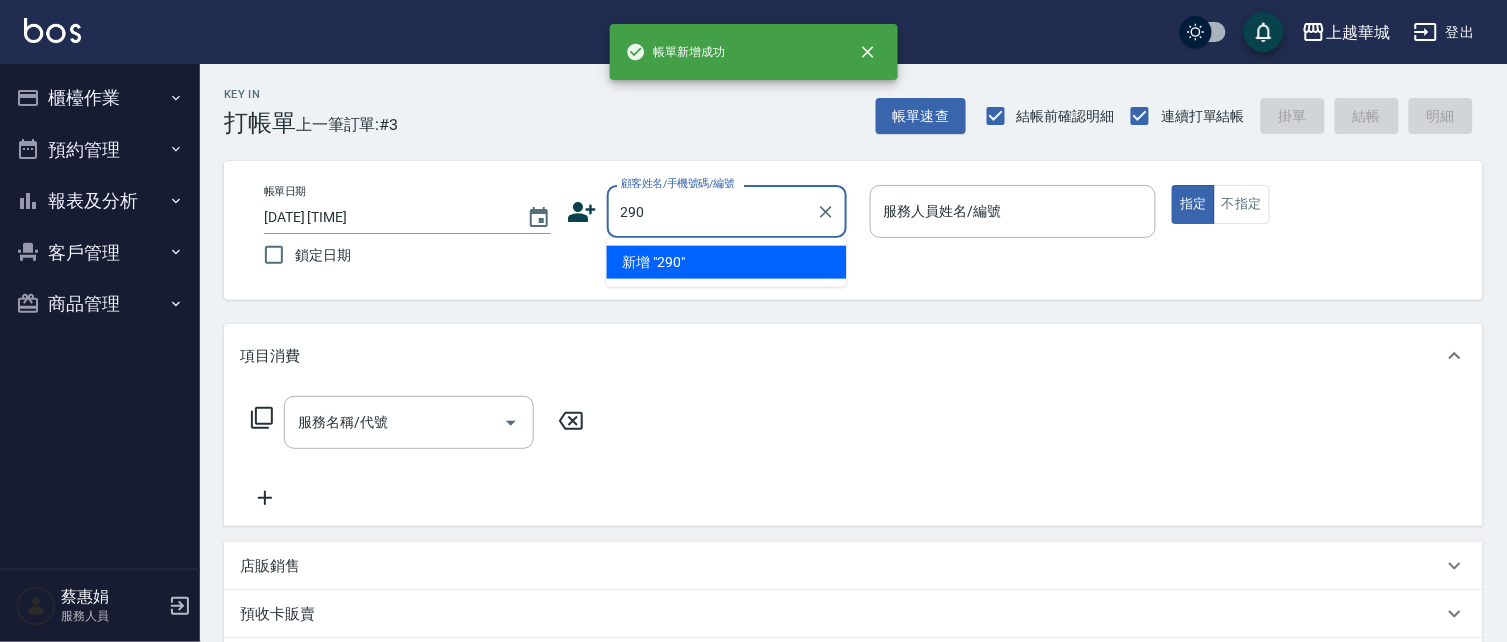 type on "290" 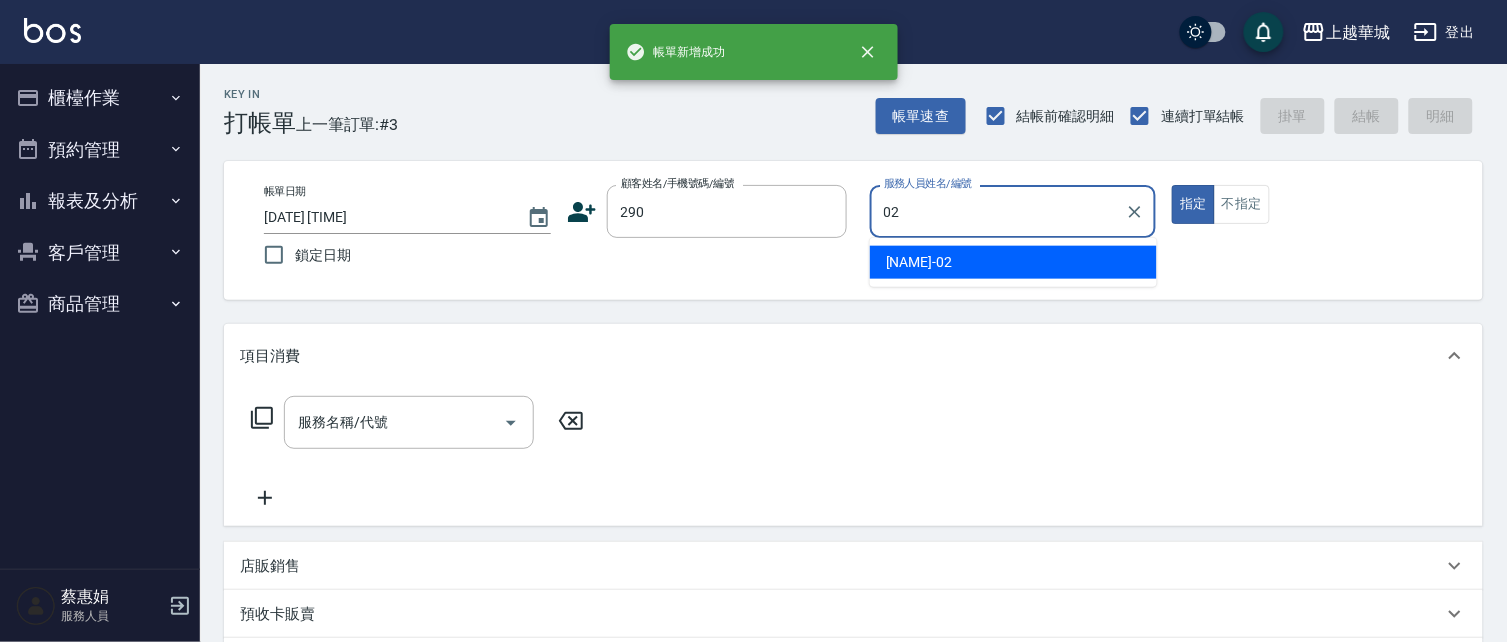 type on "李秋琴-02" 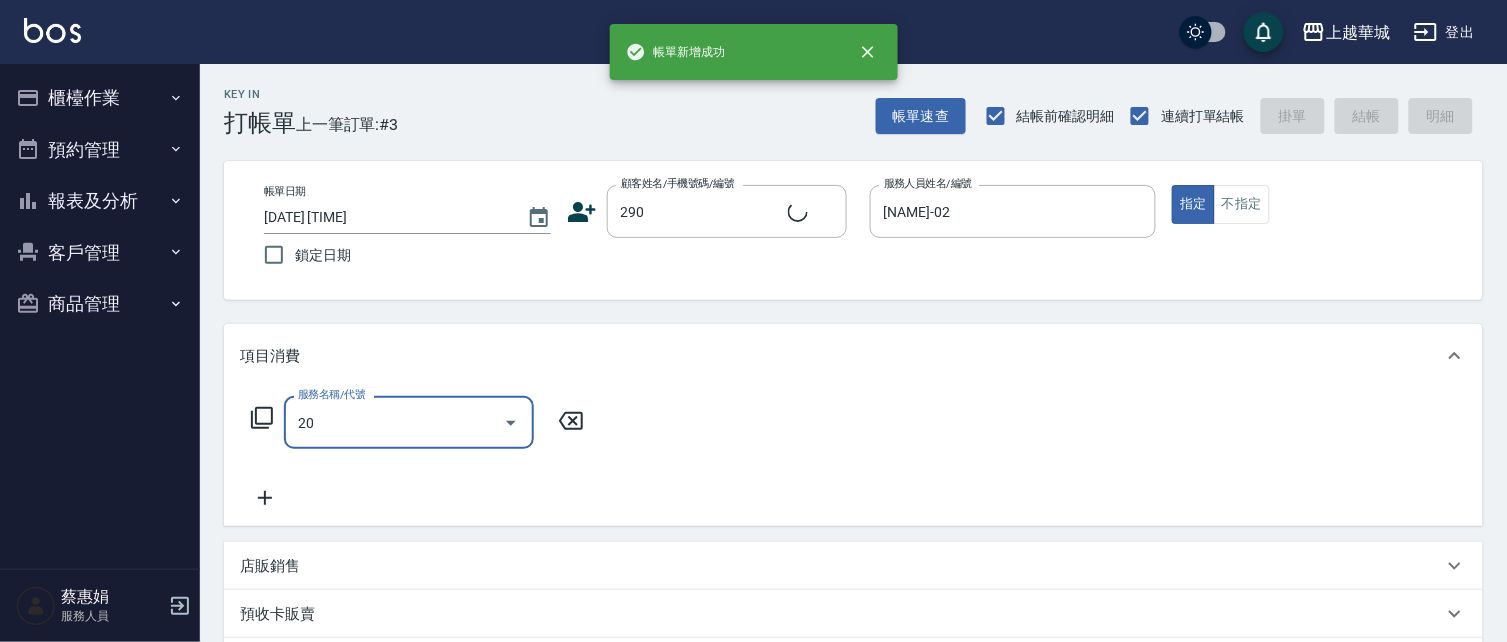 type on "201" 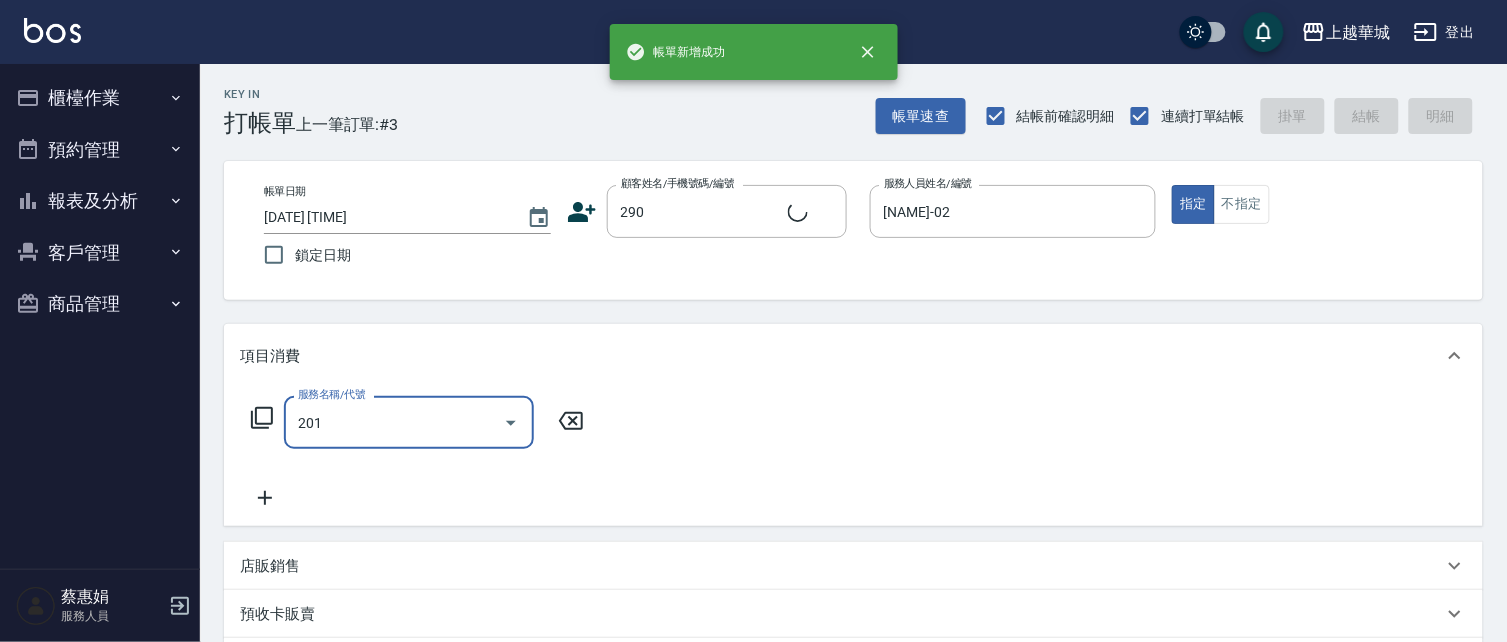 type on "[FIRST] [LAST]/[PHONE]/[NUMBER]" 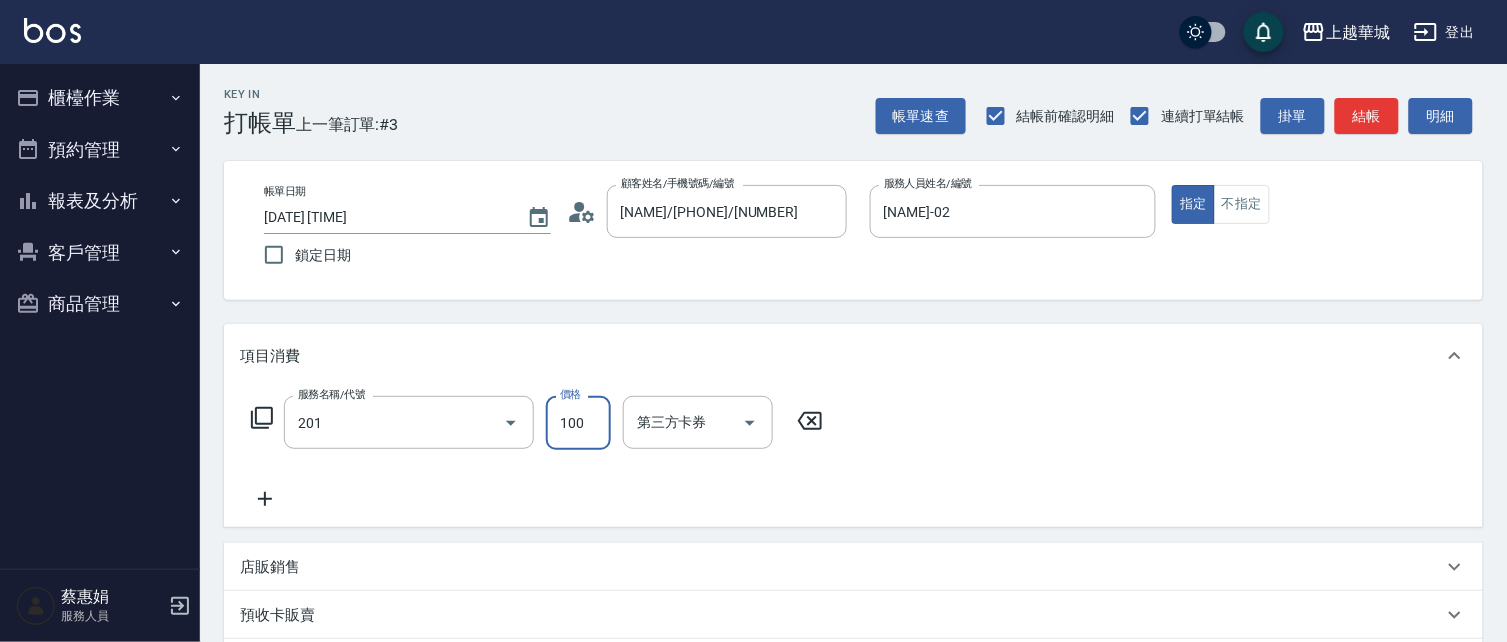 type on "洗髮[100](201)" 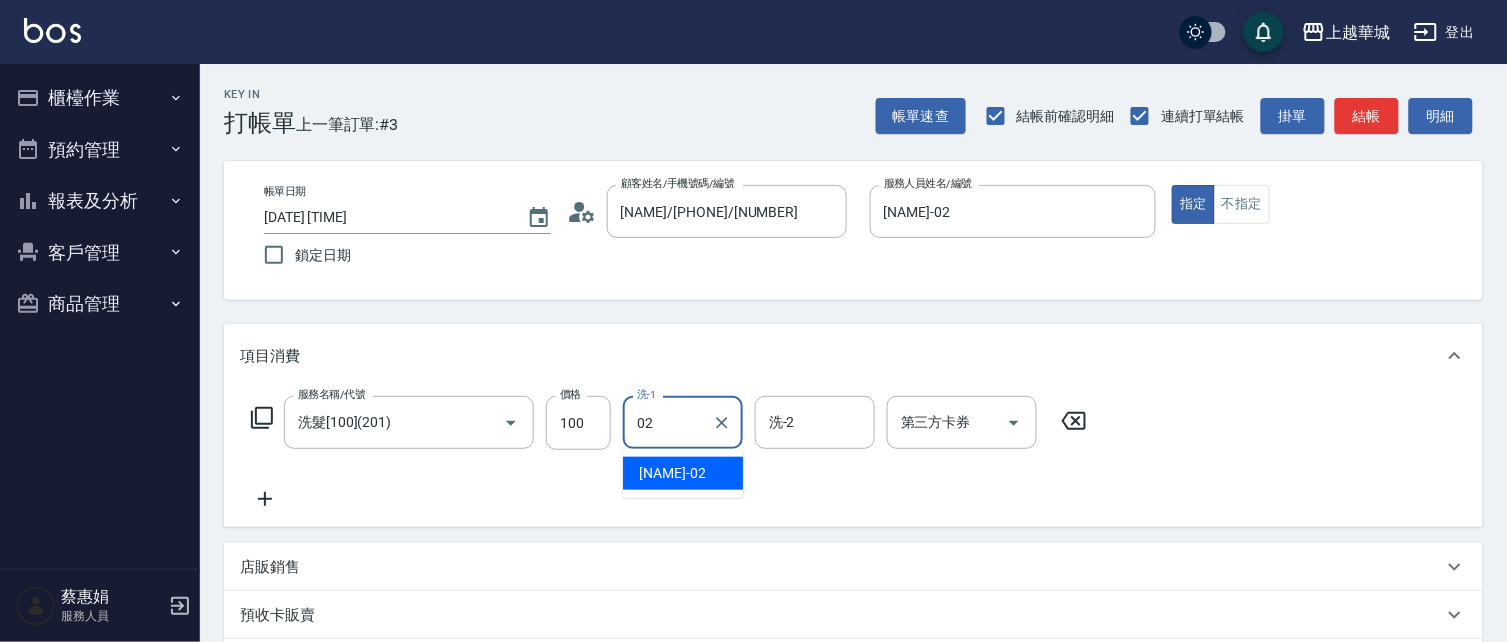 type on "李秋琴-02" 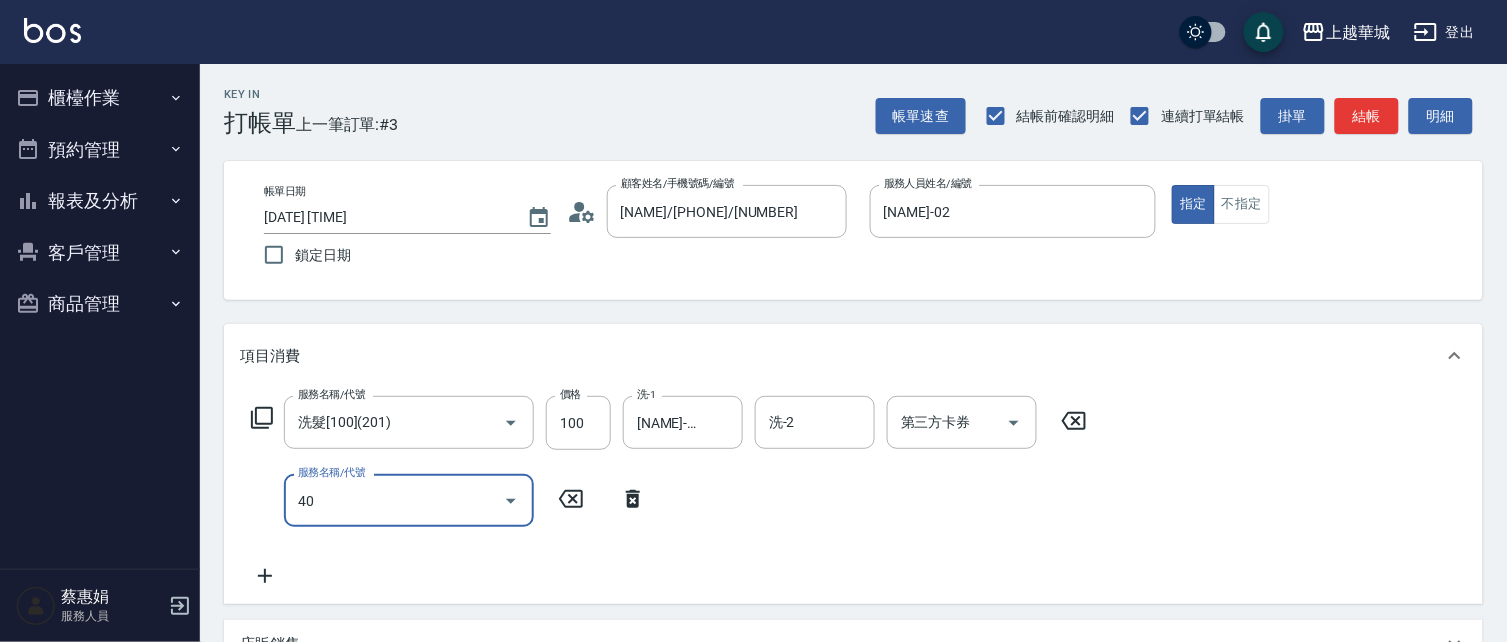 type on "409" 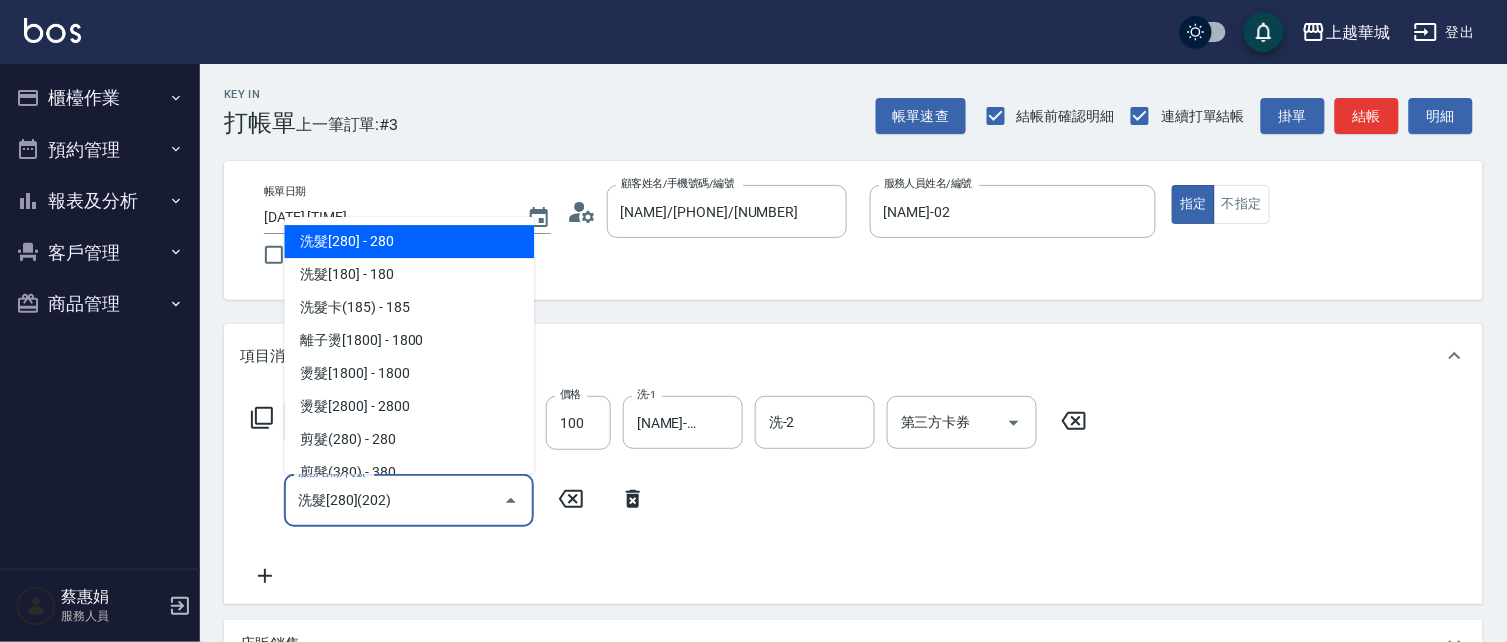 type on "洗髮[280](202)" 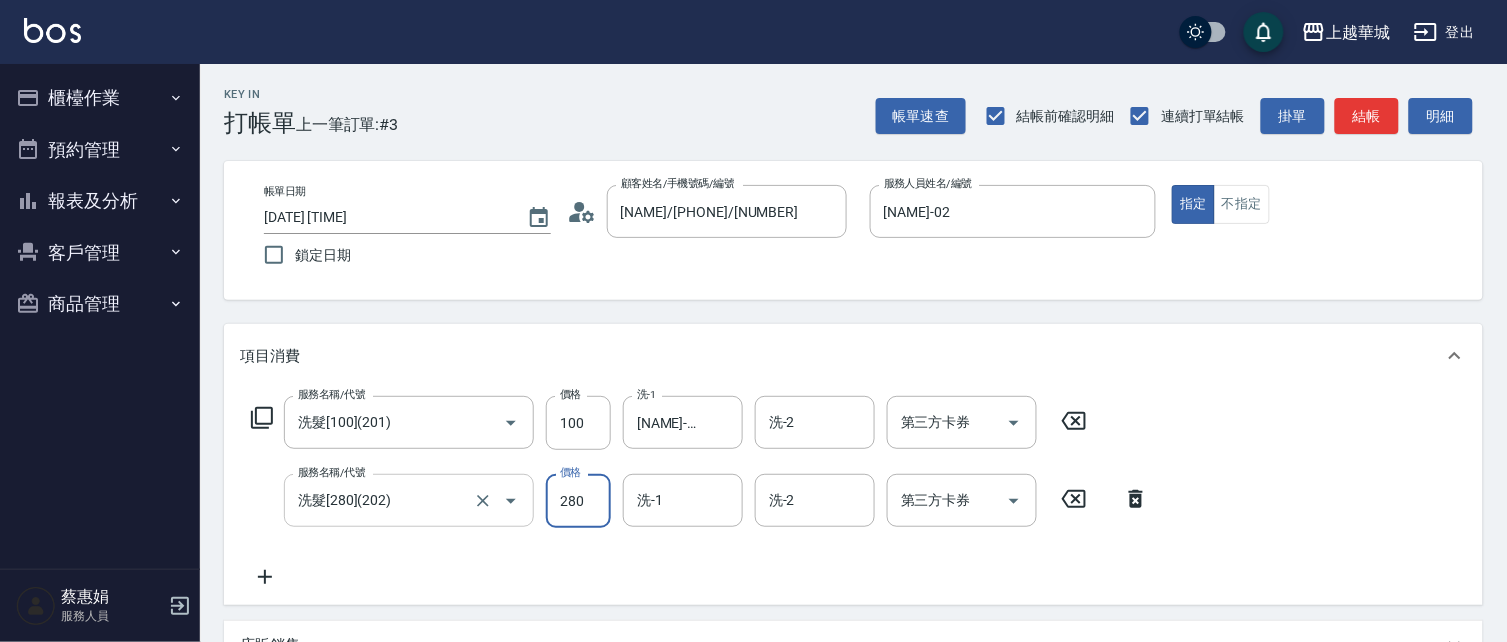 click on "洗髮[280](202) 服務名稱/代號" at bounding box center [409, 500] 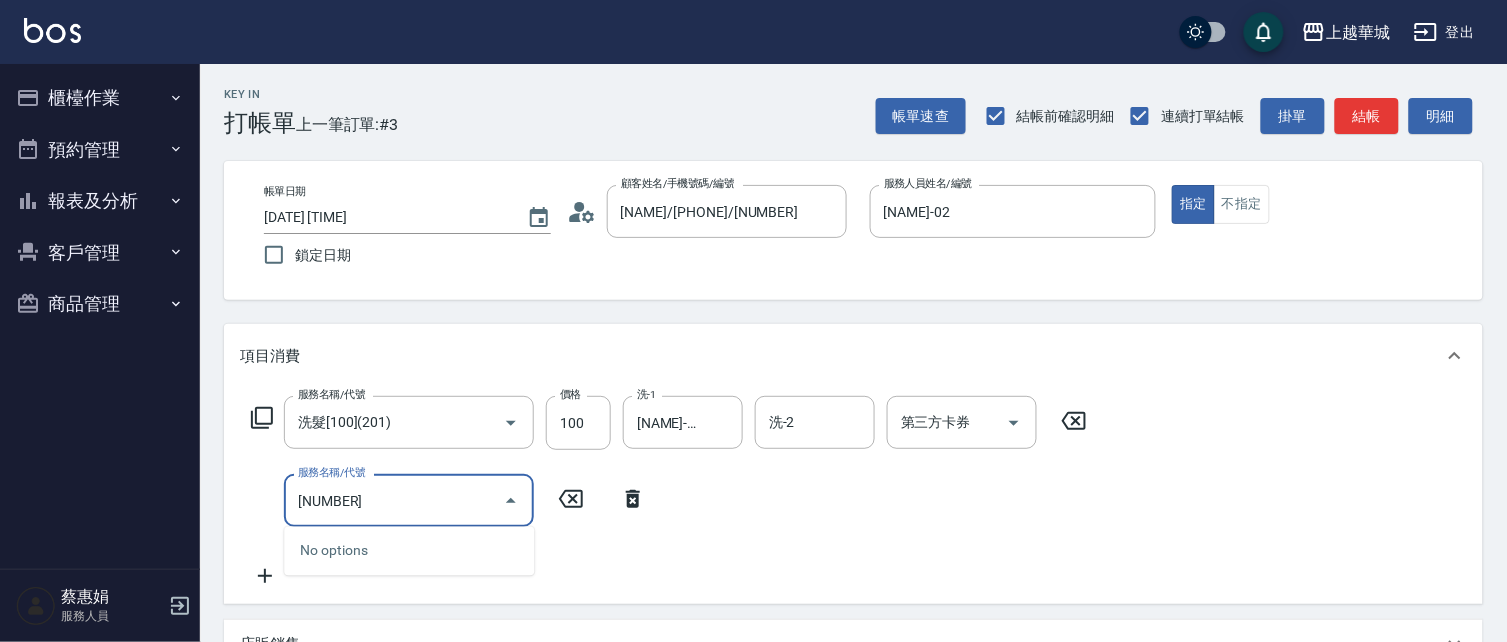 click 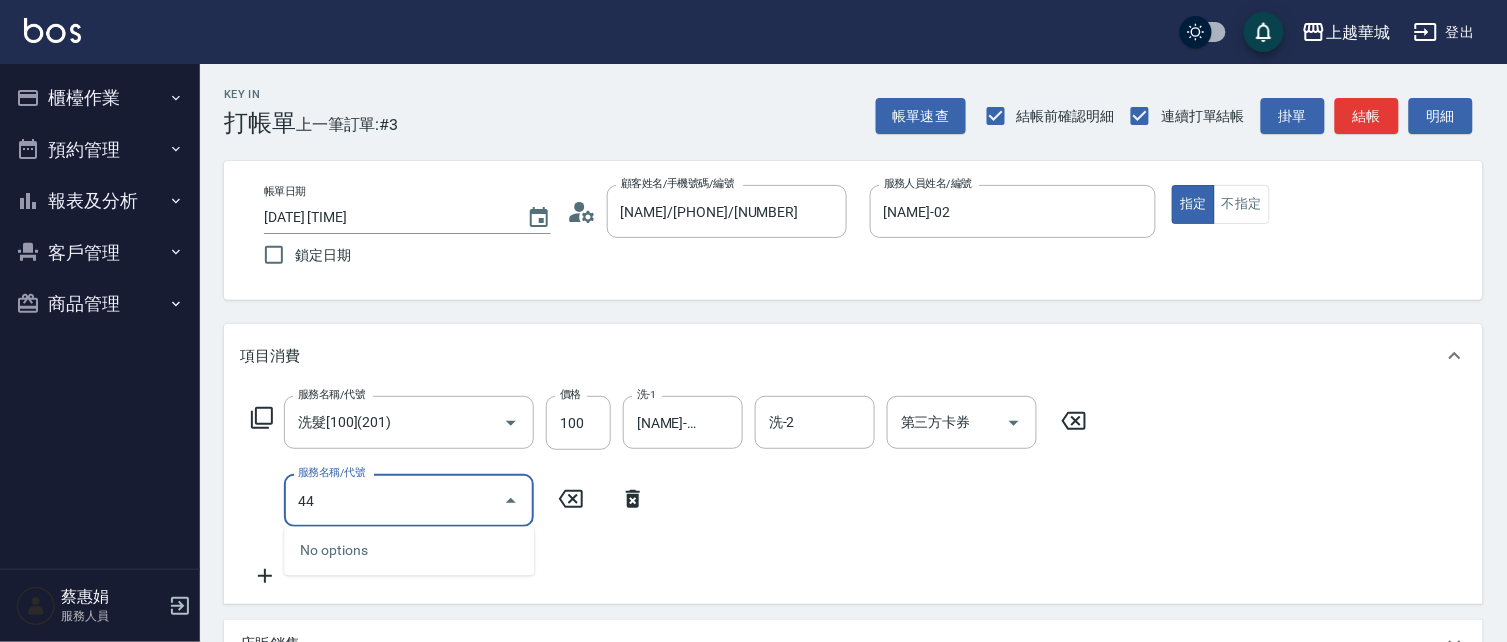 type on "4" 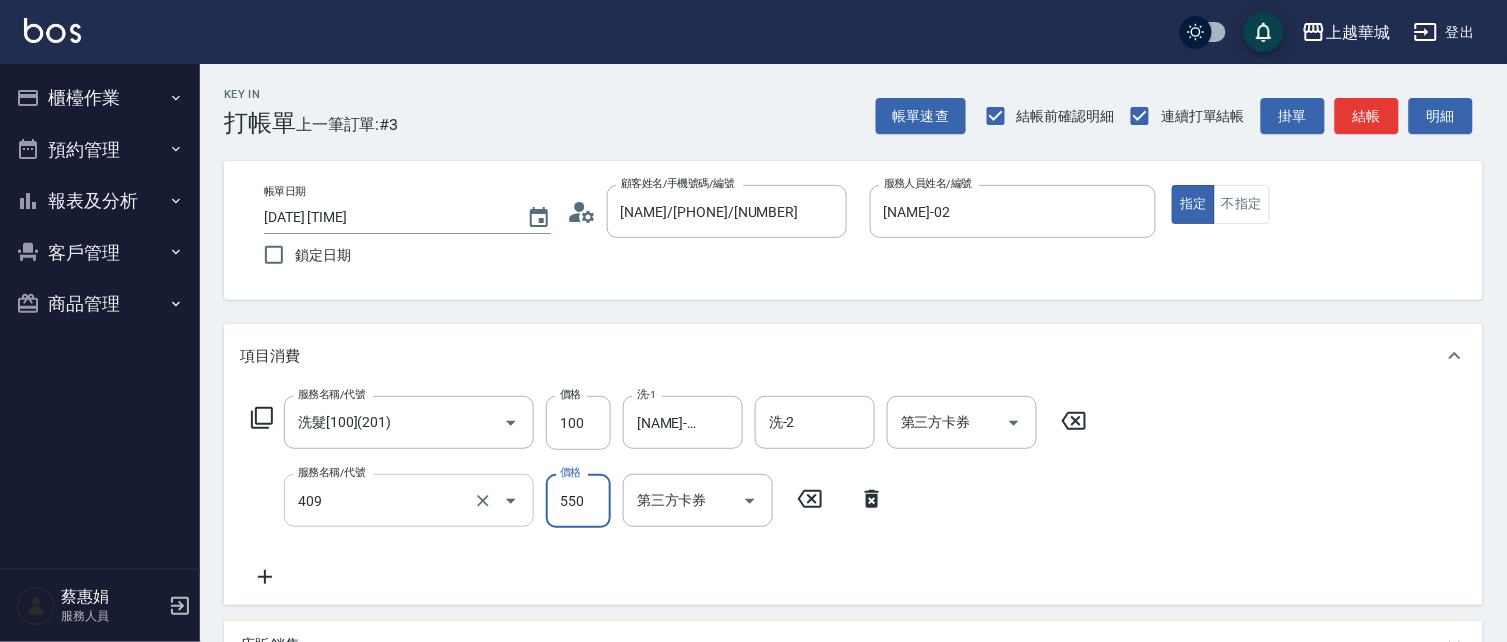 type on "剪髮(550)(409)" 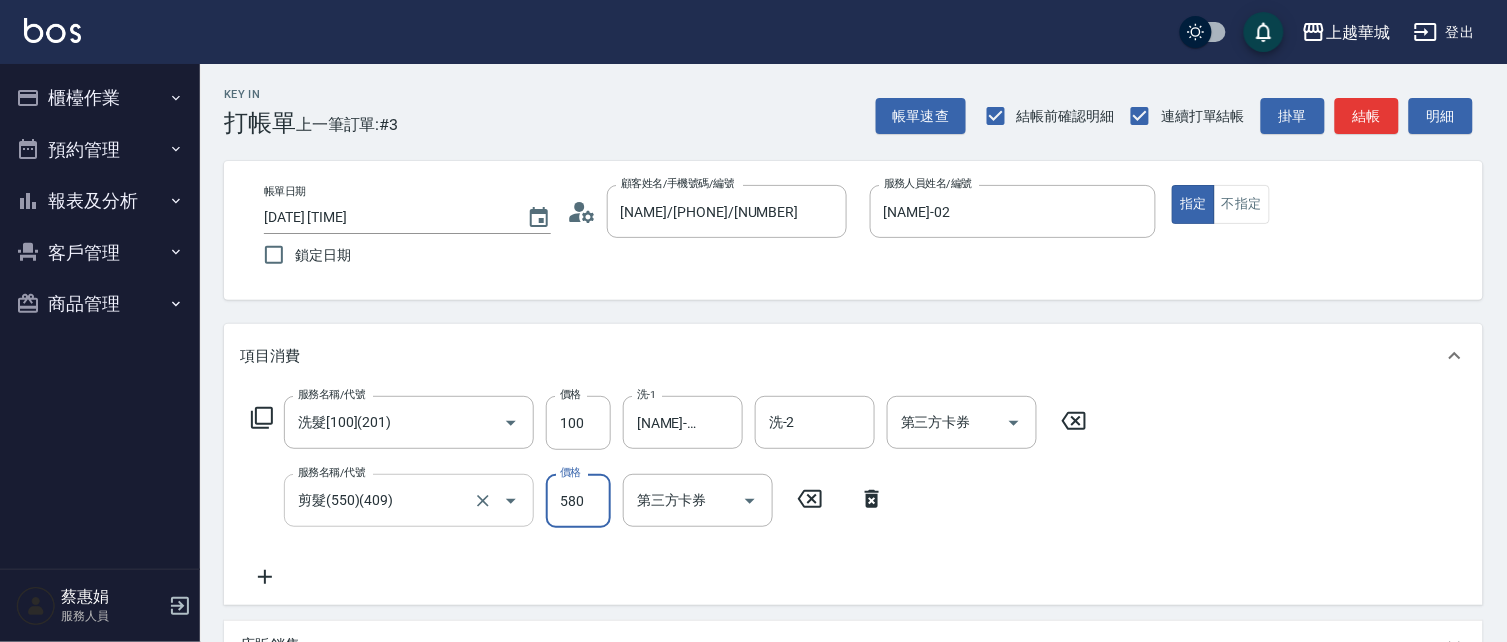 type on "580" 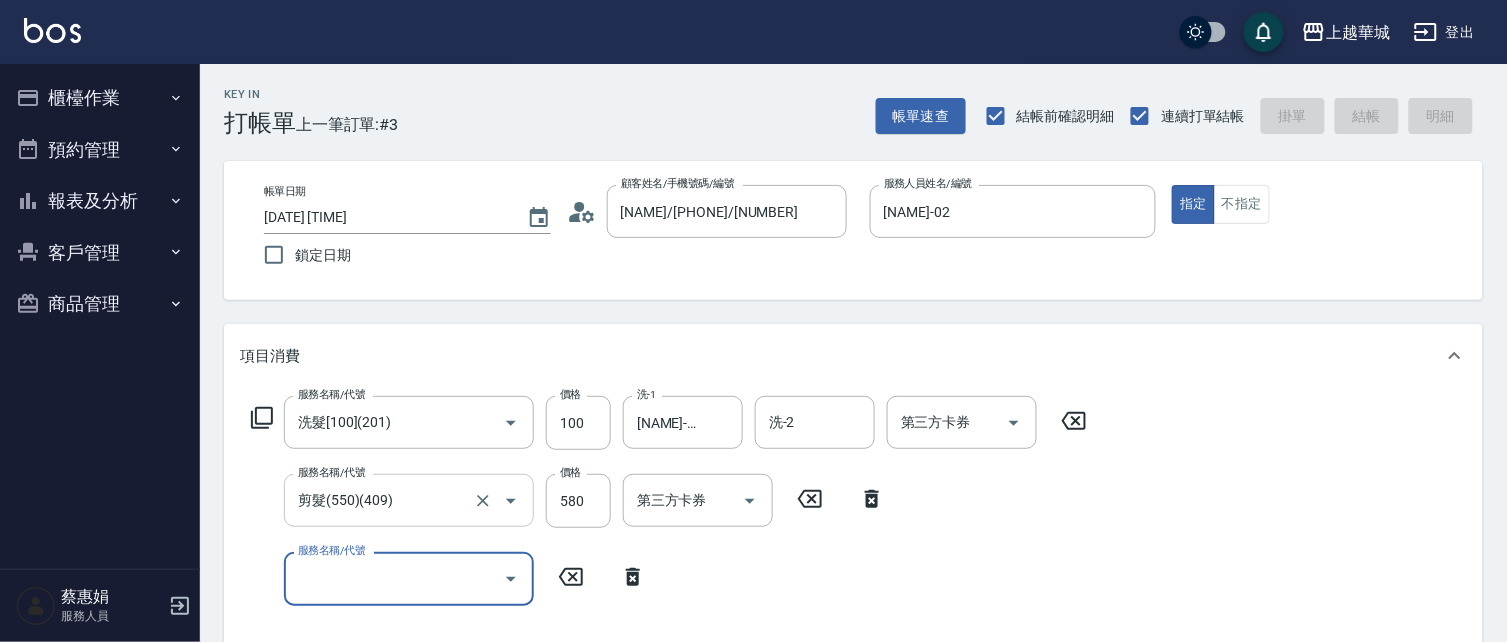 type 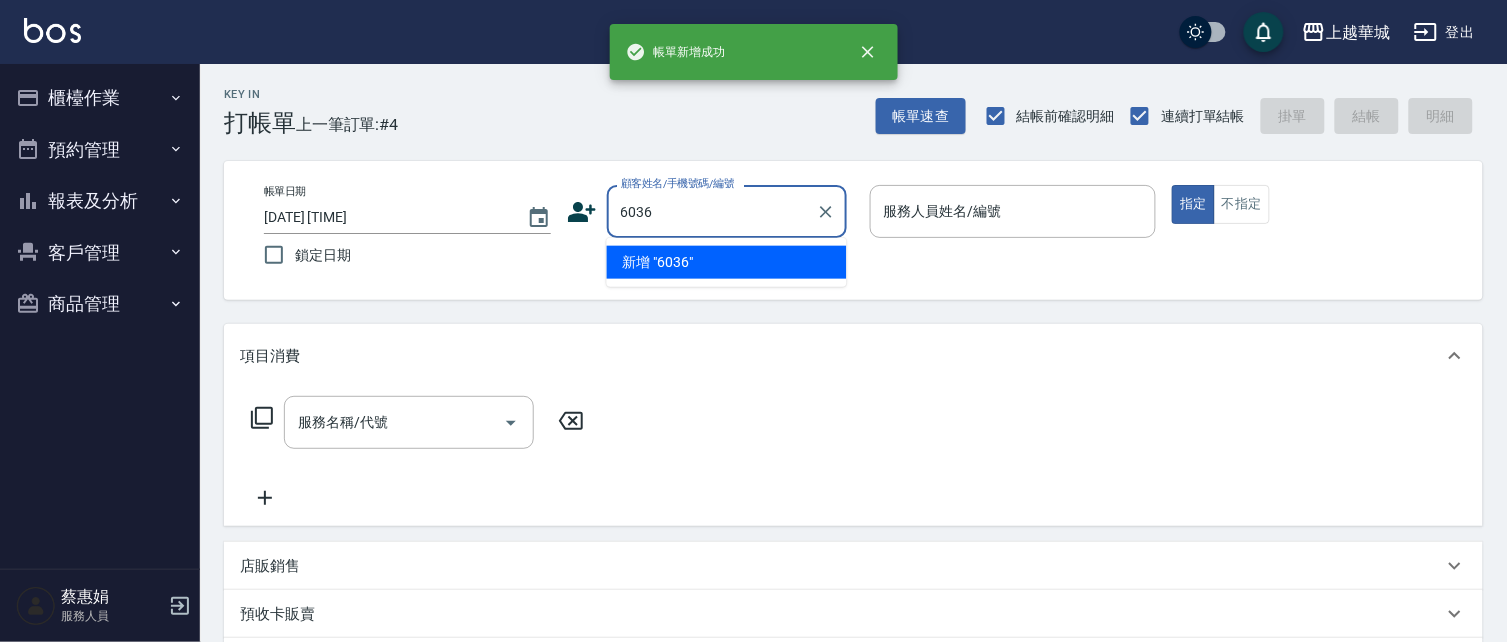 type on "6036" 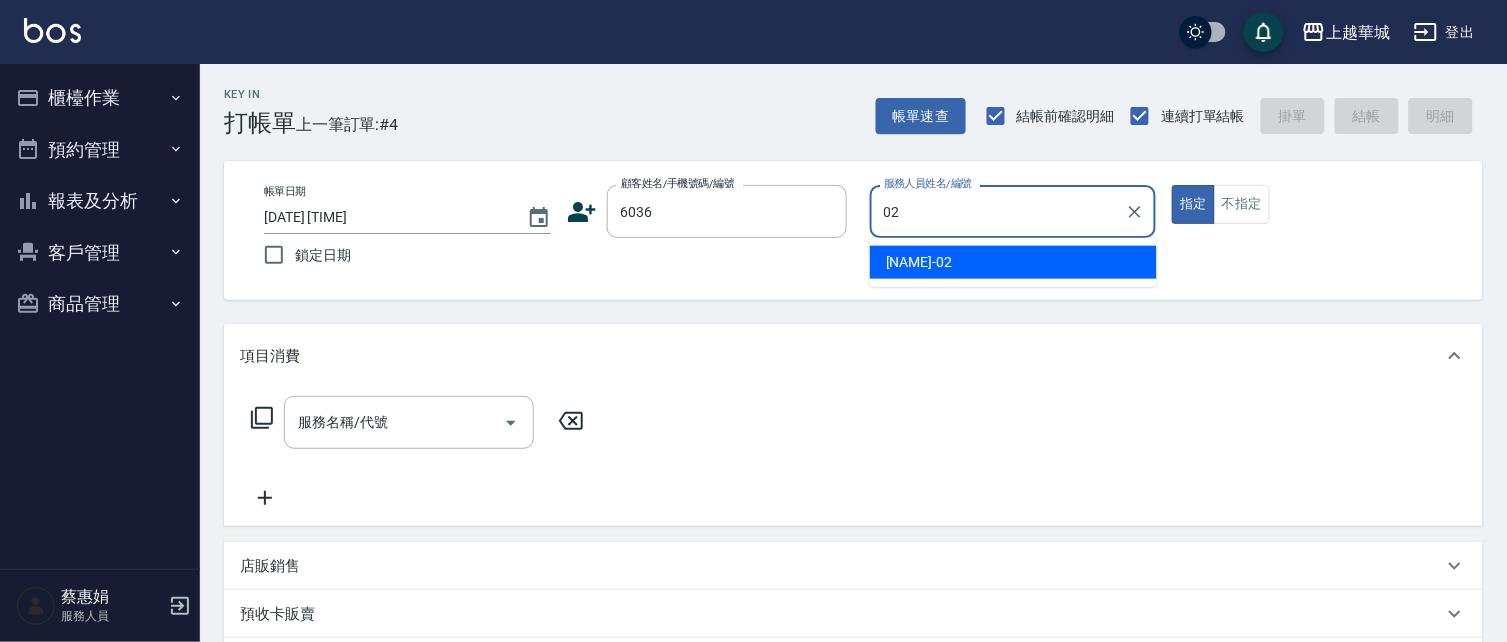 type on "李秋琴-02" 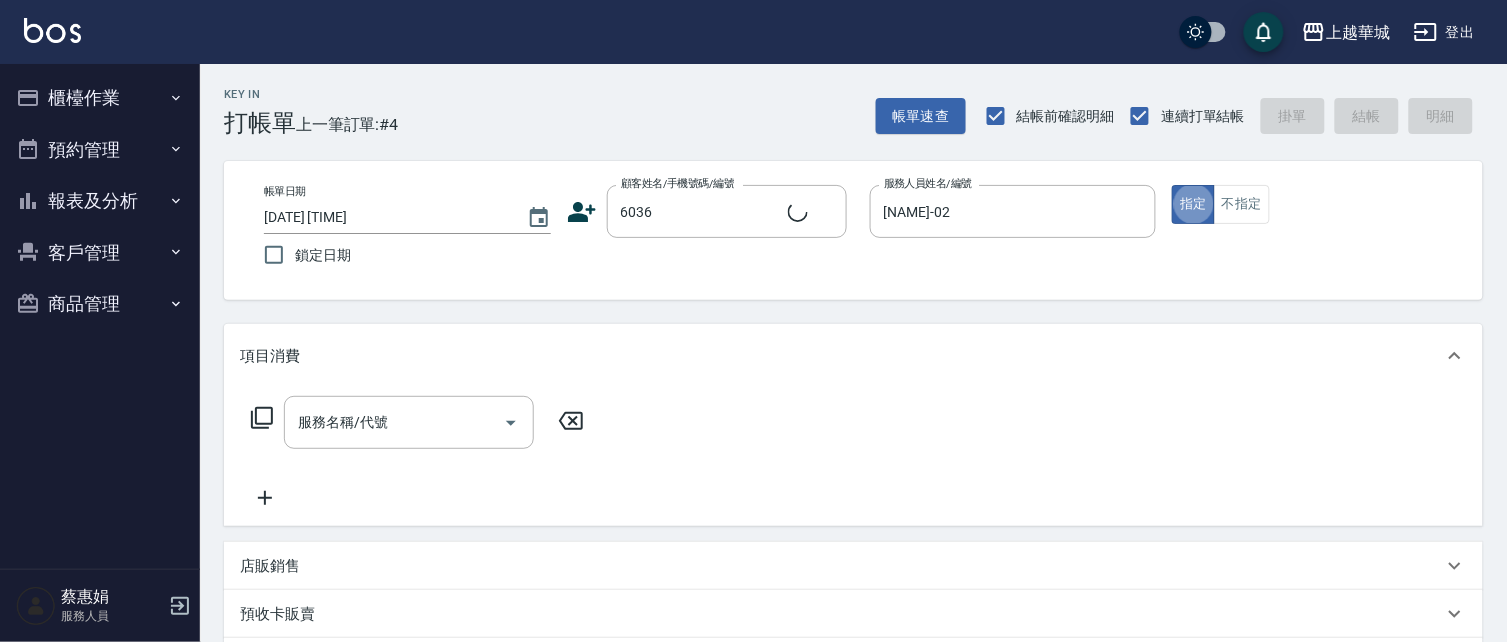 type on "2" 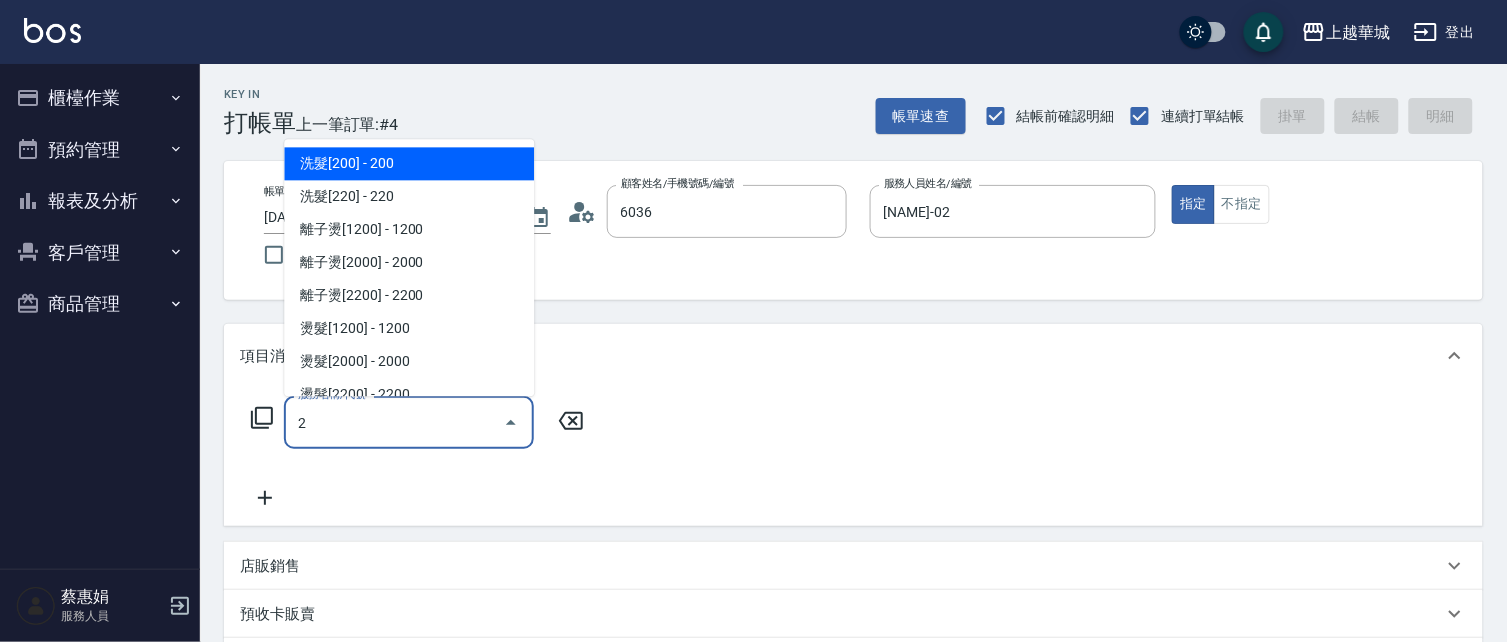 type on "[FIRST] [LAST]/[PHONE]/[NUMBER]" 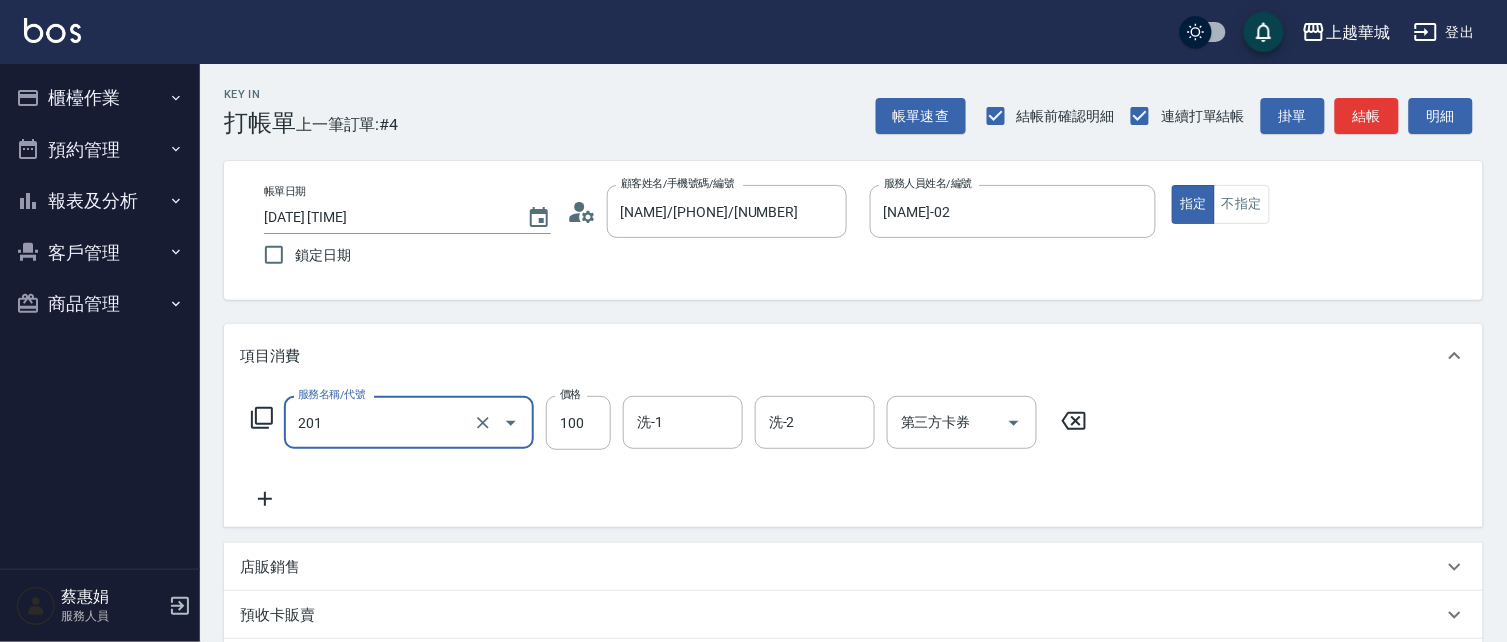 type on "洗髮[100](201)" 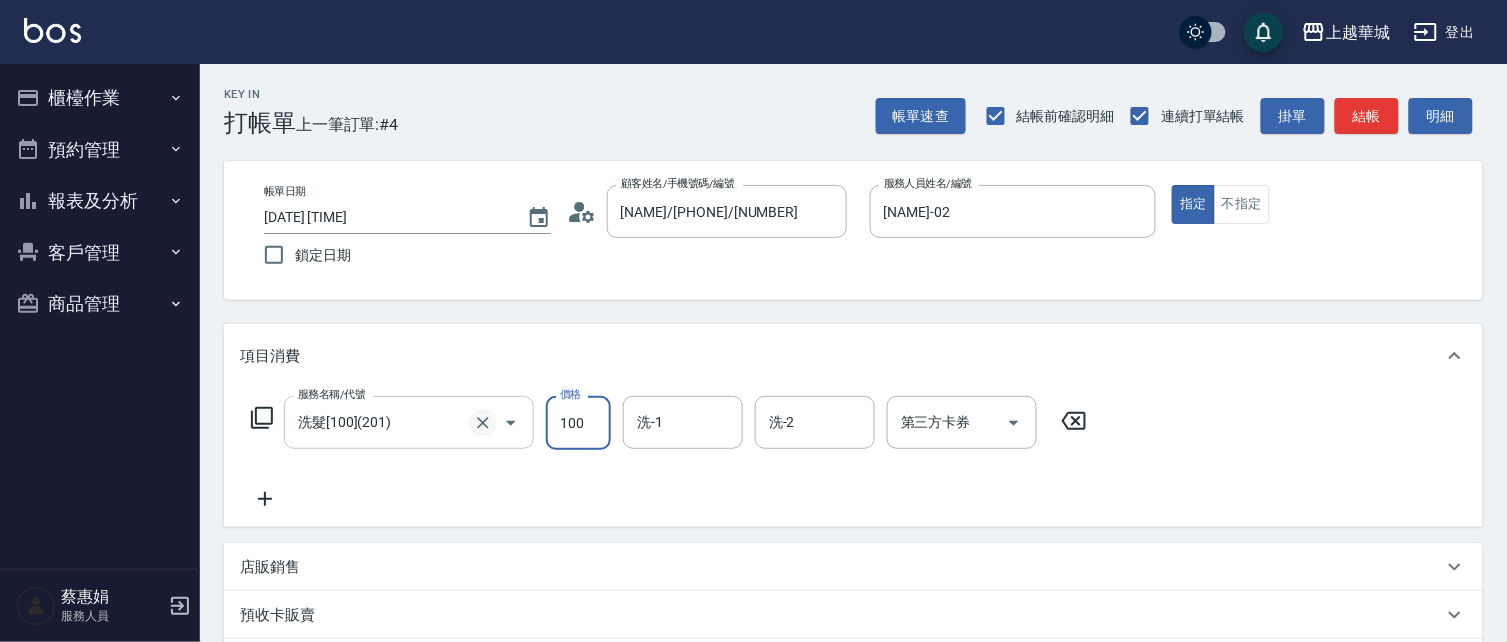 click at bounding box center (483, 423) 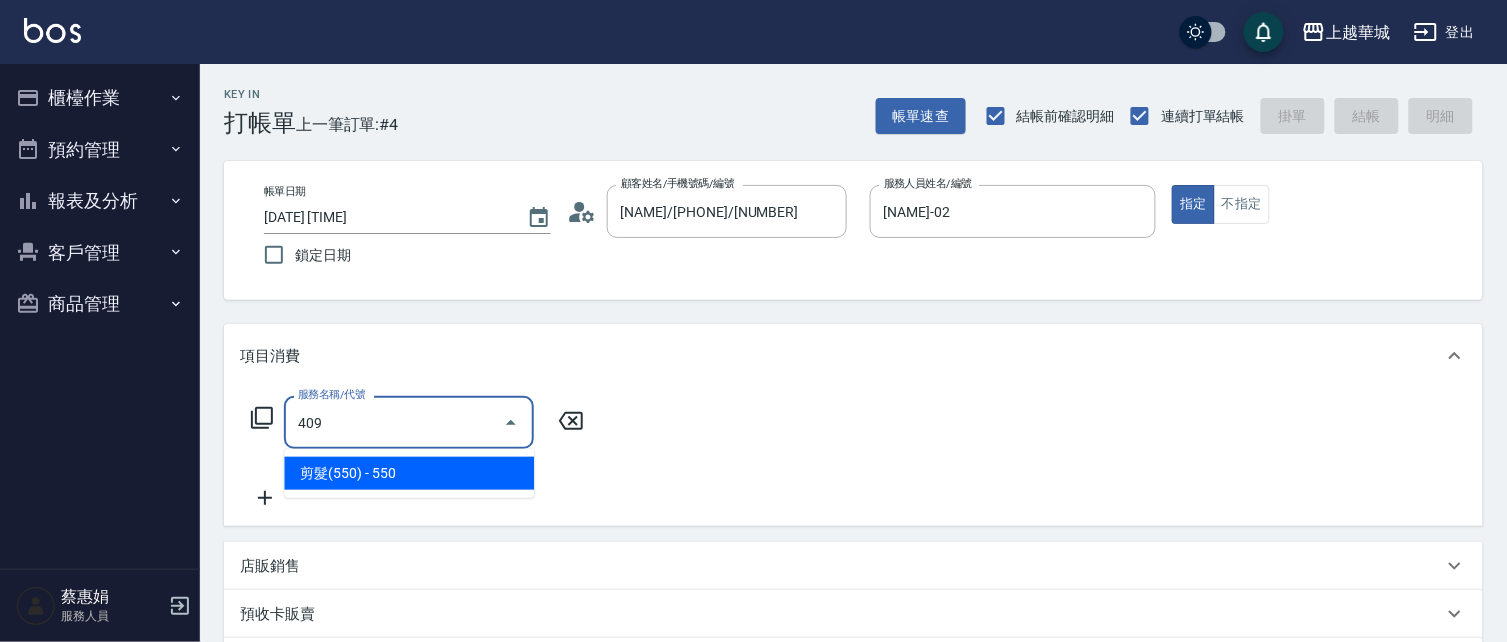 type on "剪髮(550)(409)" 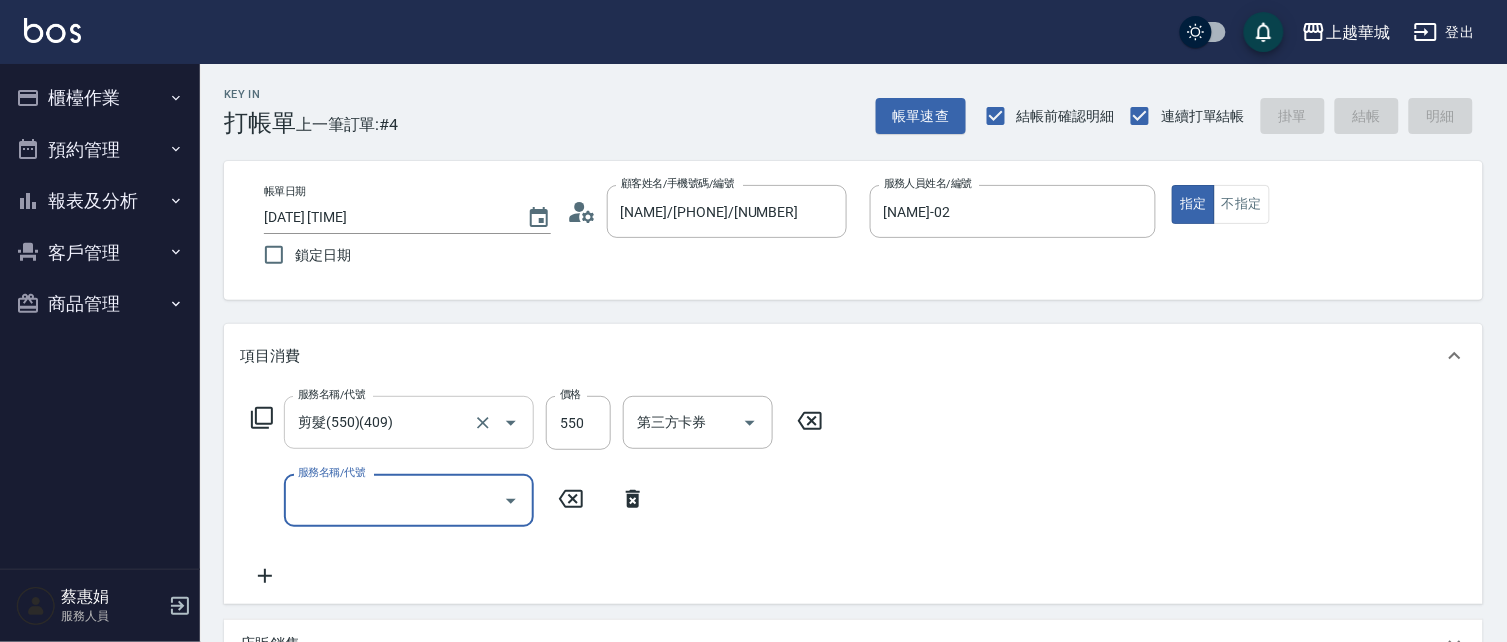 type on "[DATE] [TIME]" 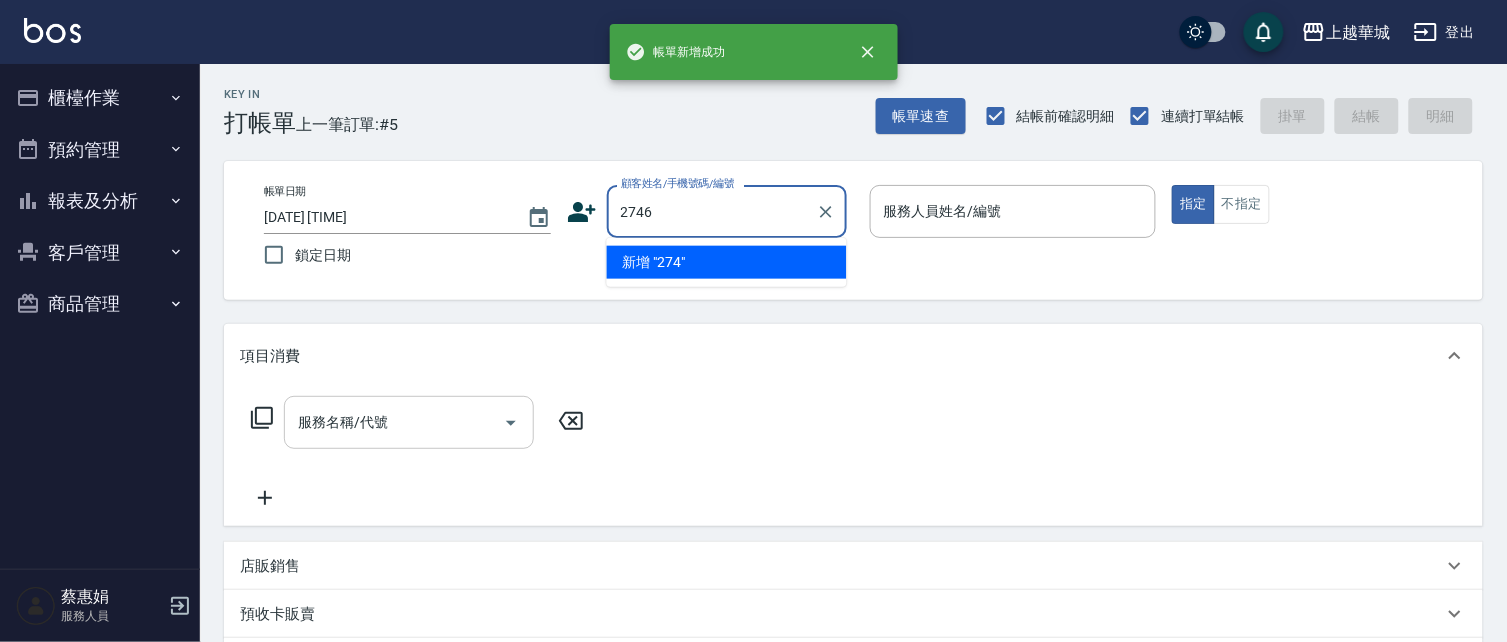 type on "2746" 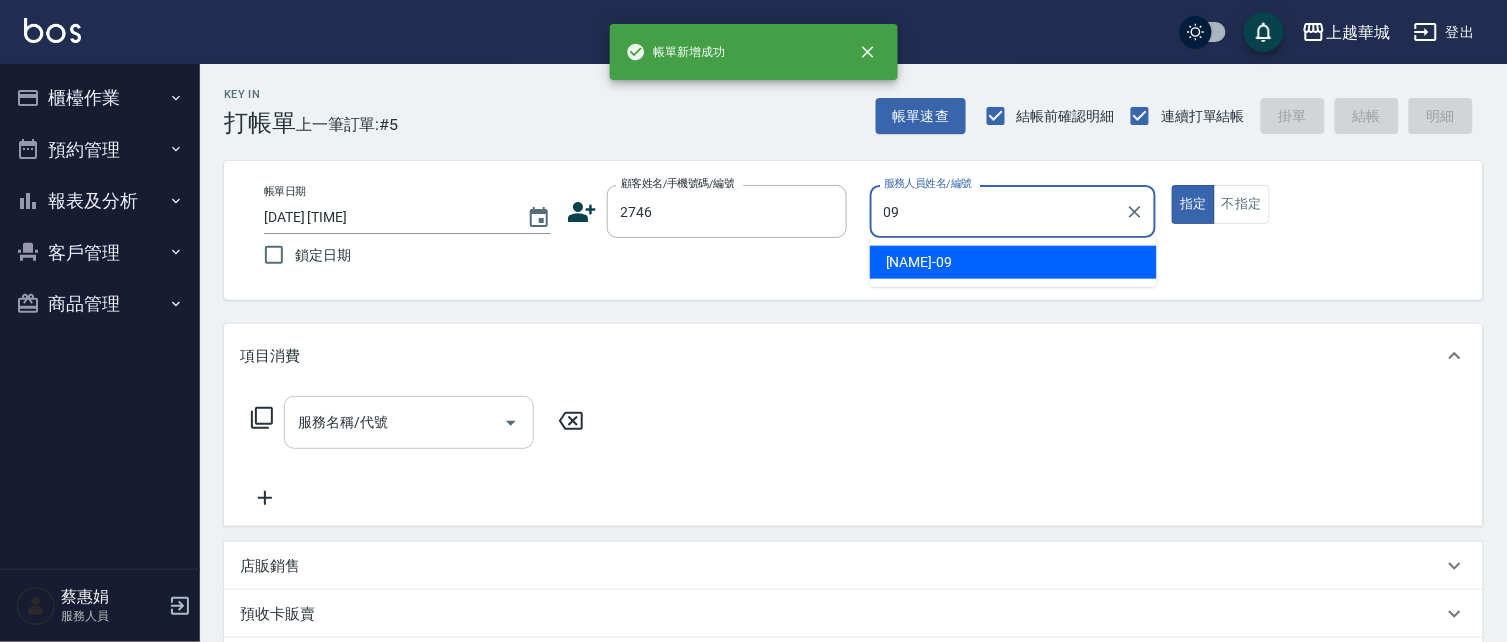 type on "[FIRST] [LAST]-[NUMBER]" 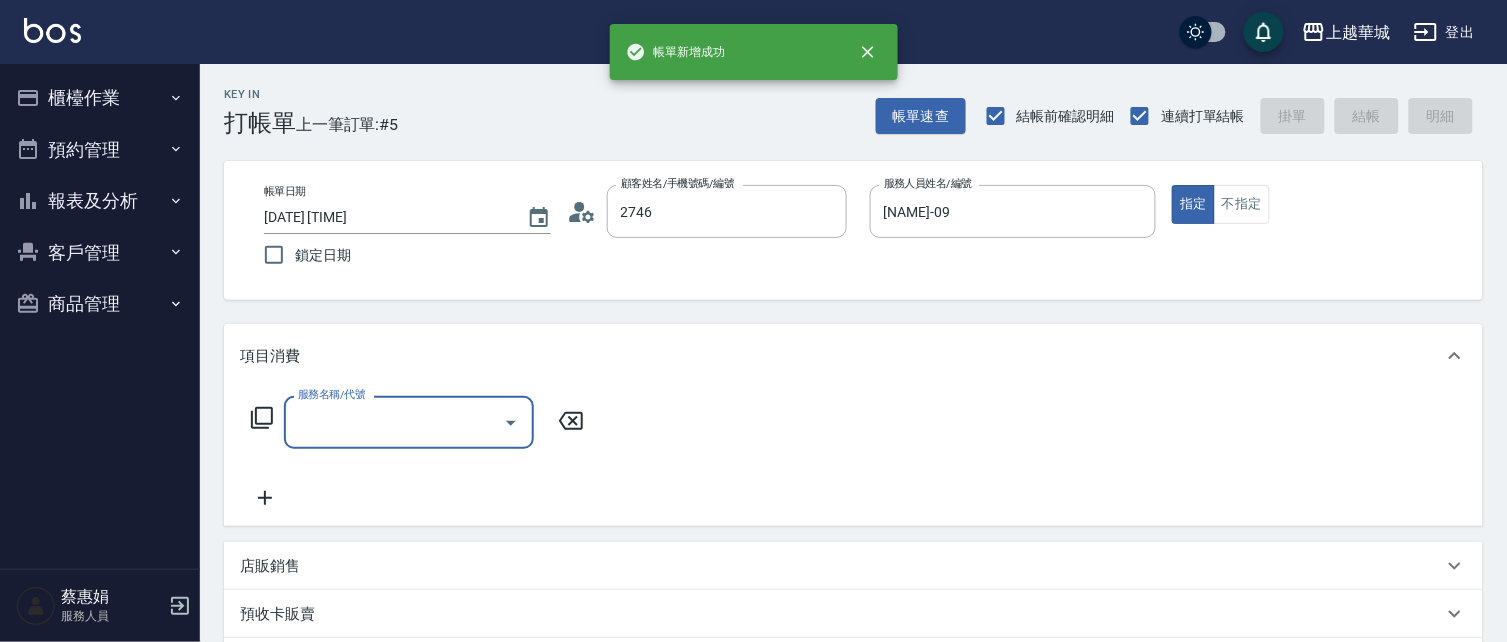 type on "[FIRST] [LAST]/[PHONE]/[NUMBER]" 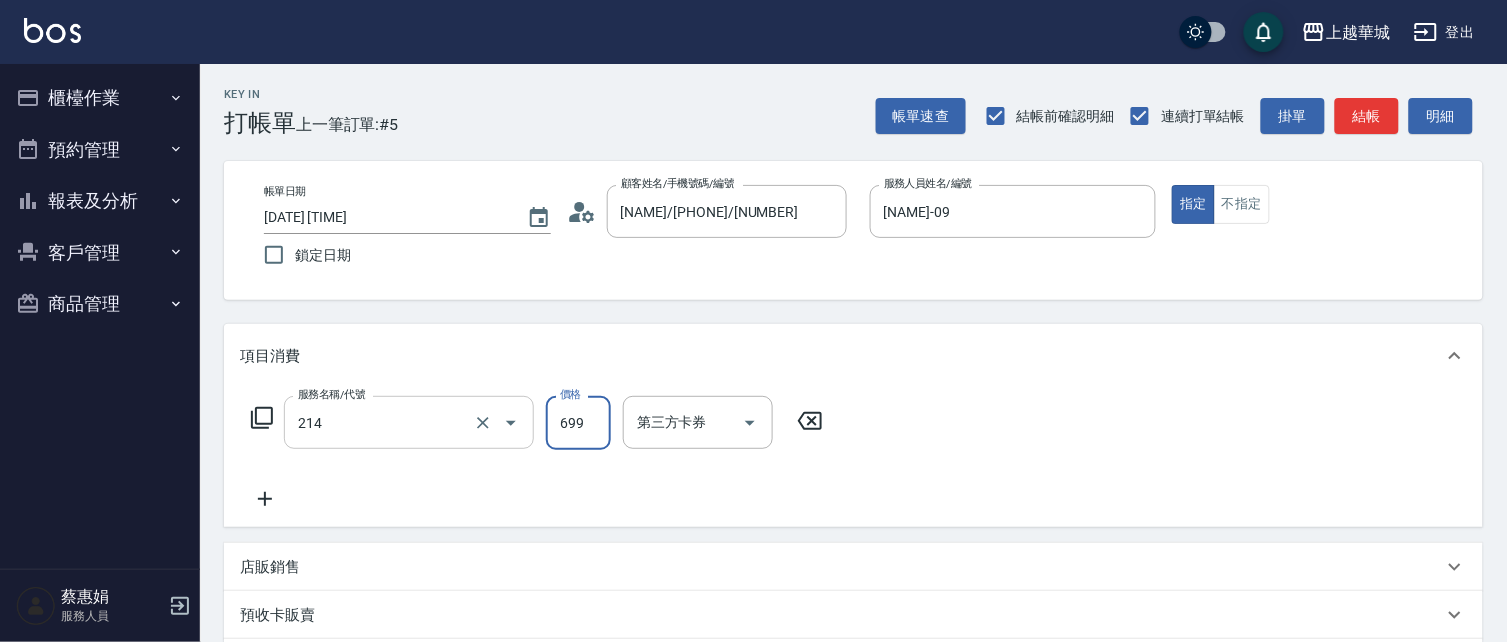 type on "滾珠洗髪699(214)" 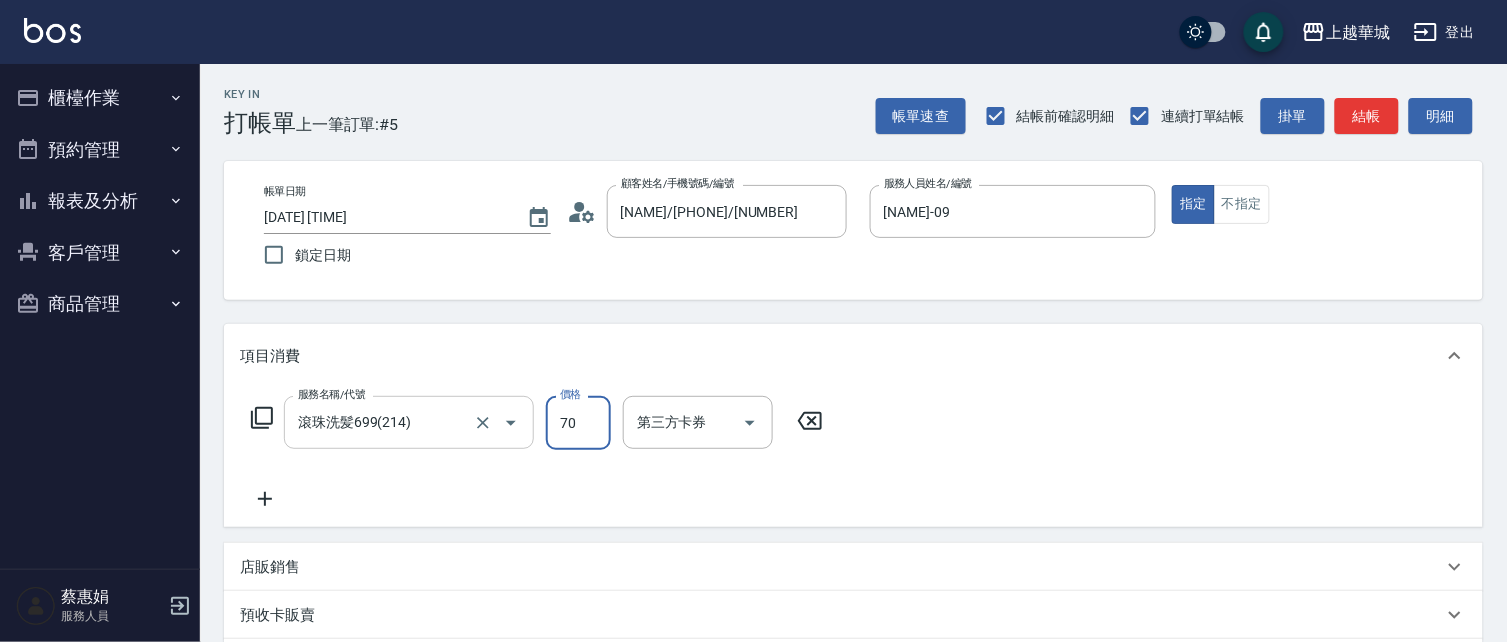 type on "700" 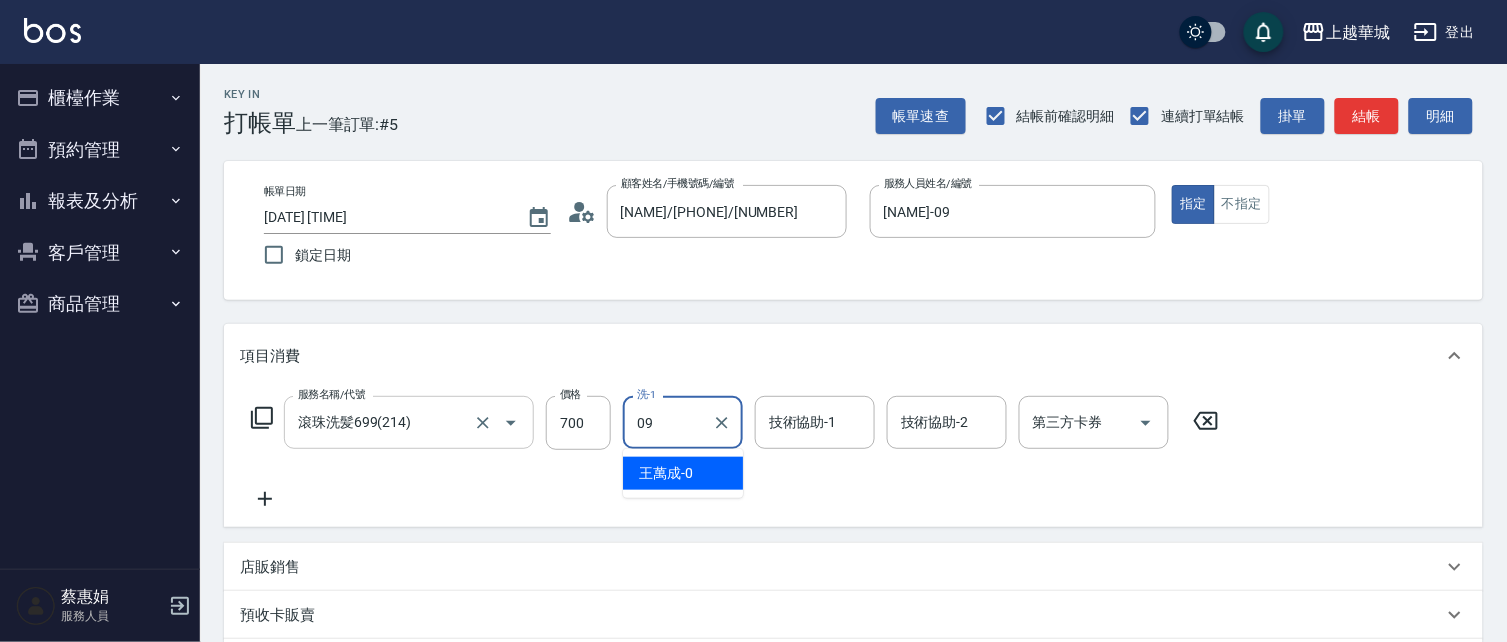 type on "[FIRST] [LAST]-[NUMBER]" 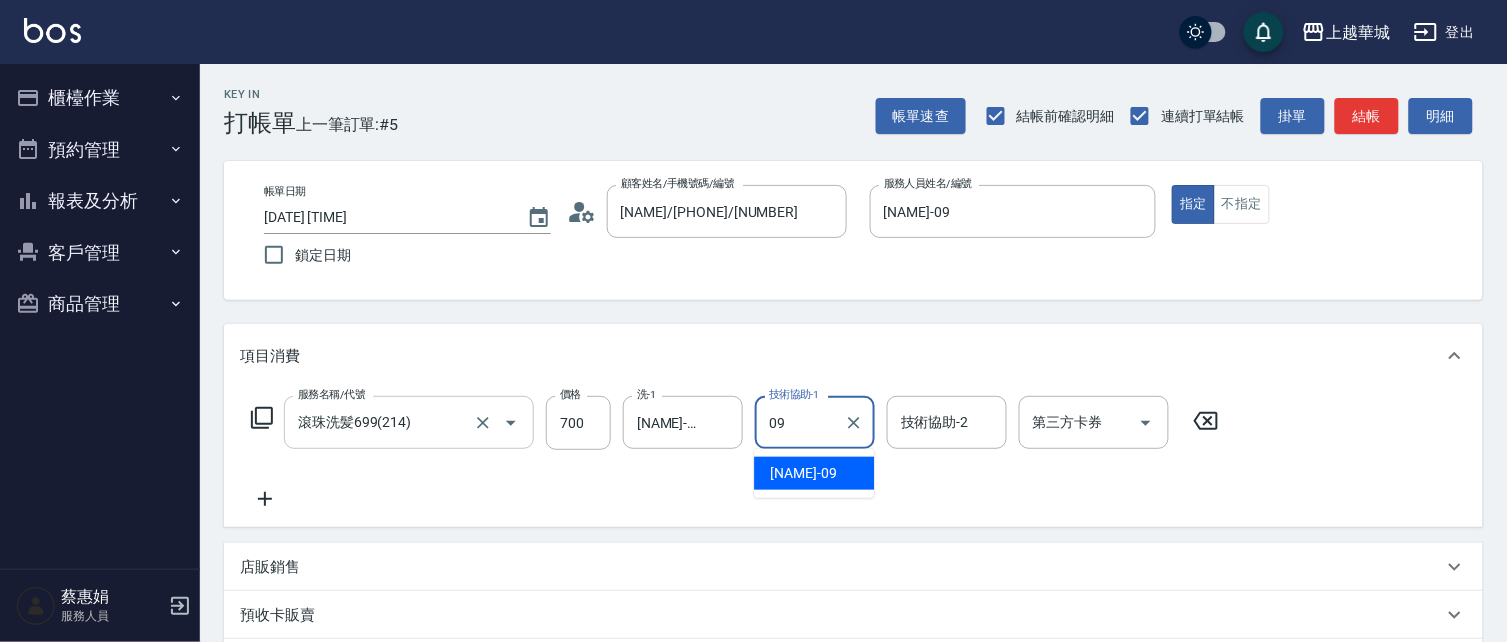 type on "[FIRST] [LAST]-[NUMBER]" 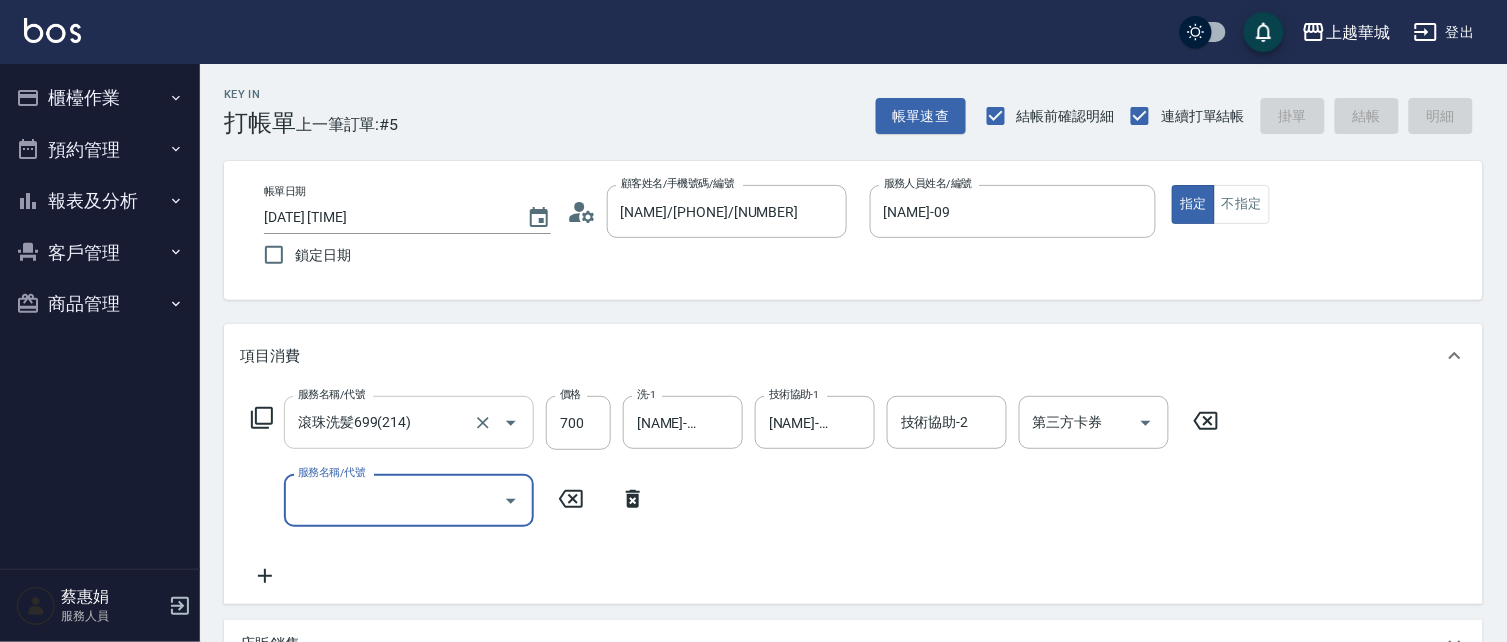 type 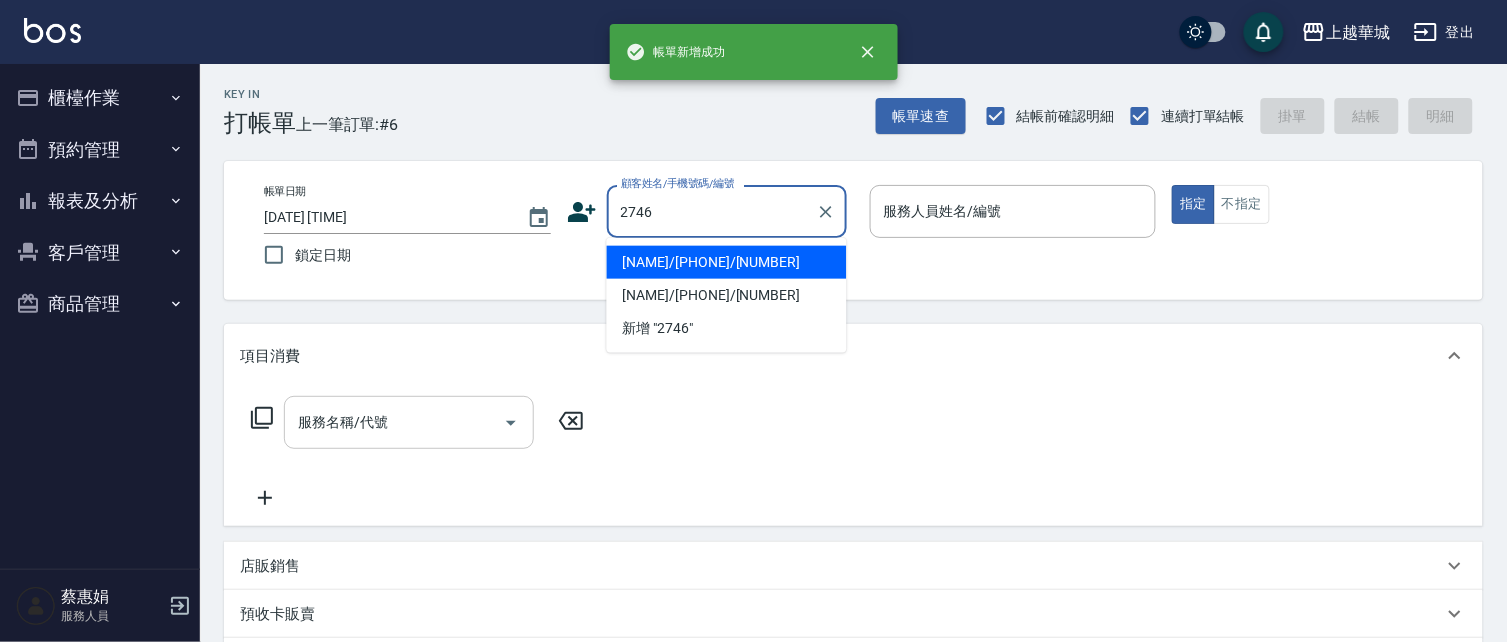 type on "2746" 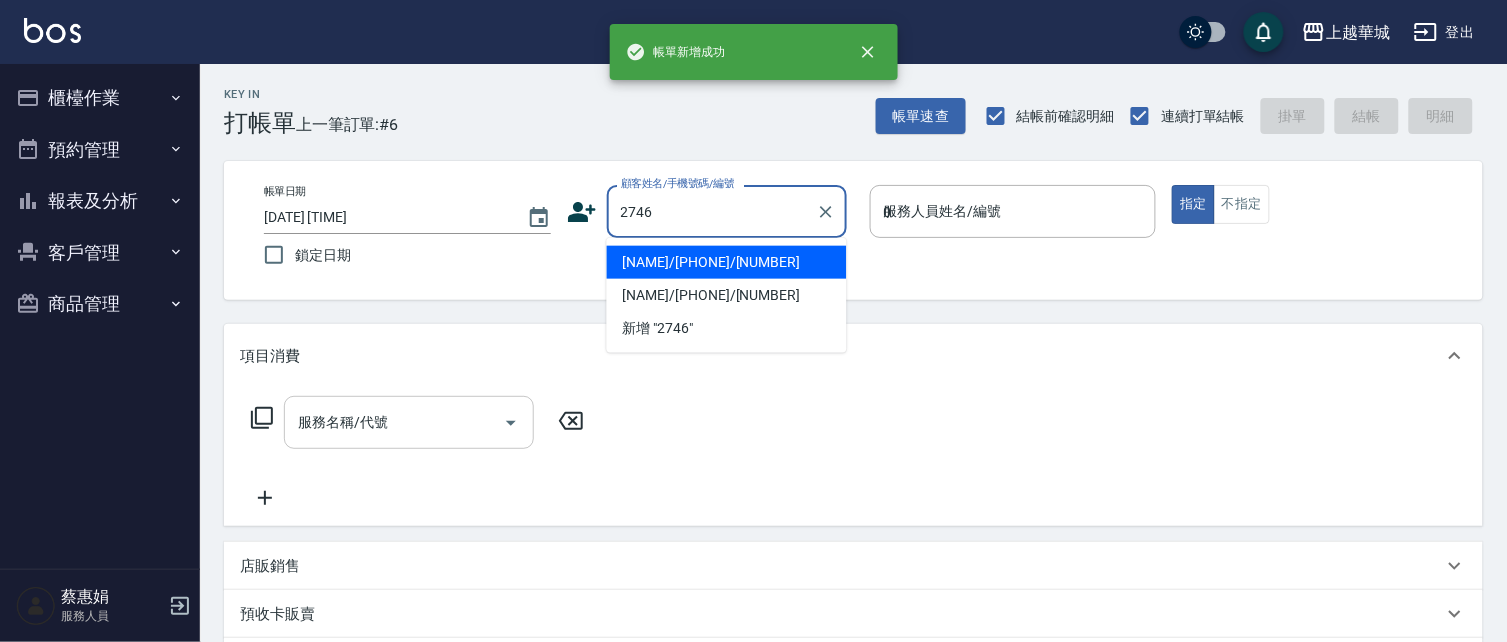 type on "09" 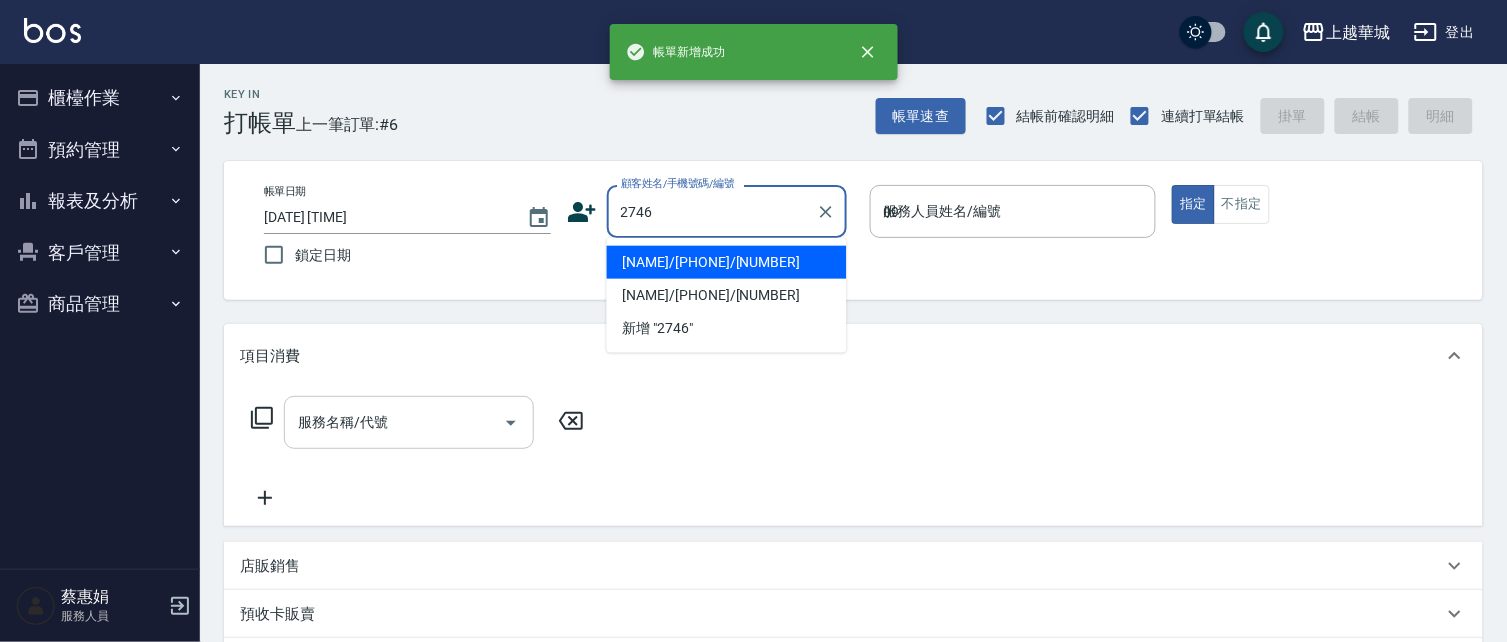 type on "[FIRST] [LAST]/[PHONE]/[NUMBER]" 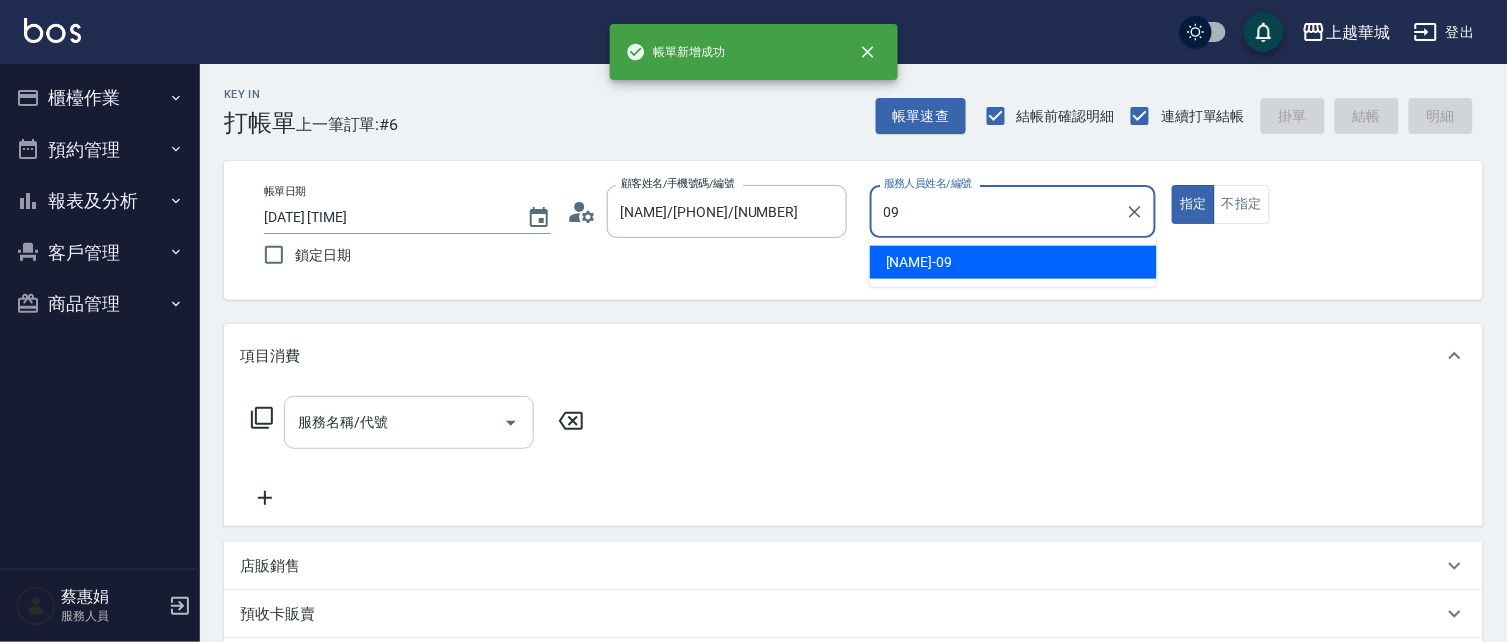 type on "[FIRST] [LAST]-[NUMBER]" 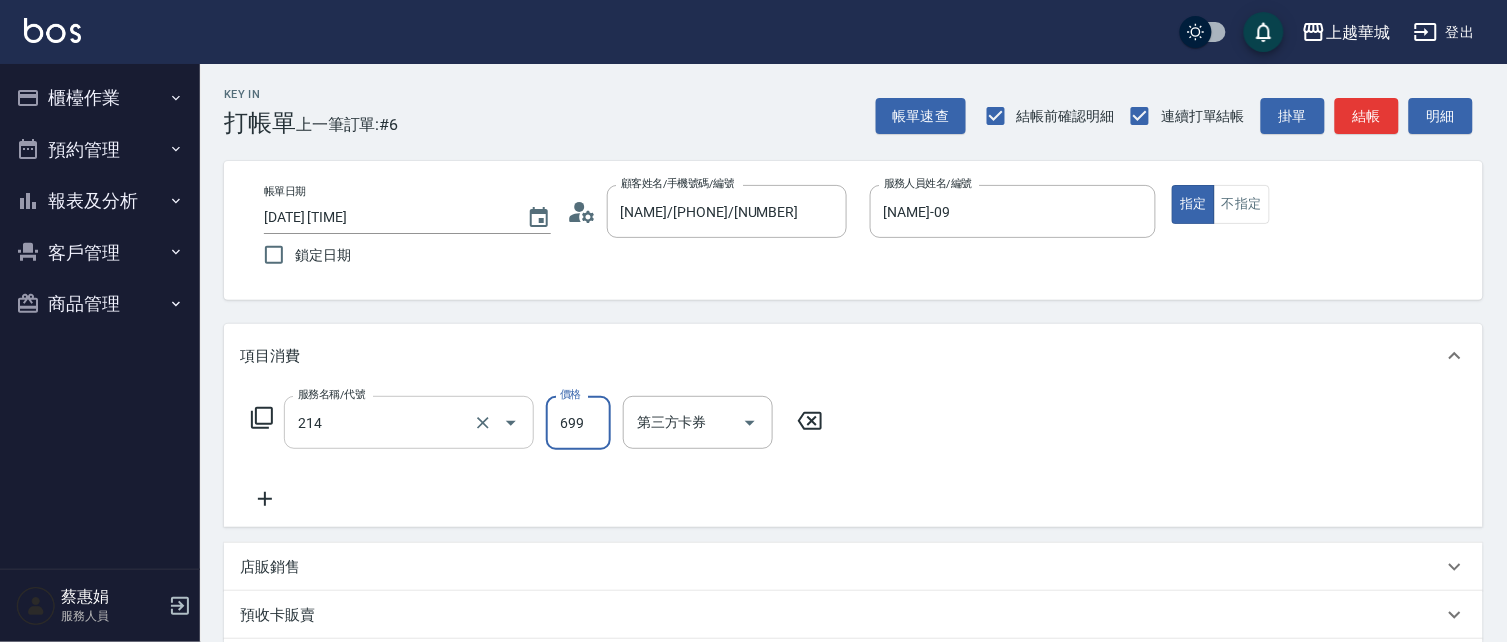 type on "滾珠洗髪699(214)" 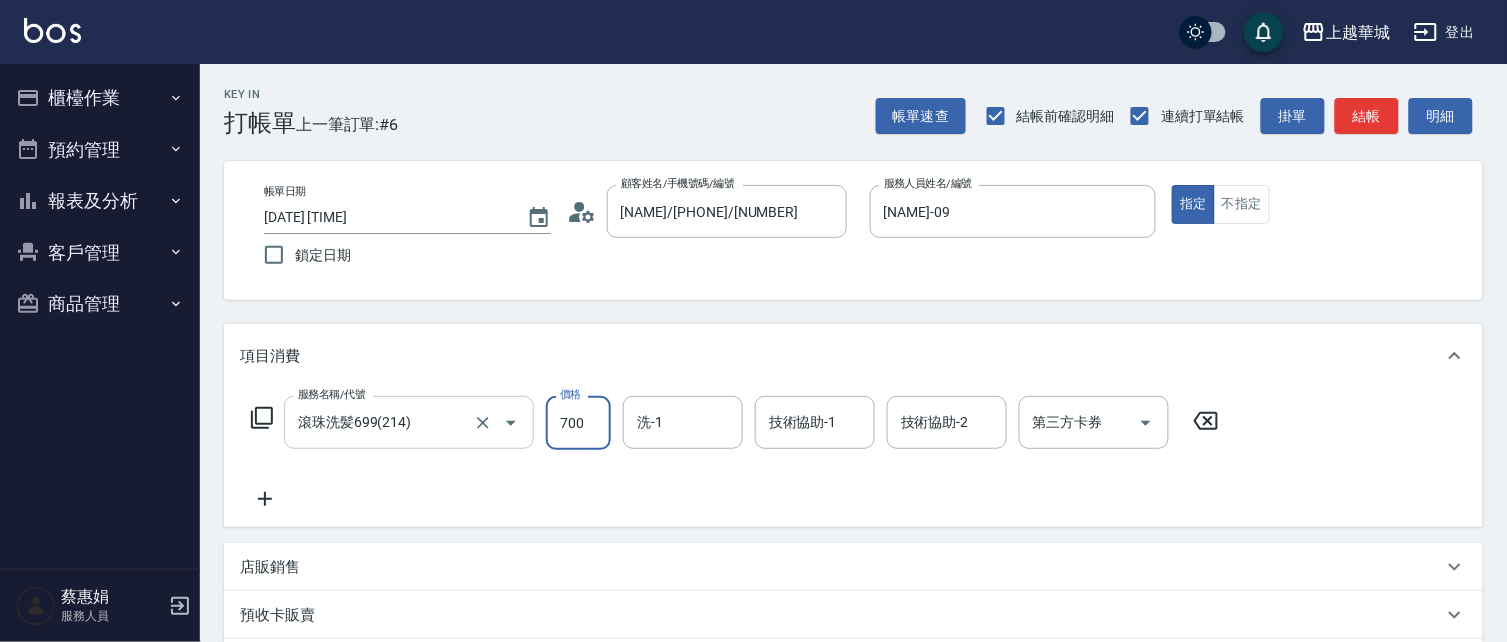 type on "700" 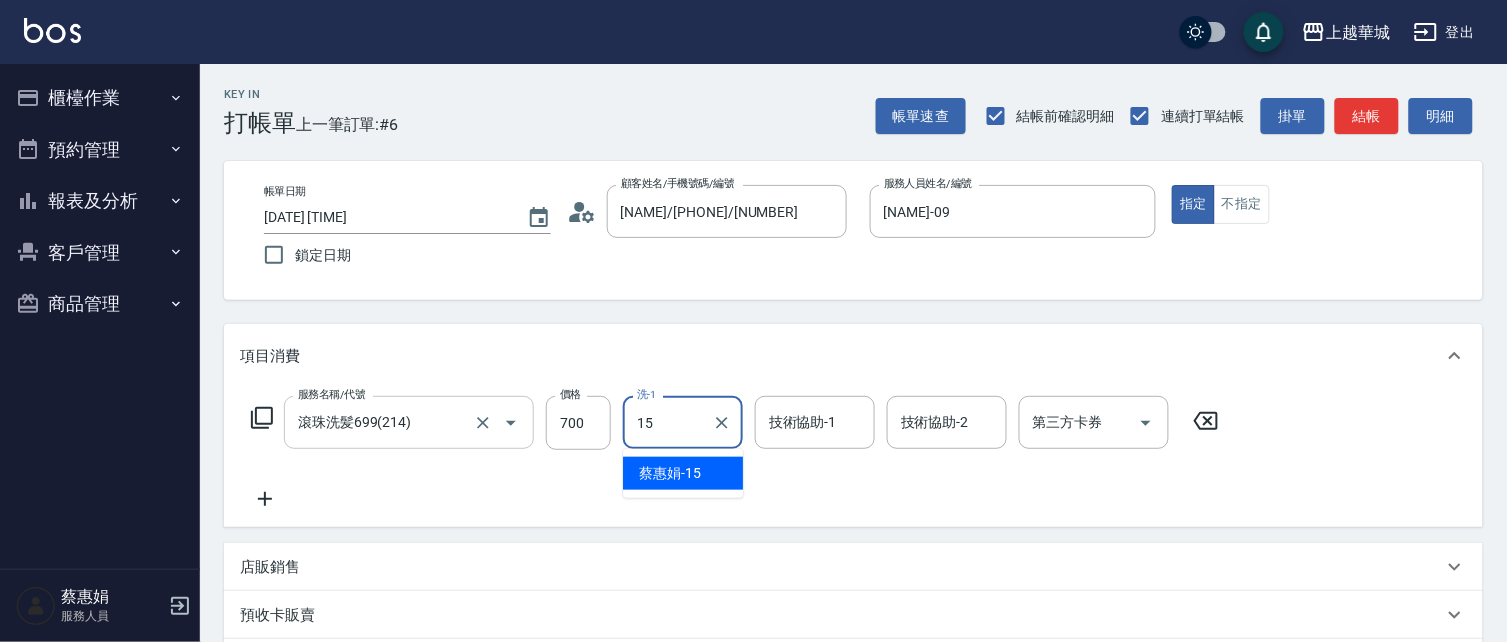 type on "[FIRST] [LAST]-[NUMBER]" 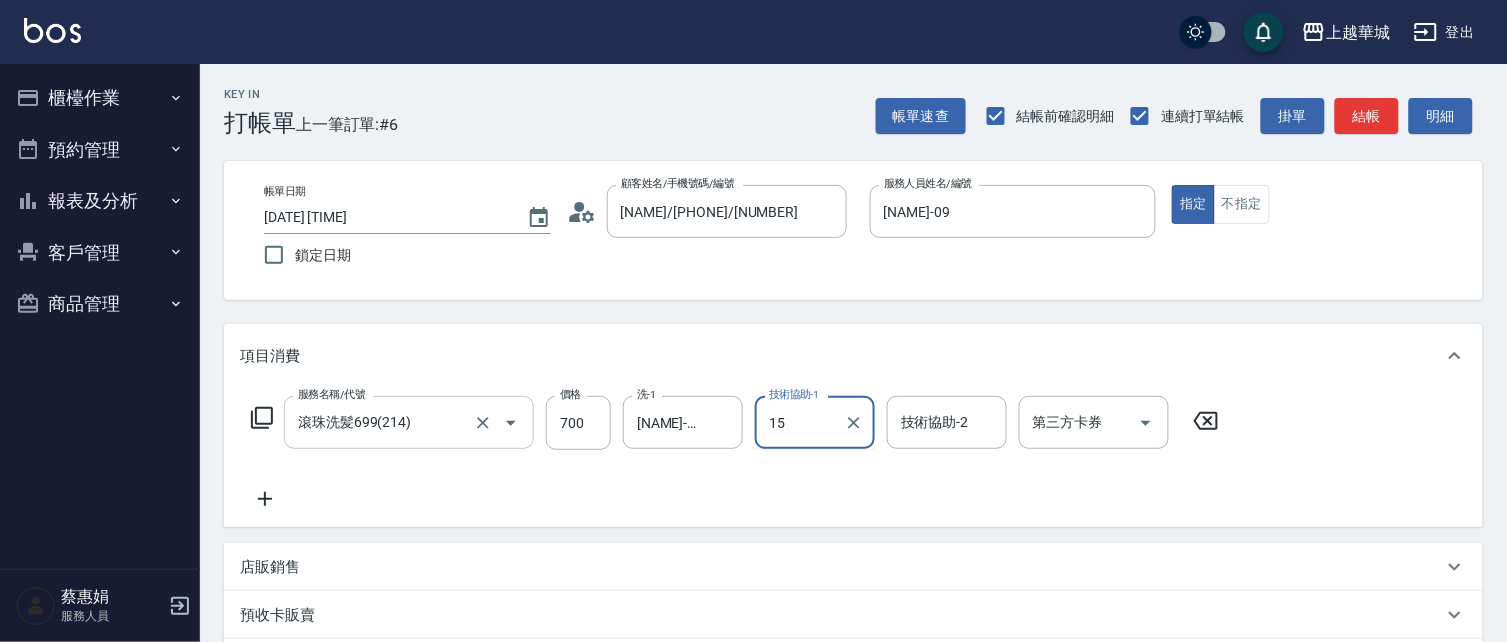 type on "[FIRST] [LAST]-[NUMBER]" 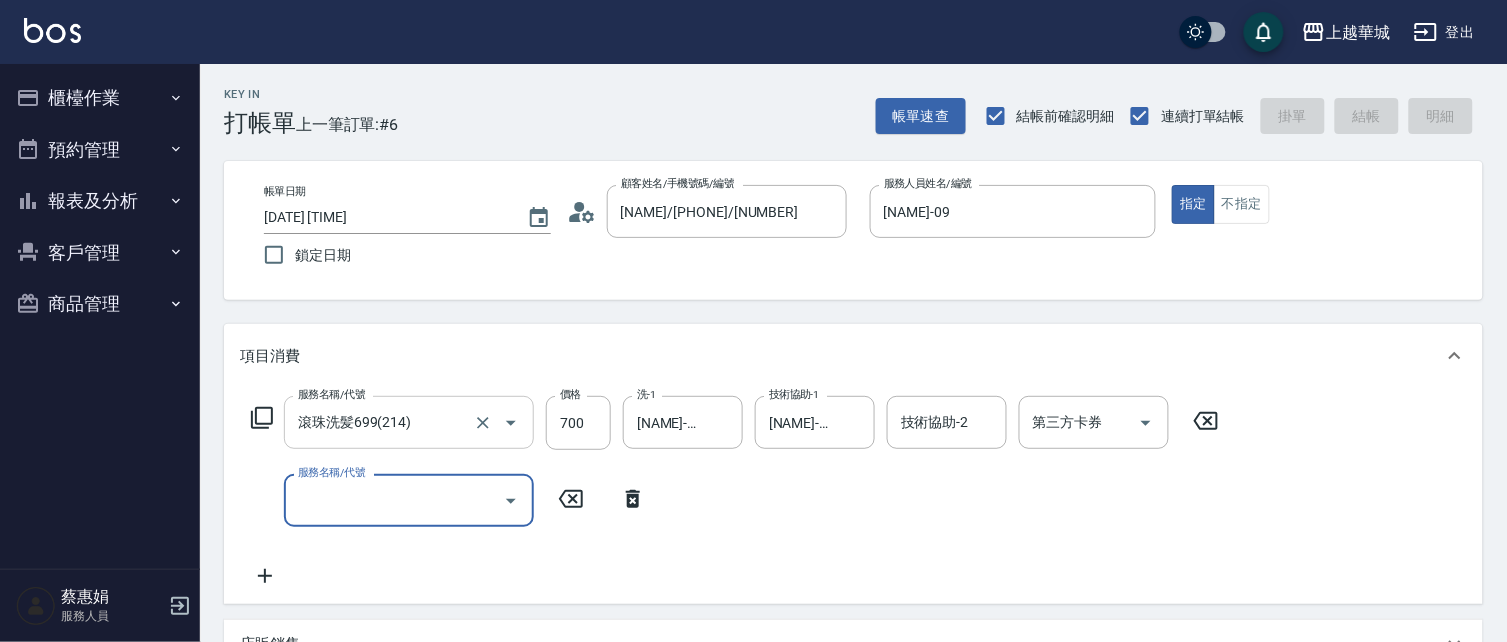 type 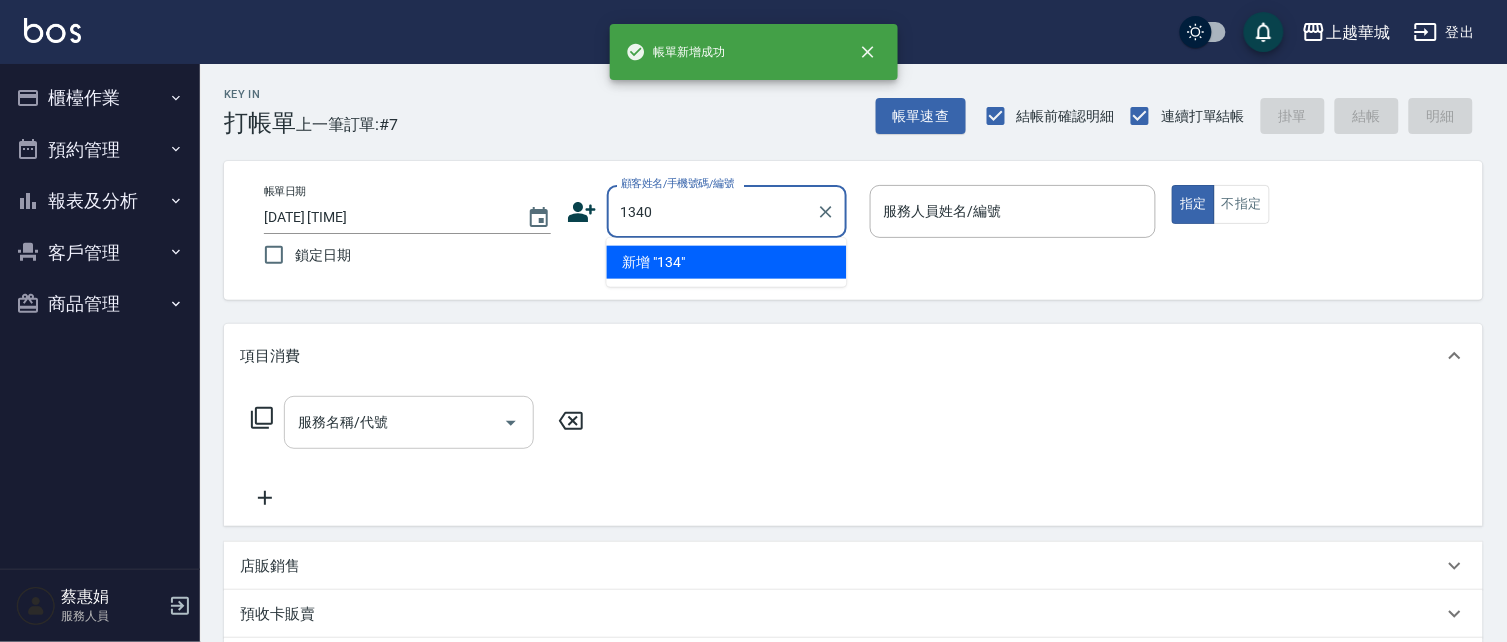 type on "1340" 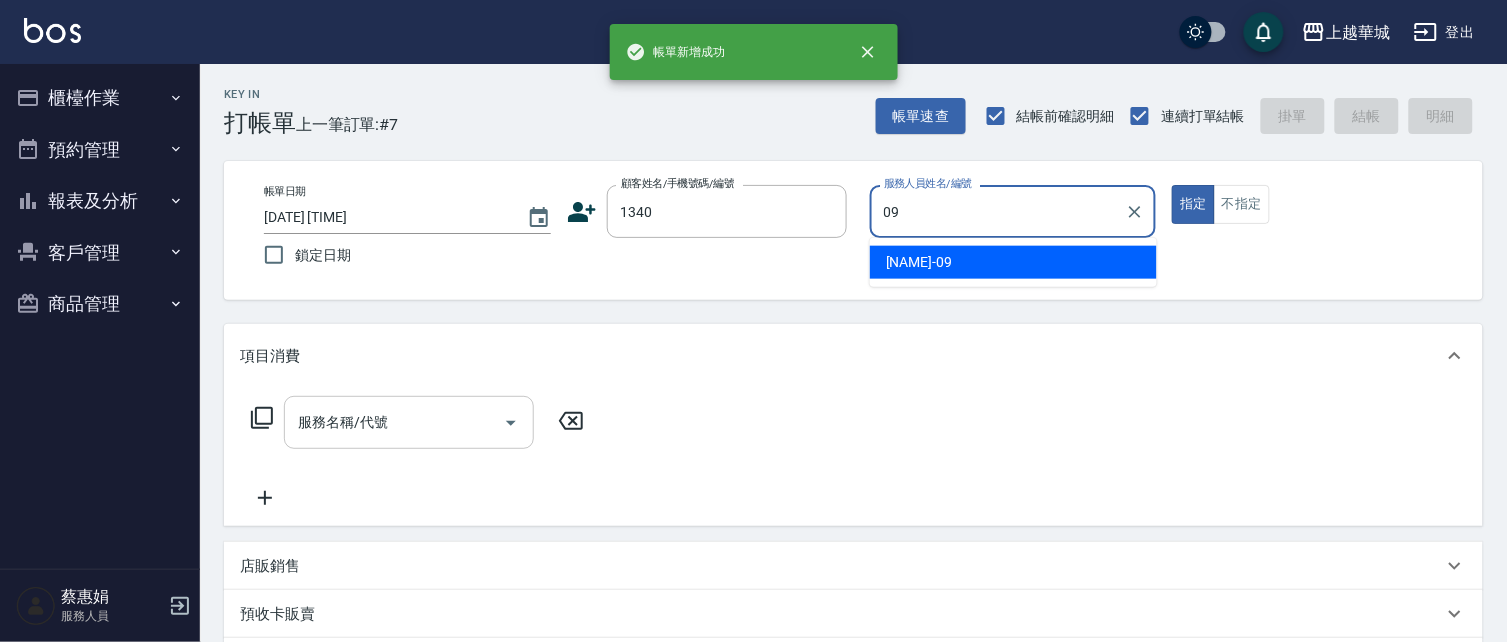 type on "[FIRST] [LAST]-[NUMBER]" 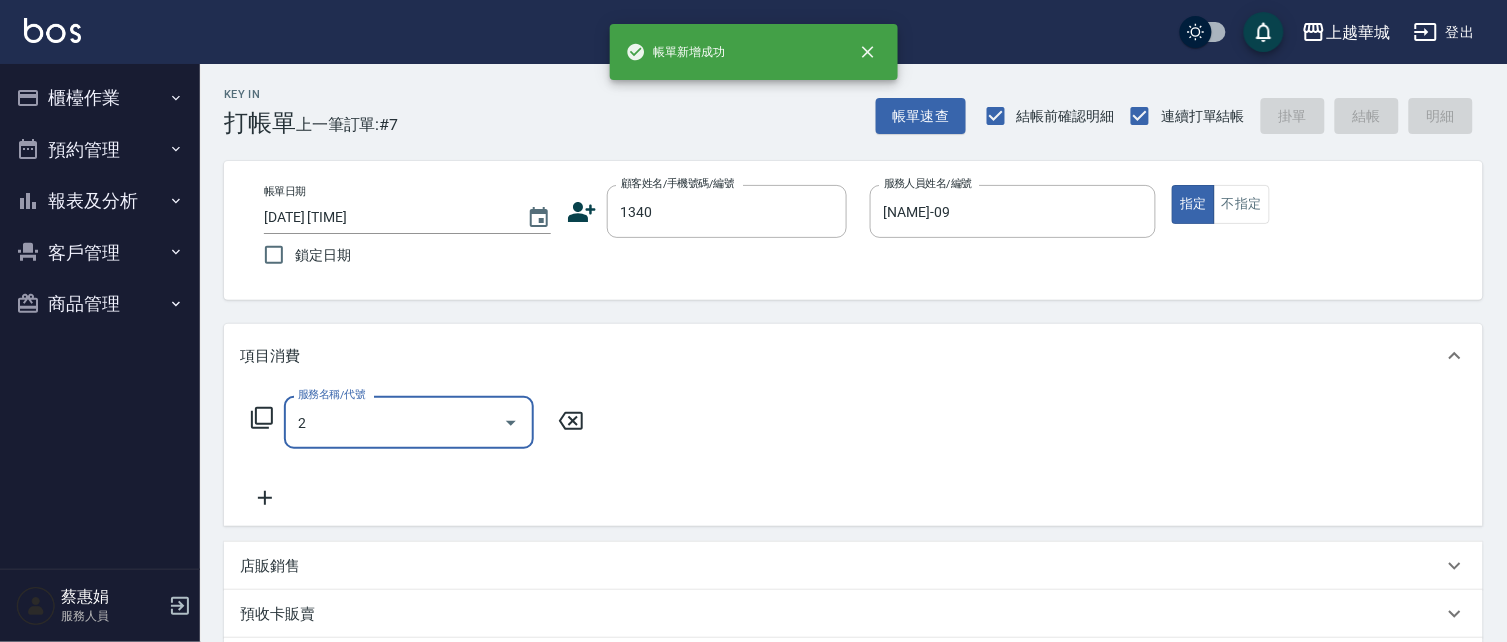 type on "22" 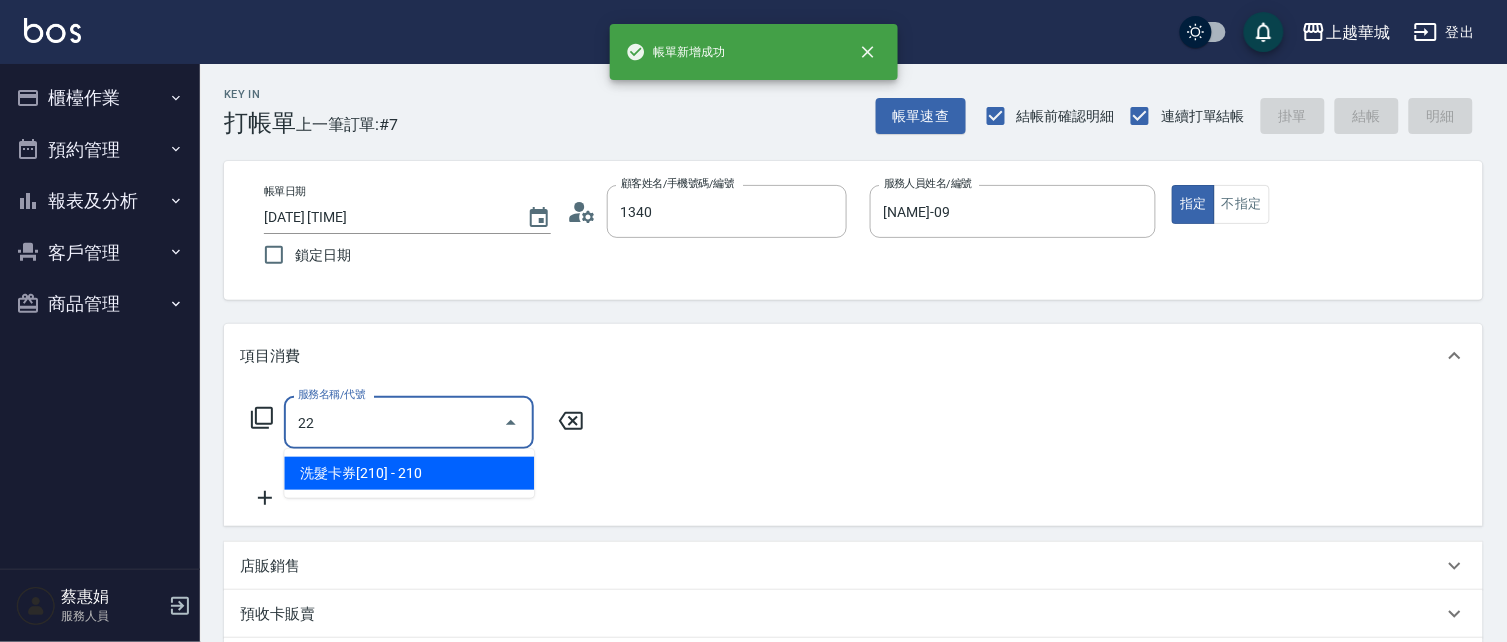 type on "[FIRST] [LAST]/[PHONE]/[NUMBER]" 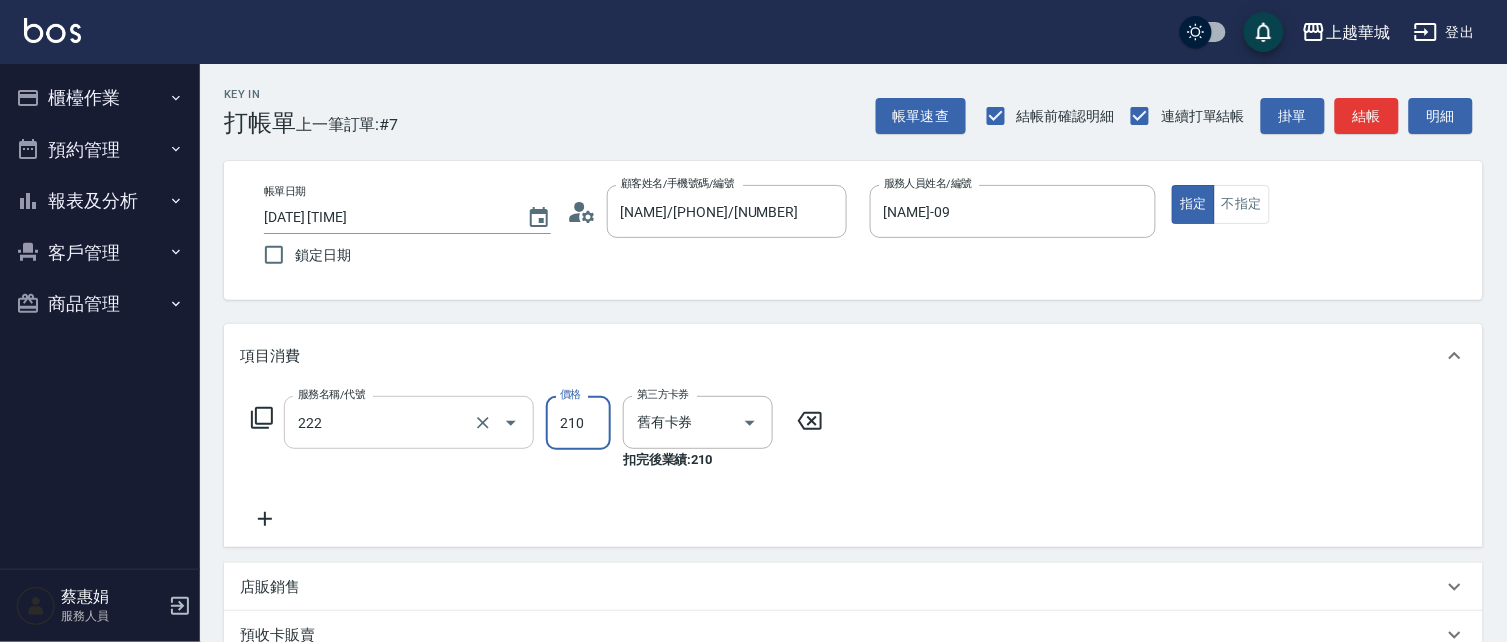 type on "洗髮卡券[210](222)" 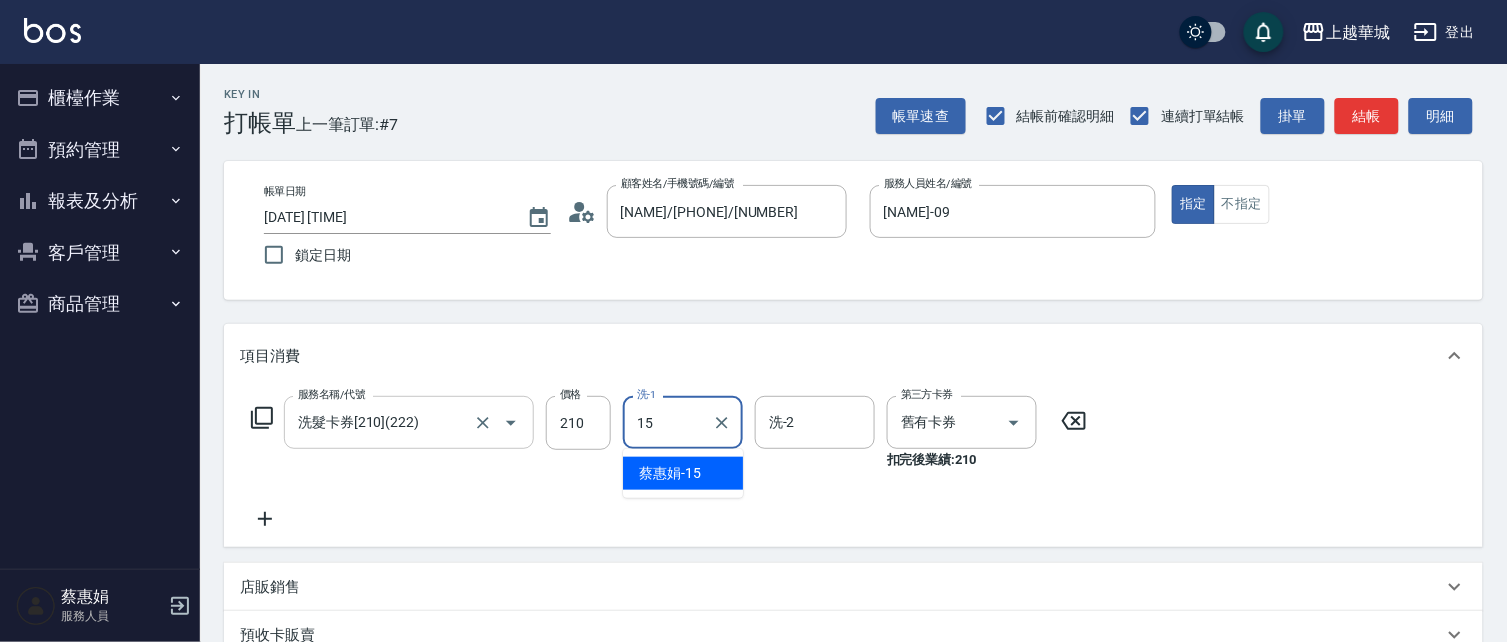 type on "[FIRST] [LAST]-[NUMBER]" 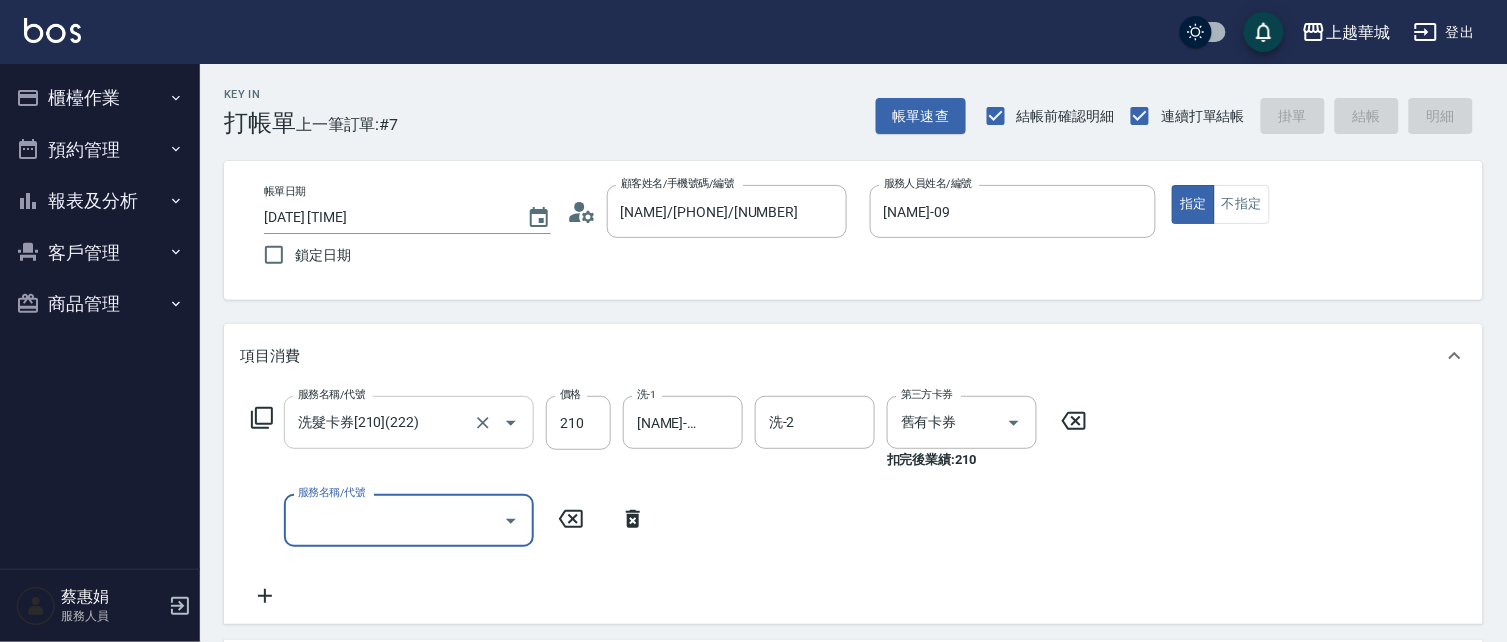 type 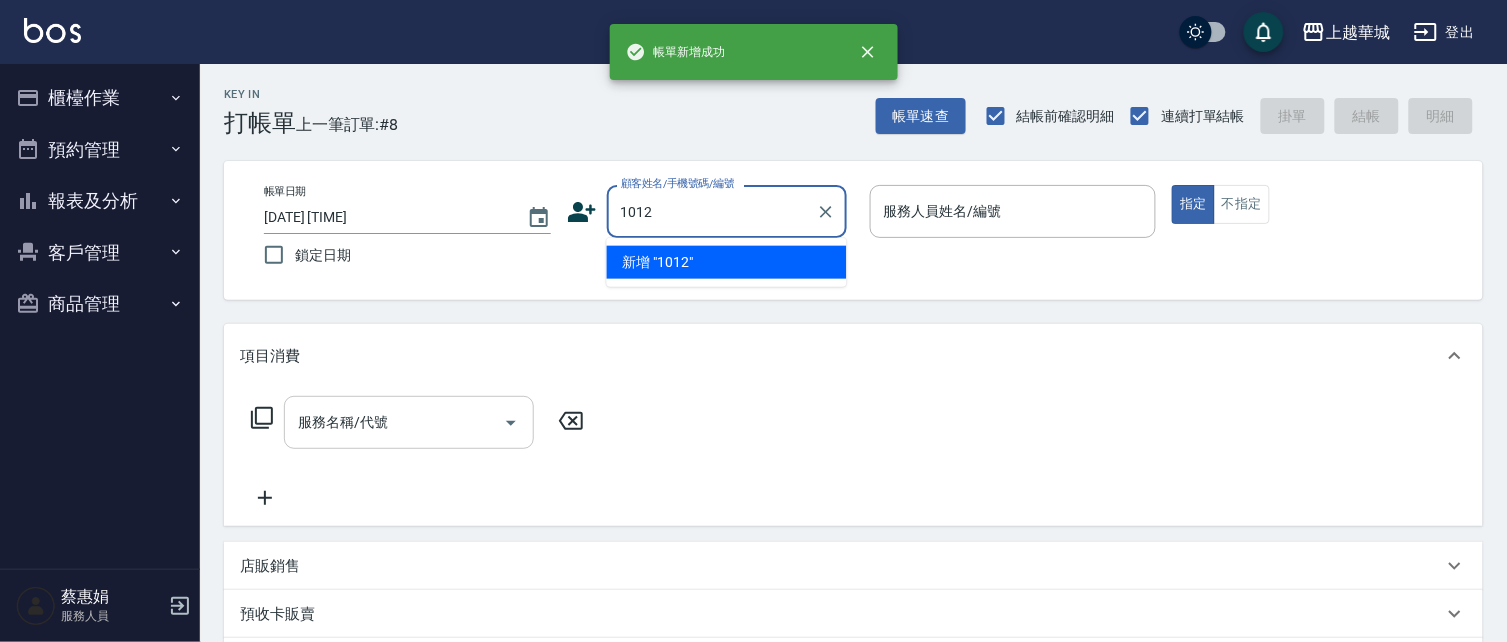 type on "1012" 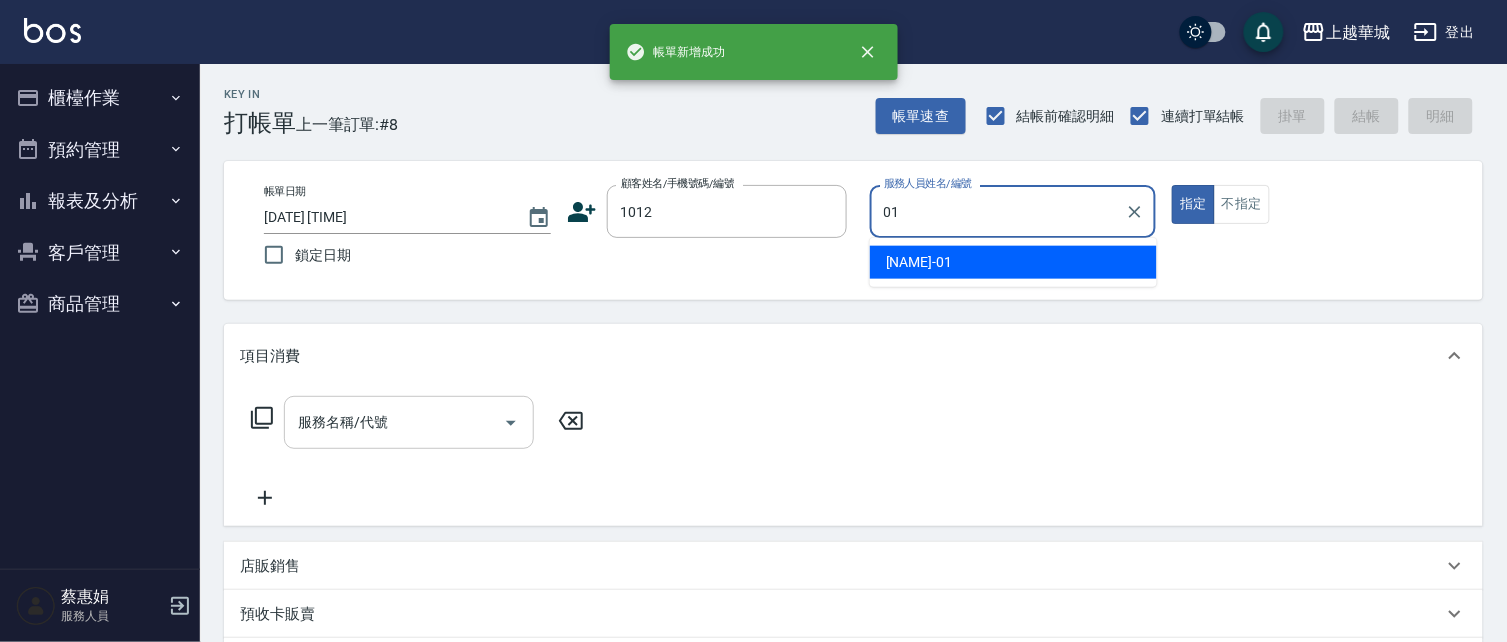 type on "林雅雯-01" 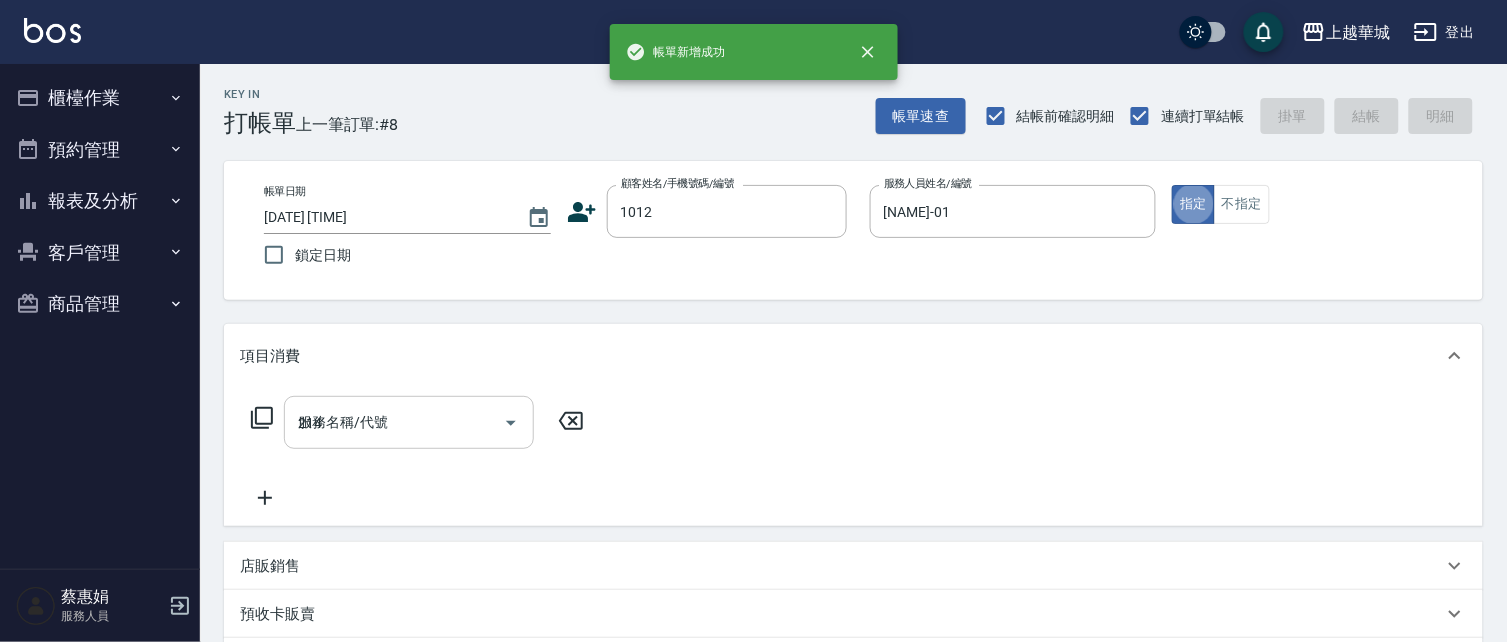 type on "214" 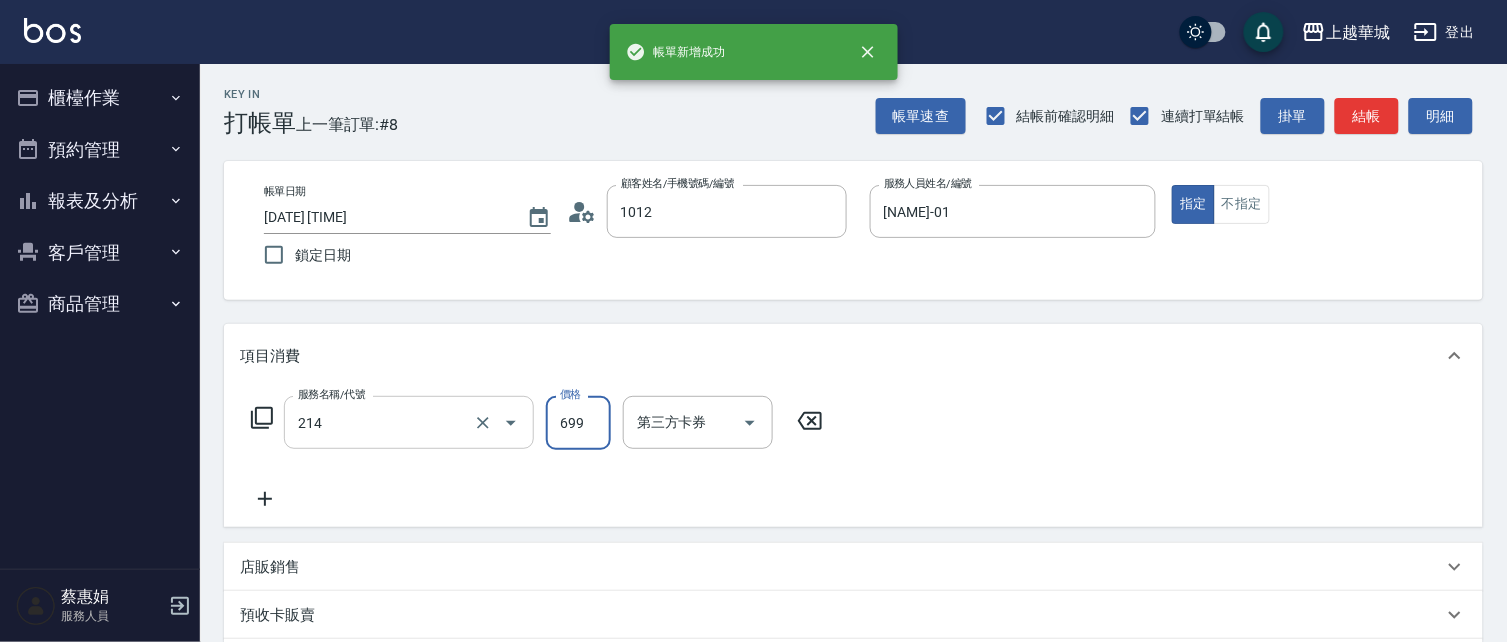 type on "[FIRST] [LAST]/[PHONE]/[NUMBER]" 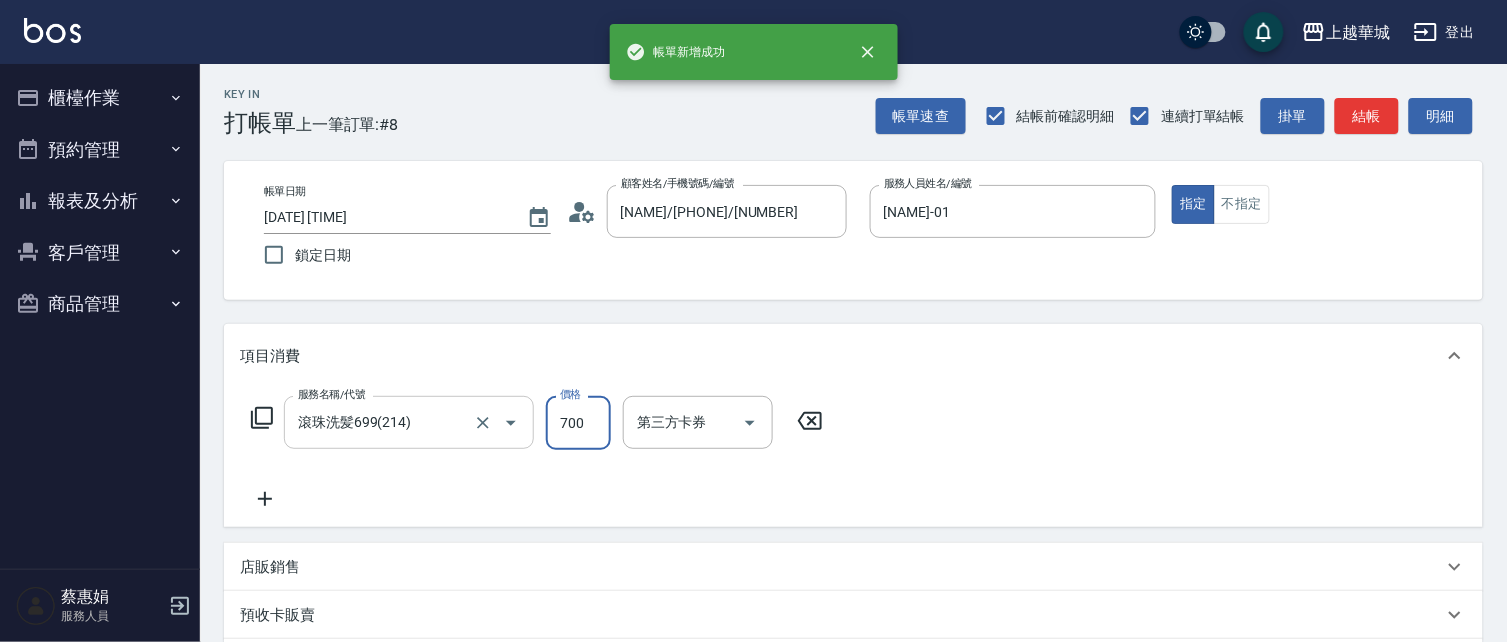 type on "700" 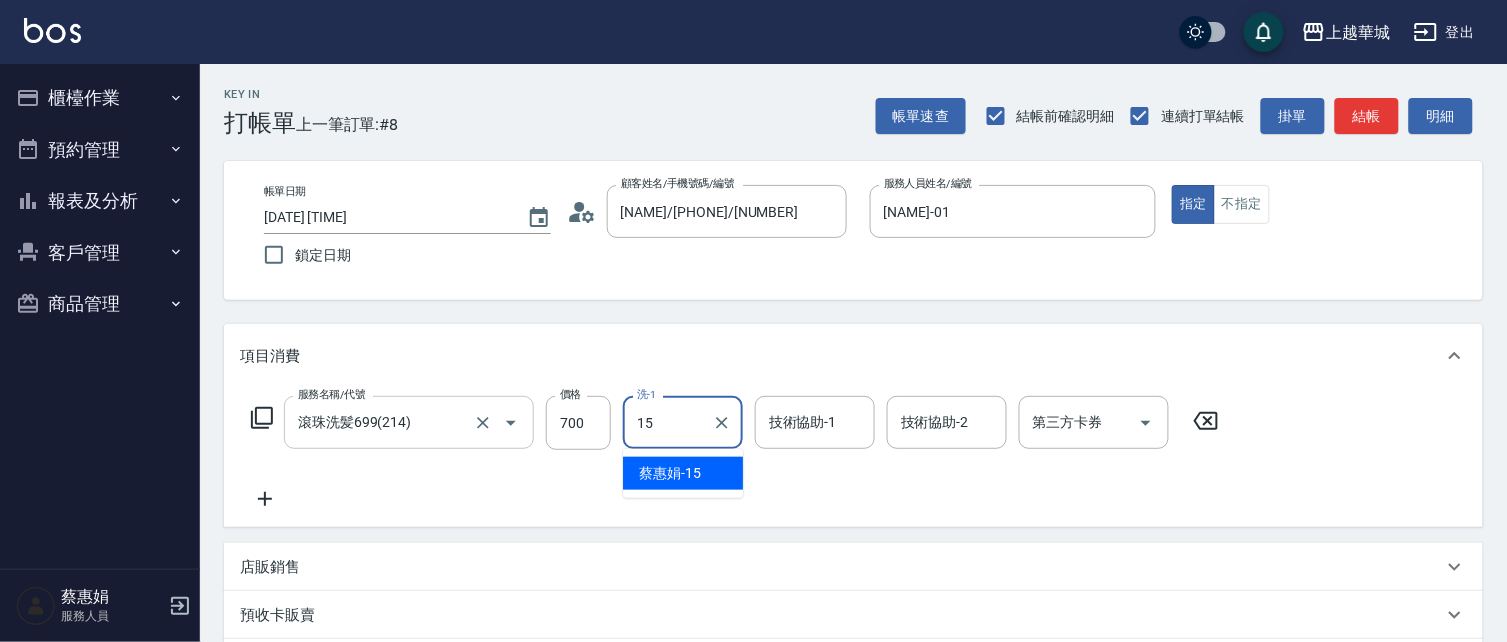 type on "[FIRST] [LAST]-[NUMBER]" 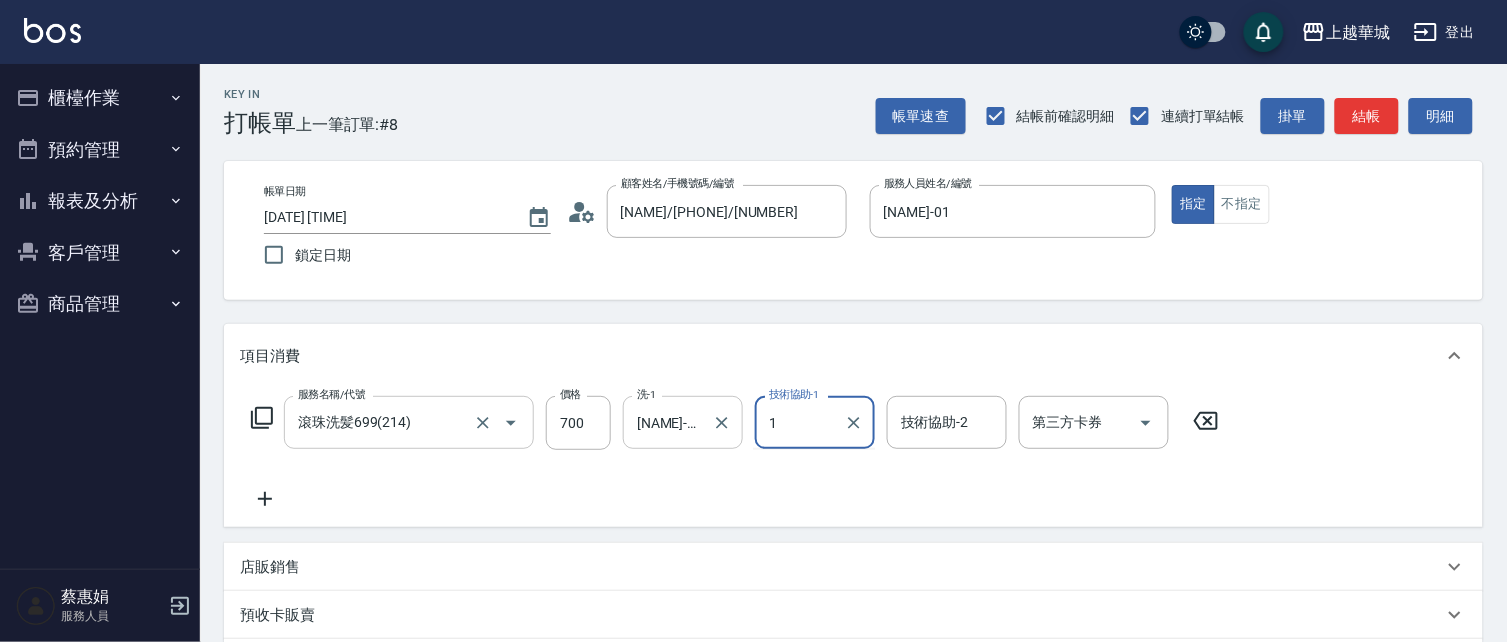 type on "1" 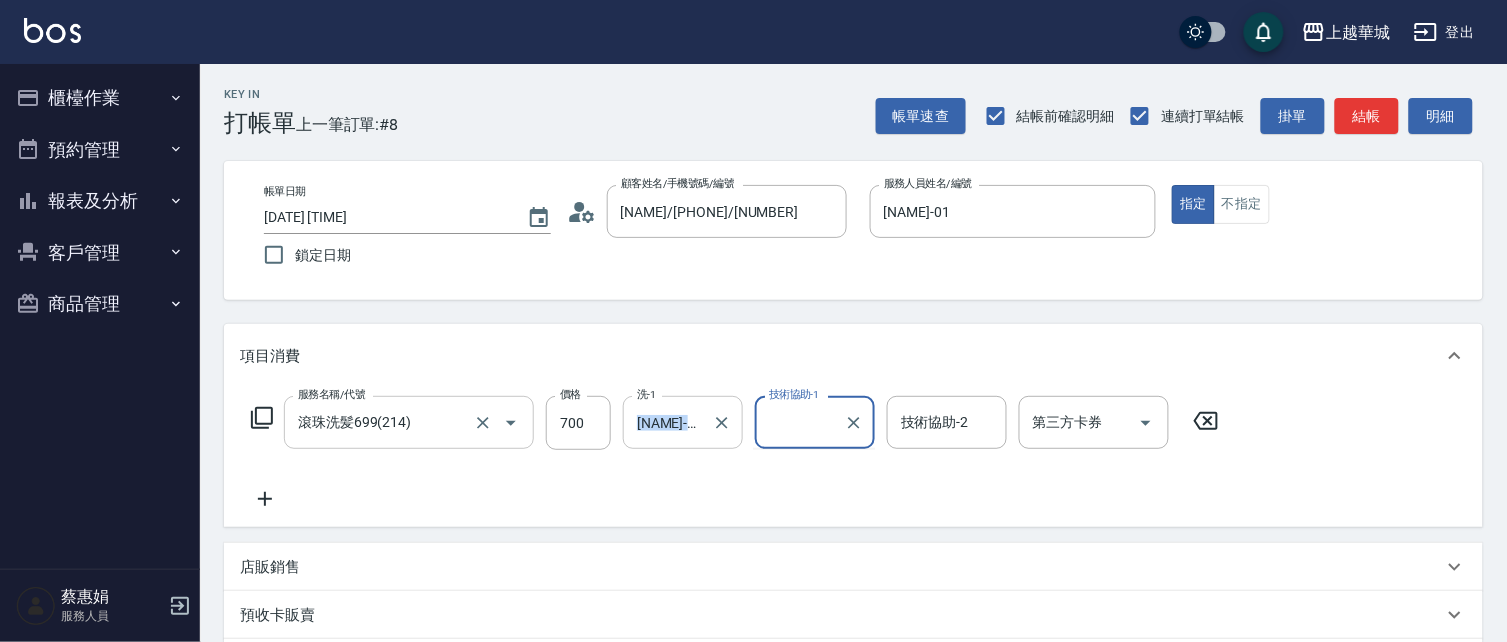 click on "服務名稱/代號 滾珠洗髪699(214) 服務名稱/代號 價格 700 價格 洗-1 蔡惠娟-15 洗-1 技術協助-1 技術協助-1 技術協助-2 技術協助-2 第三方卡券 第三方卡券" at bounding box center [853, 457] 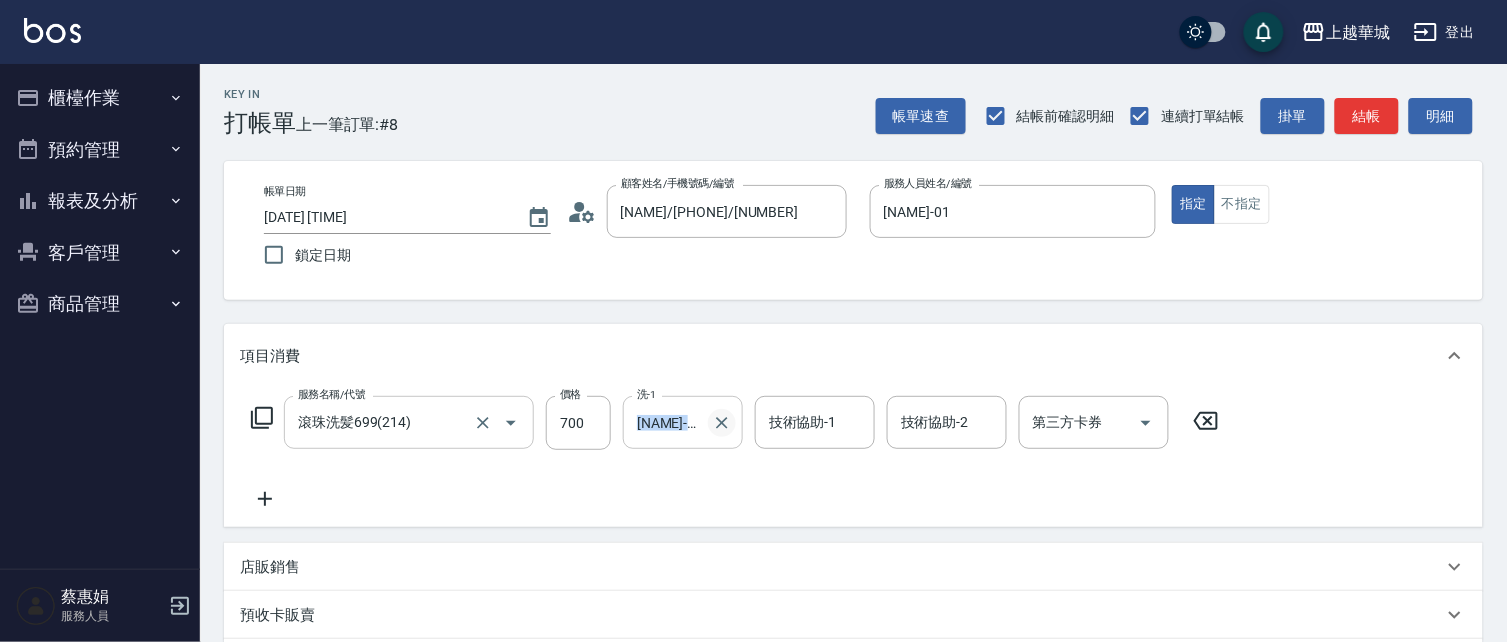 drag, startPoint x: 723, startPoint y: 405, endPoint x: 716, endPoint y: 416, distance: 13.038404 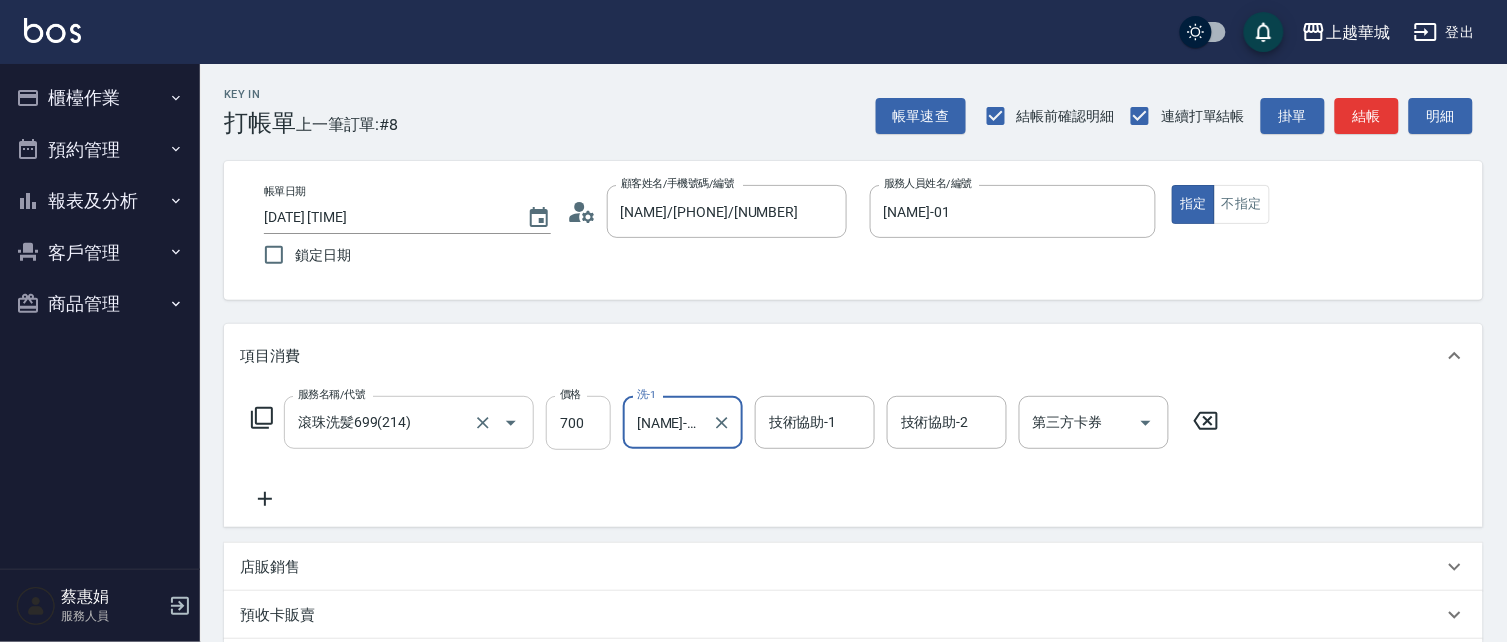 drag, startPoint x: 713, startPoint y: 416, endPoint x: 566, endPoint y: 416, distance: 147 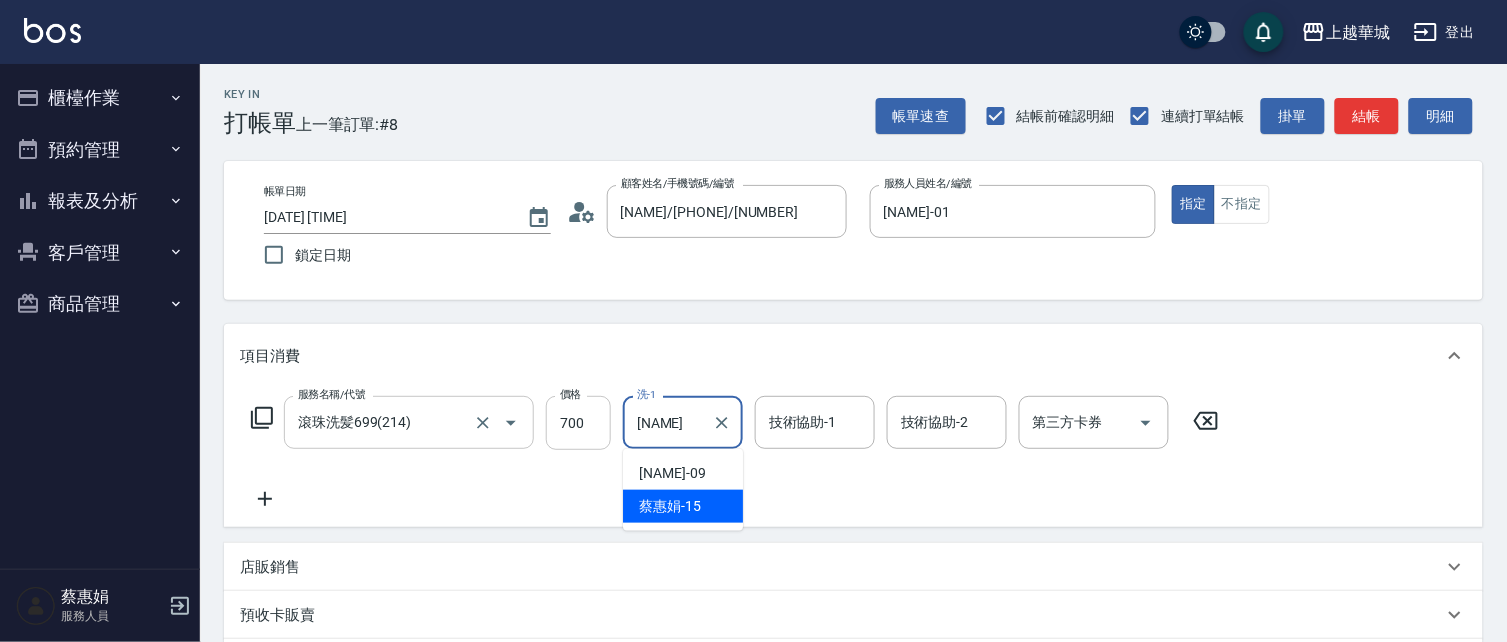 type on "蔡" 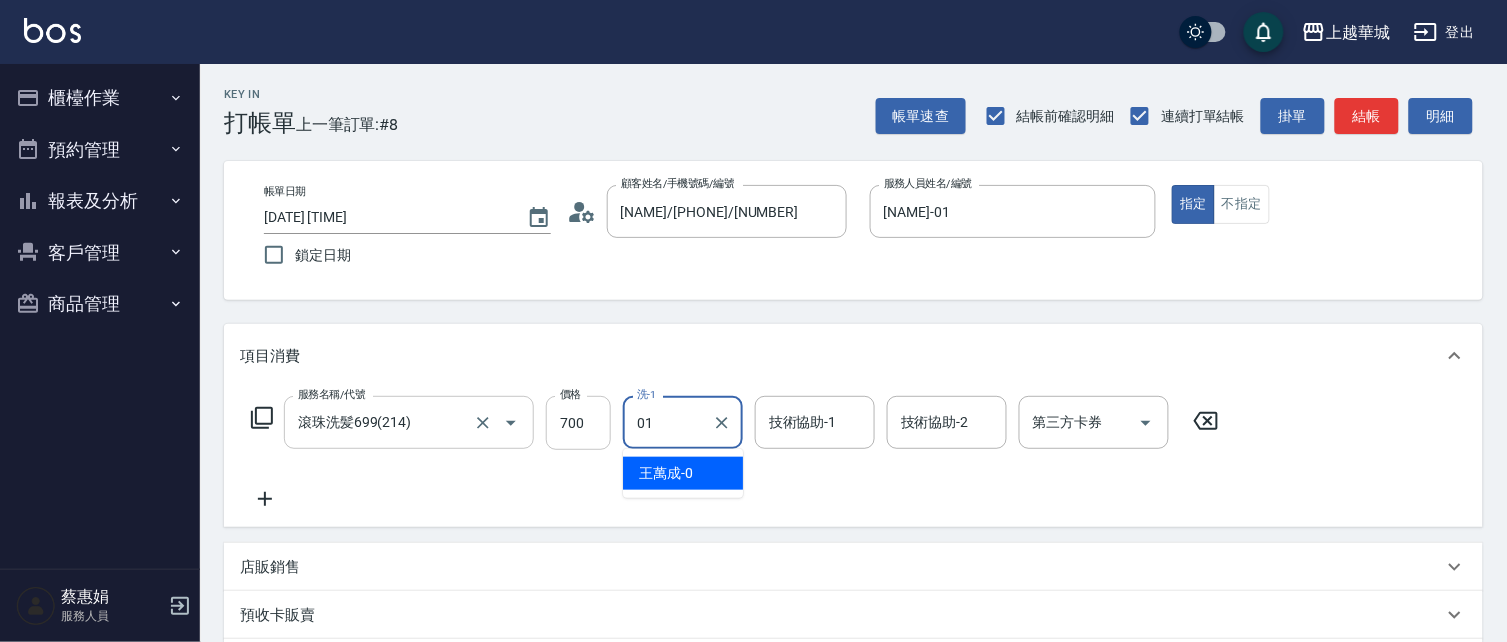 type on "林雅雯-01" 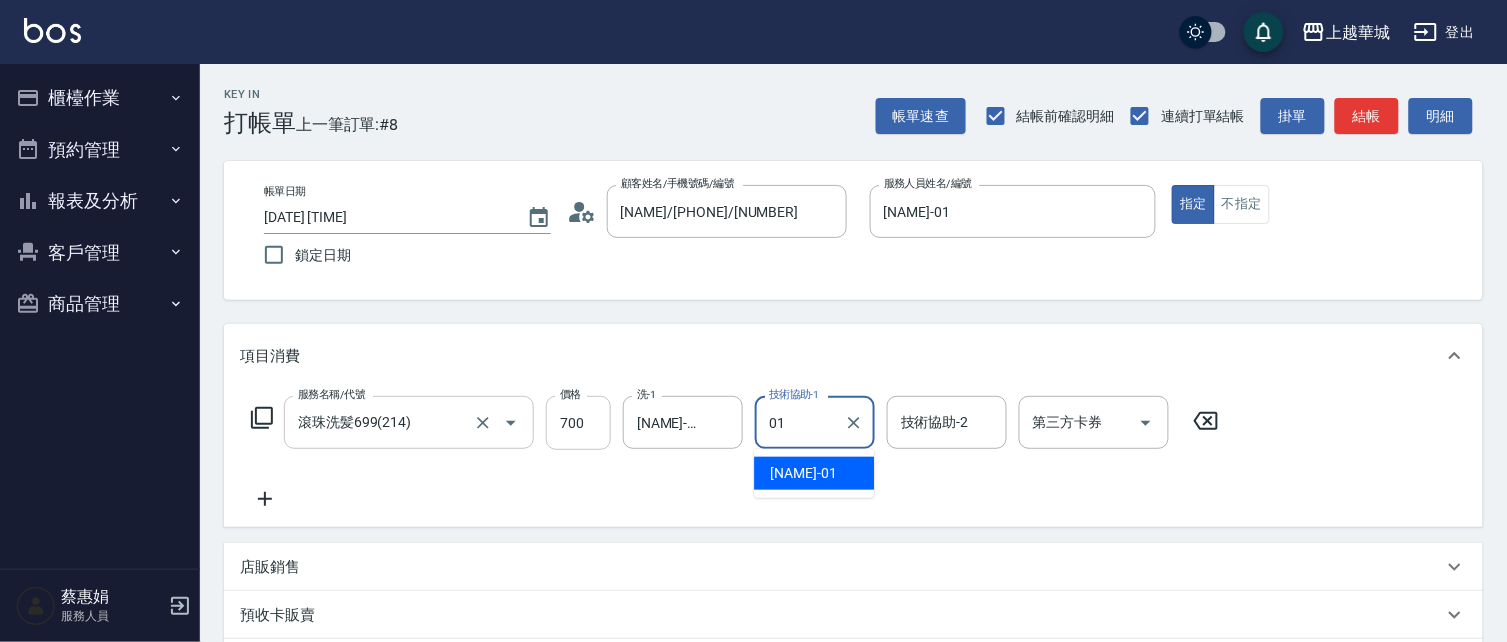 type on "林雅雯-01" 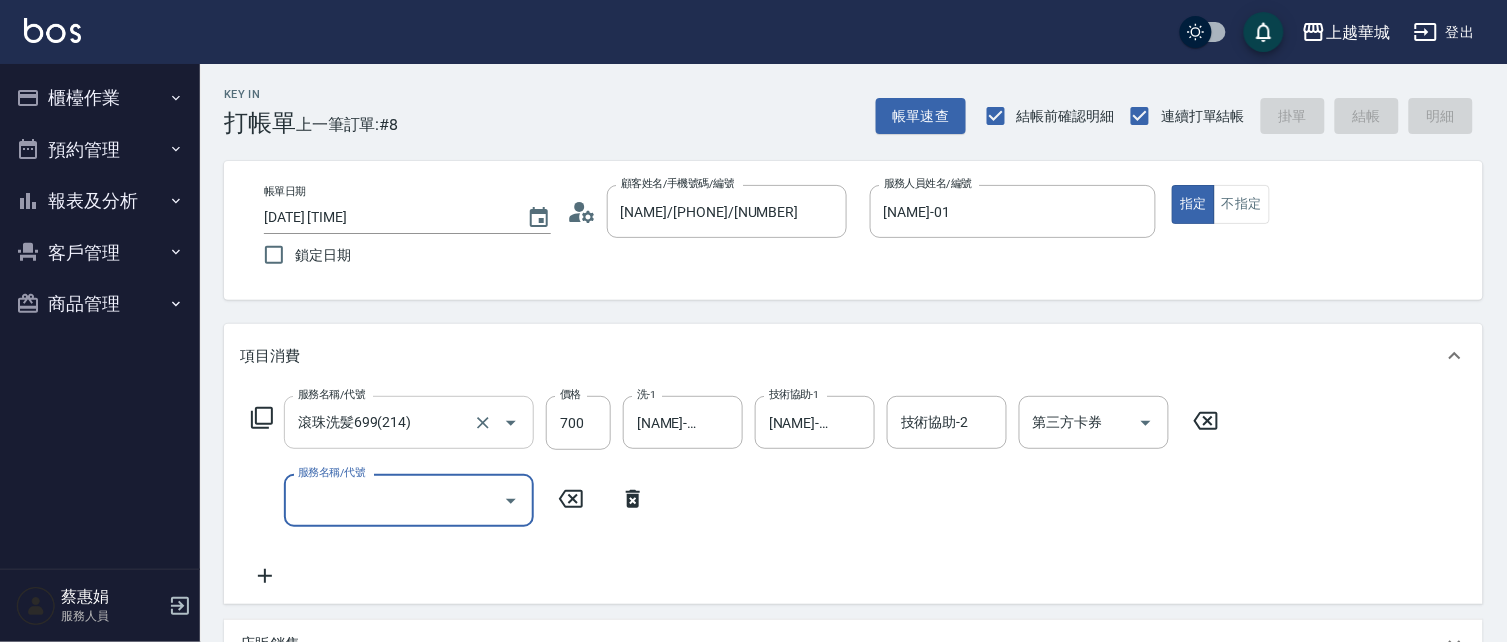type 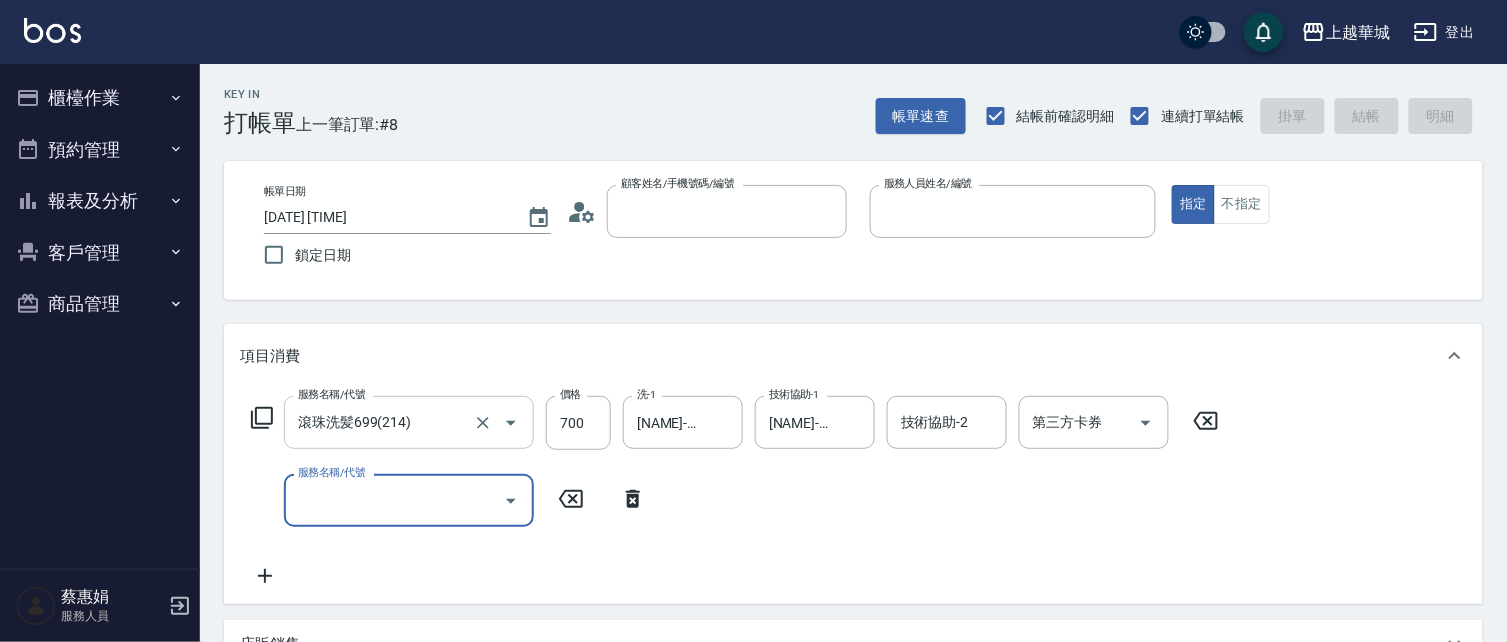 type 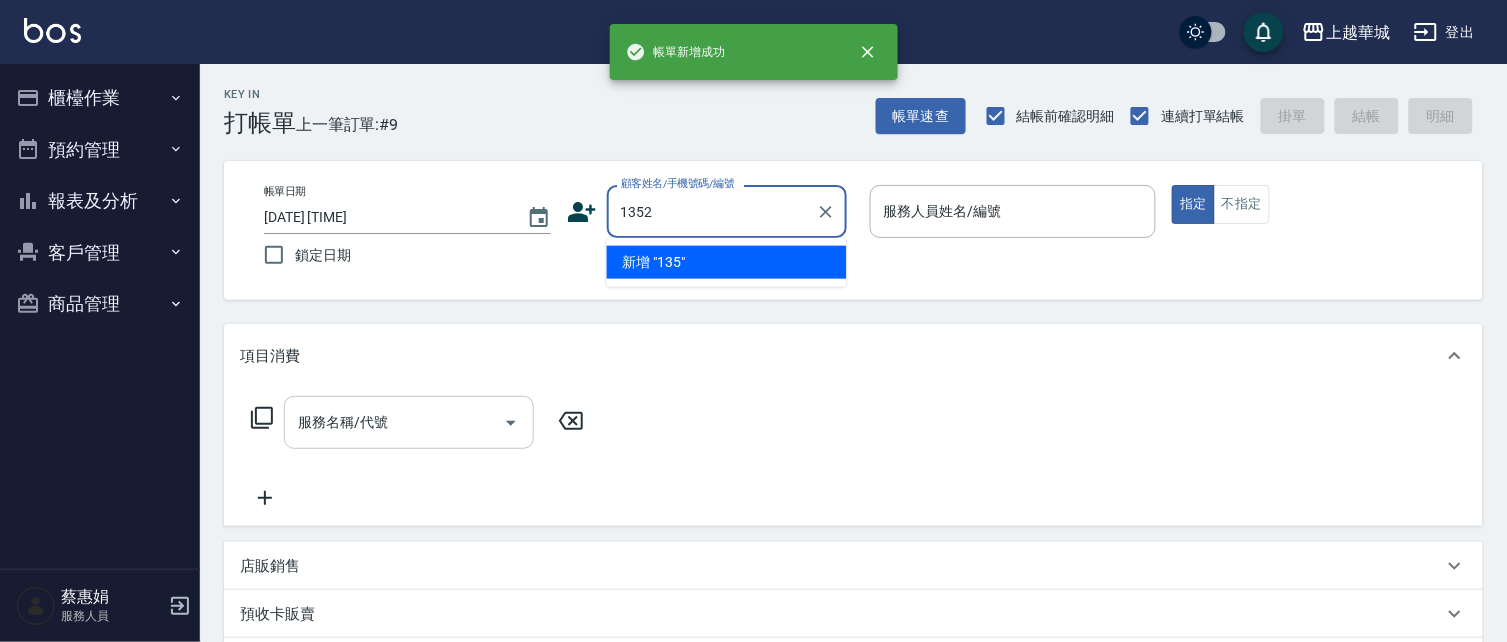 type on "1352" 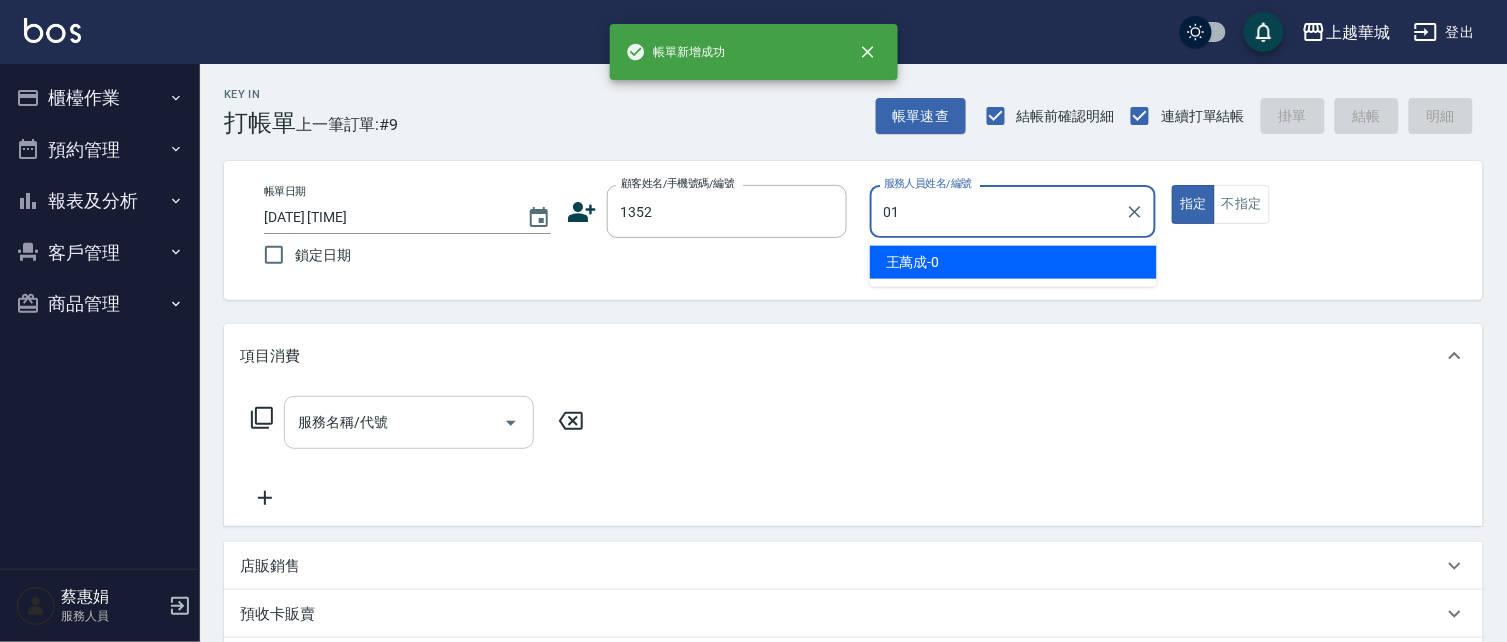type on "林雅雯-01" 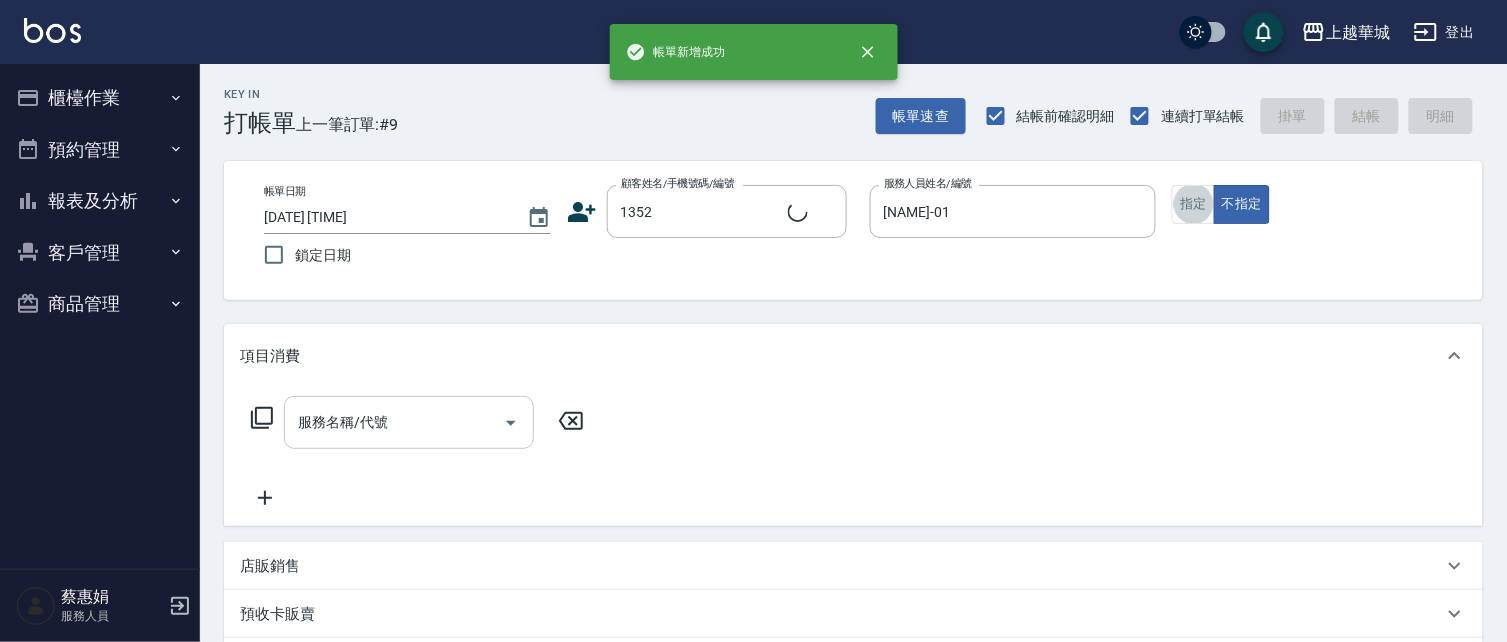 type on "2" 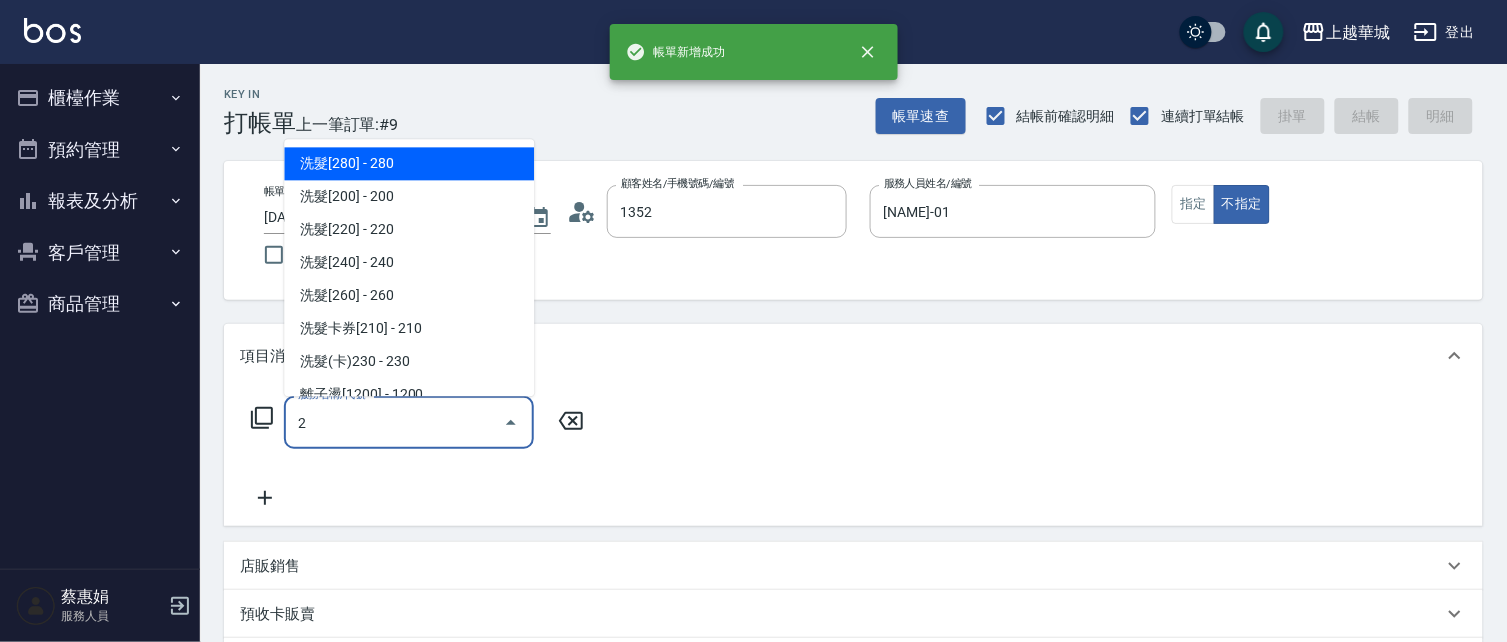 type on "[FIRST] [LAST]/[NUMBER]/[NUMBER]" 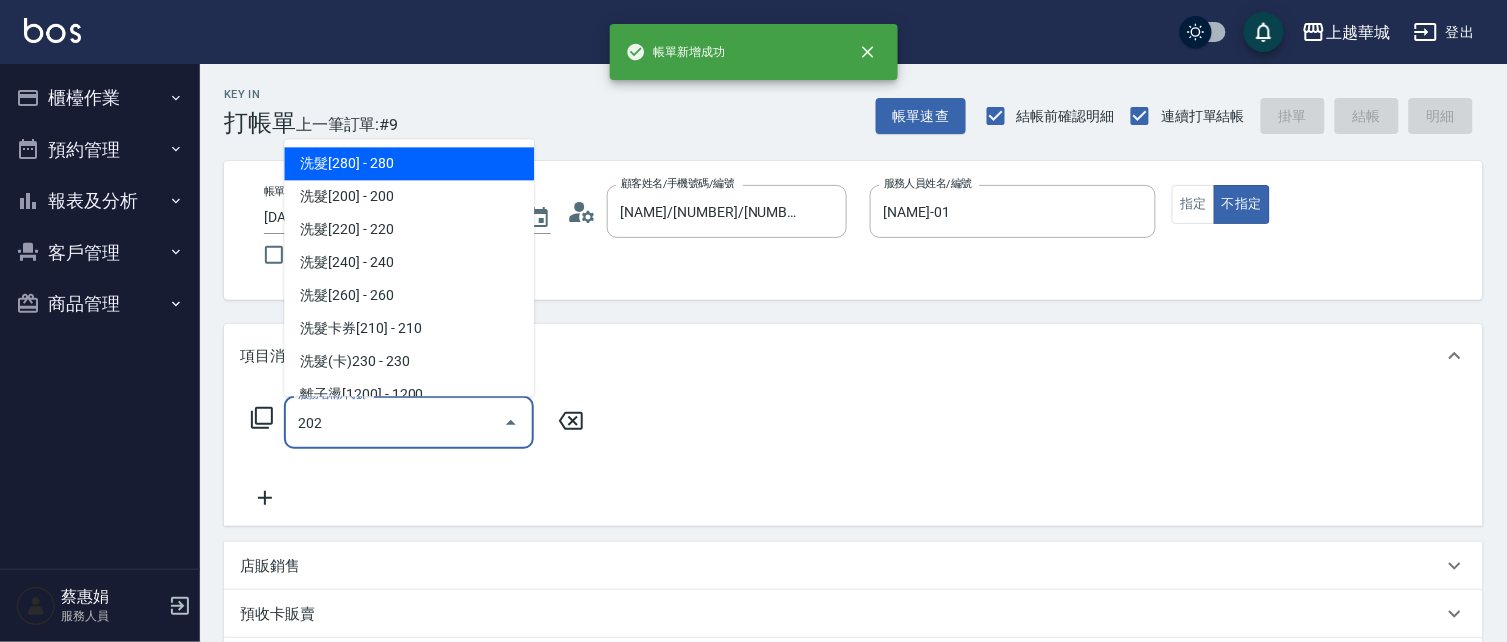 type on "洗髮[280](202)" 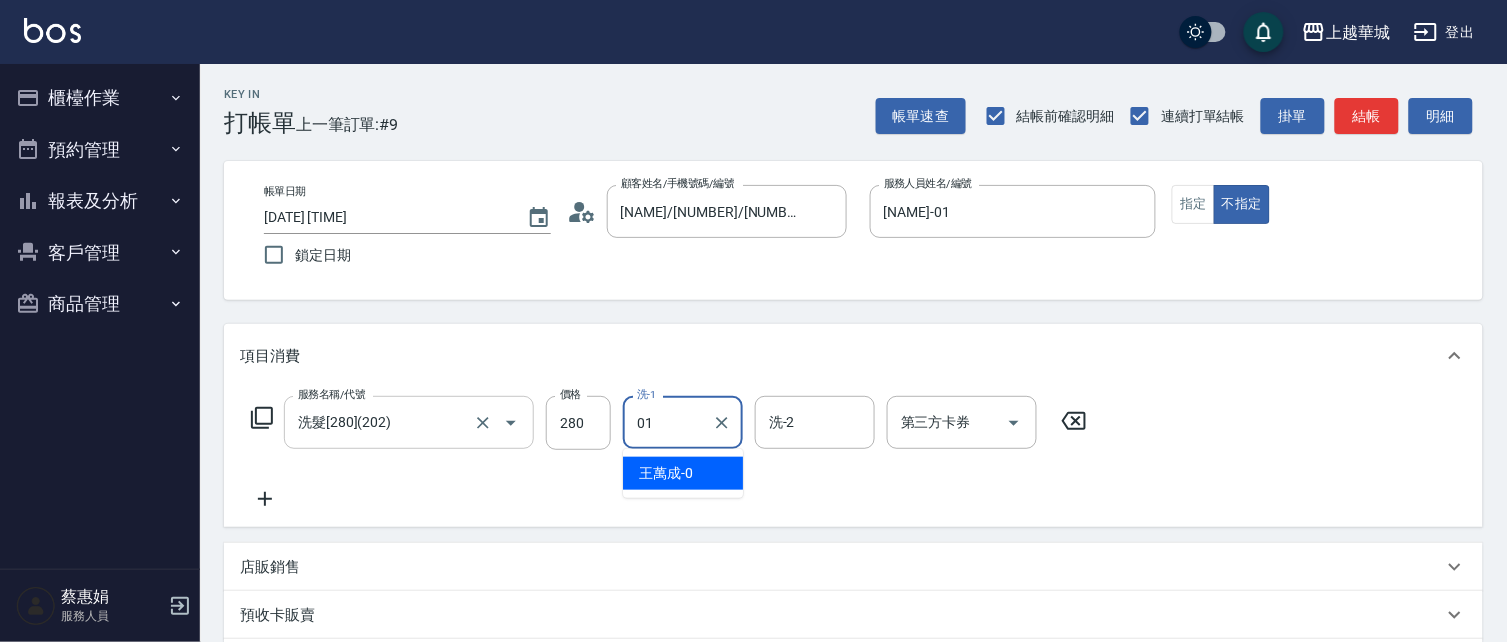 type on "林雅雯-01" 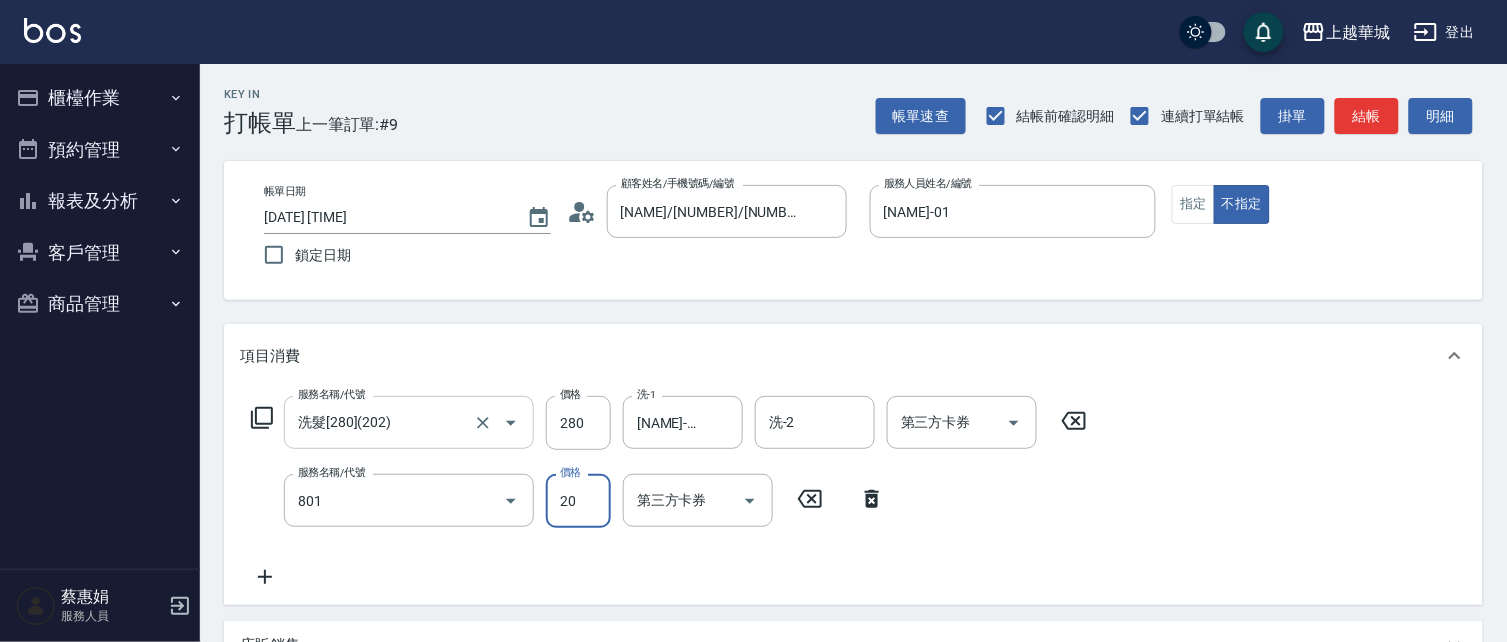 type on "潤絲(801)" 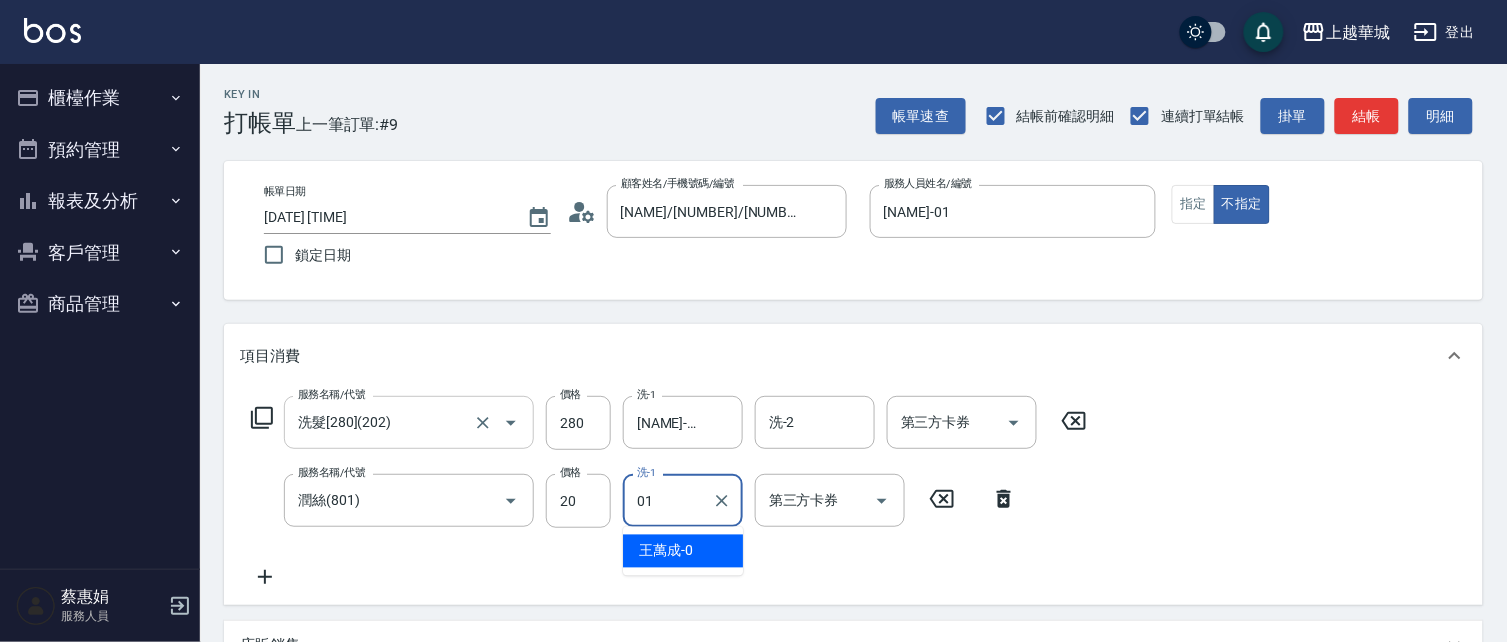 type on "林雅雯-01" 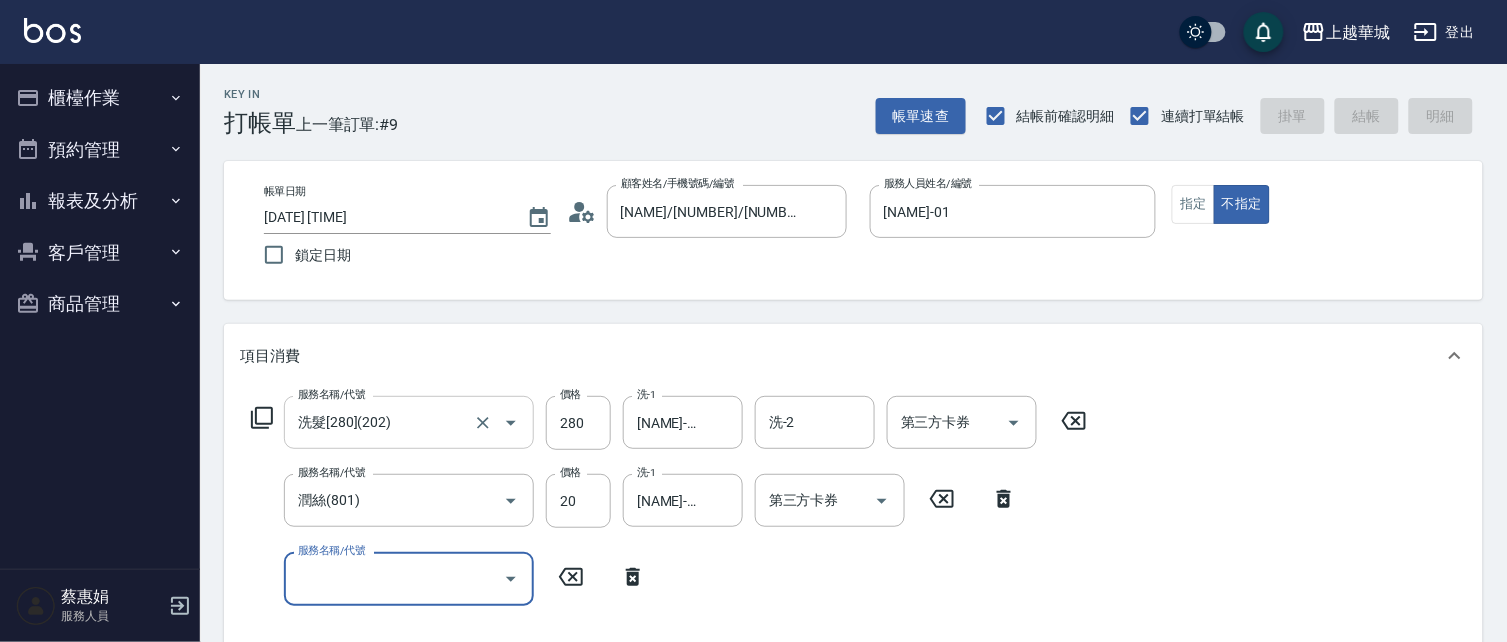 type on "2025/08/09 14:50" 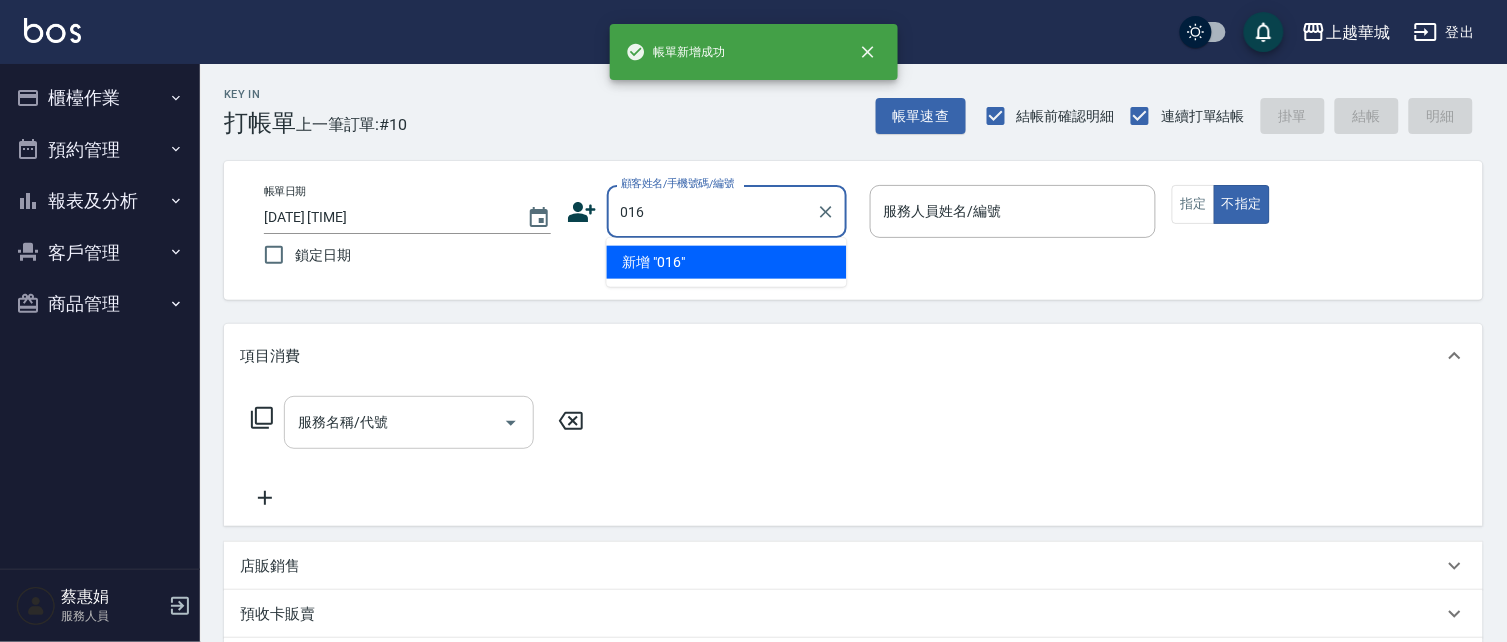 type on "016" 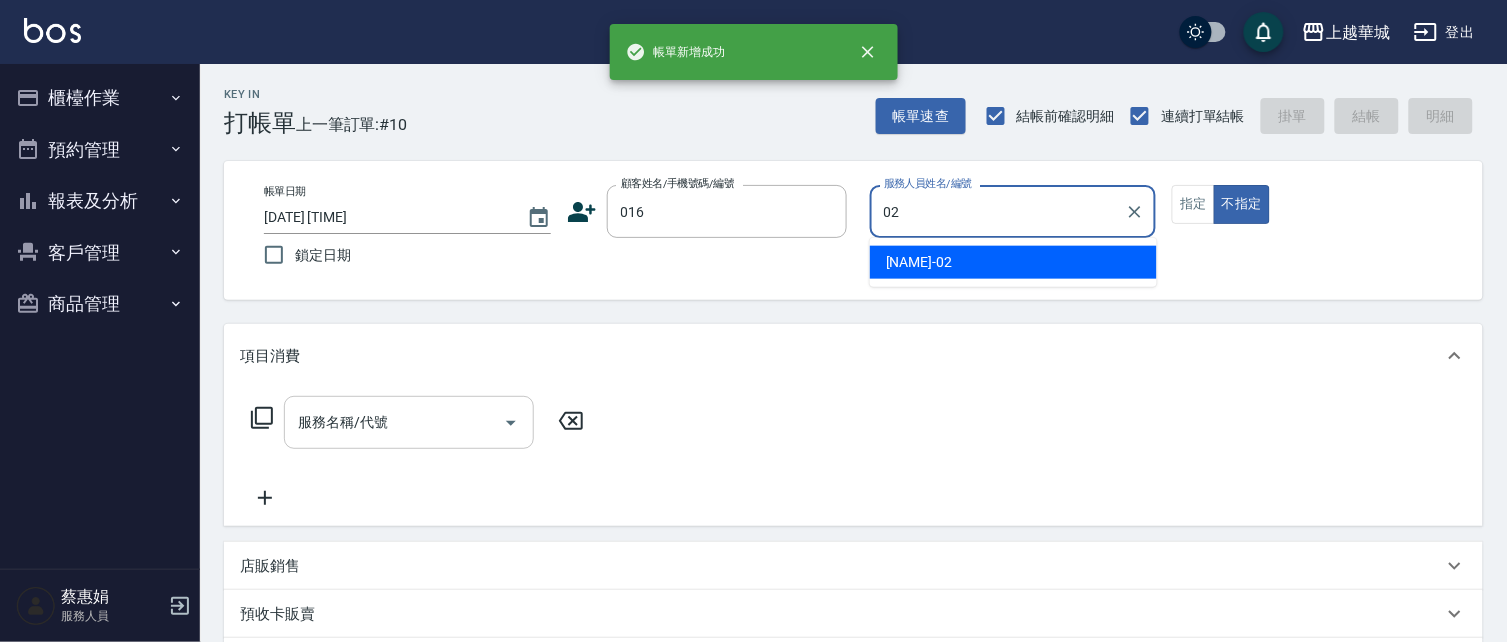 type on "李秋琴-02" 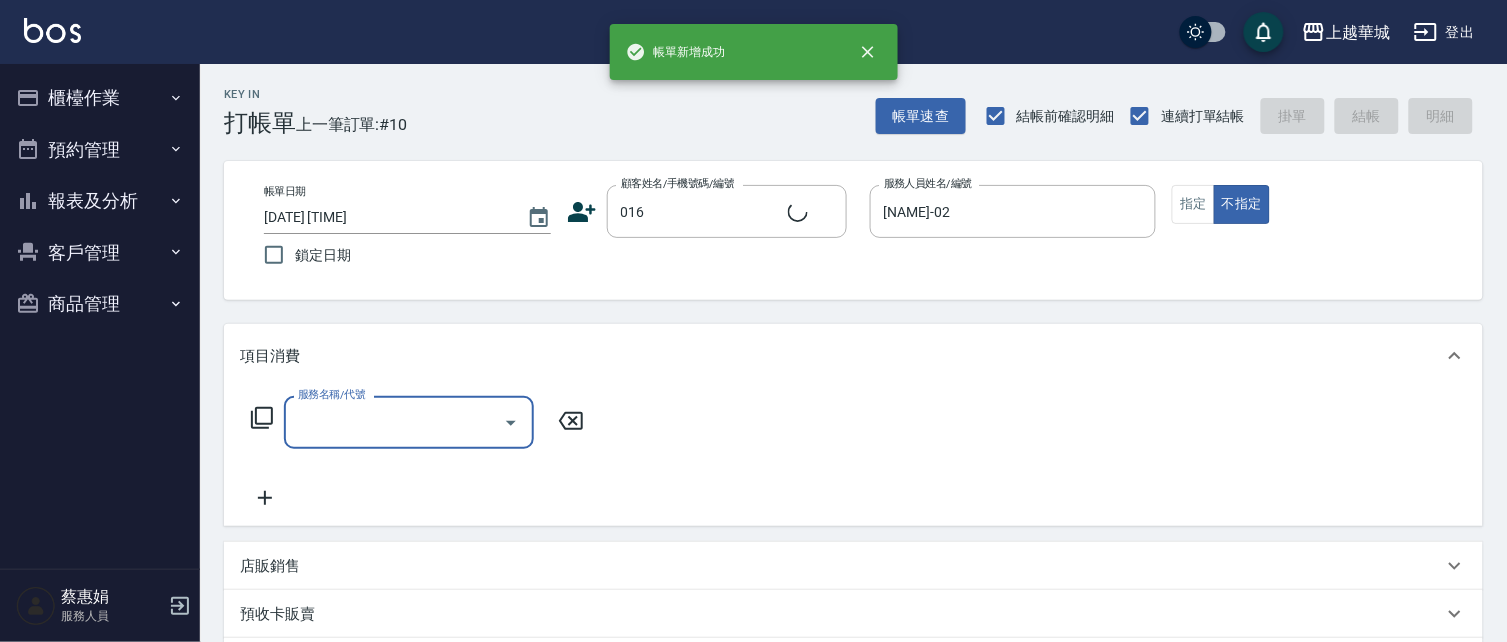 type on "[FIRST] [LAST]/[PHONE]/[NUMBER]" 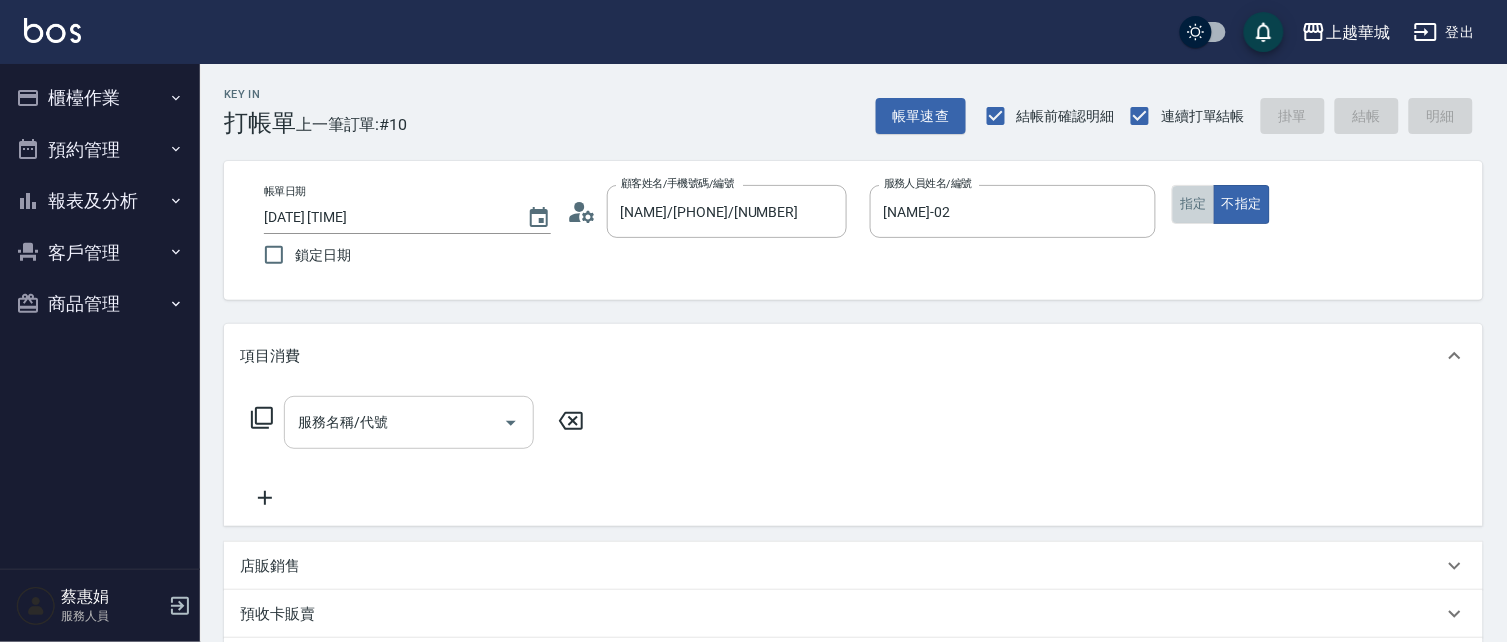 drag, startPoint x: 1201, startPoint y: 201, endPoint x: 874, endPoint y: 305, distance: 343.13992 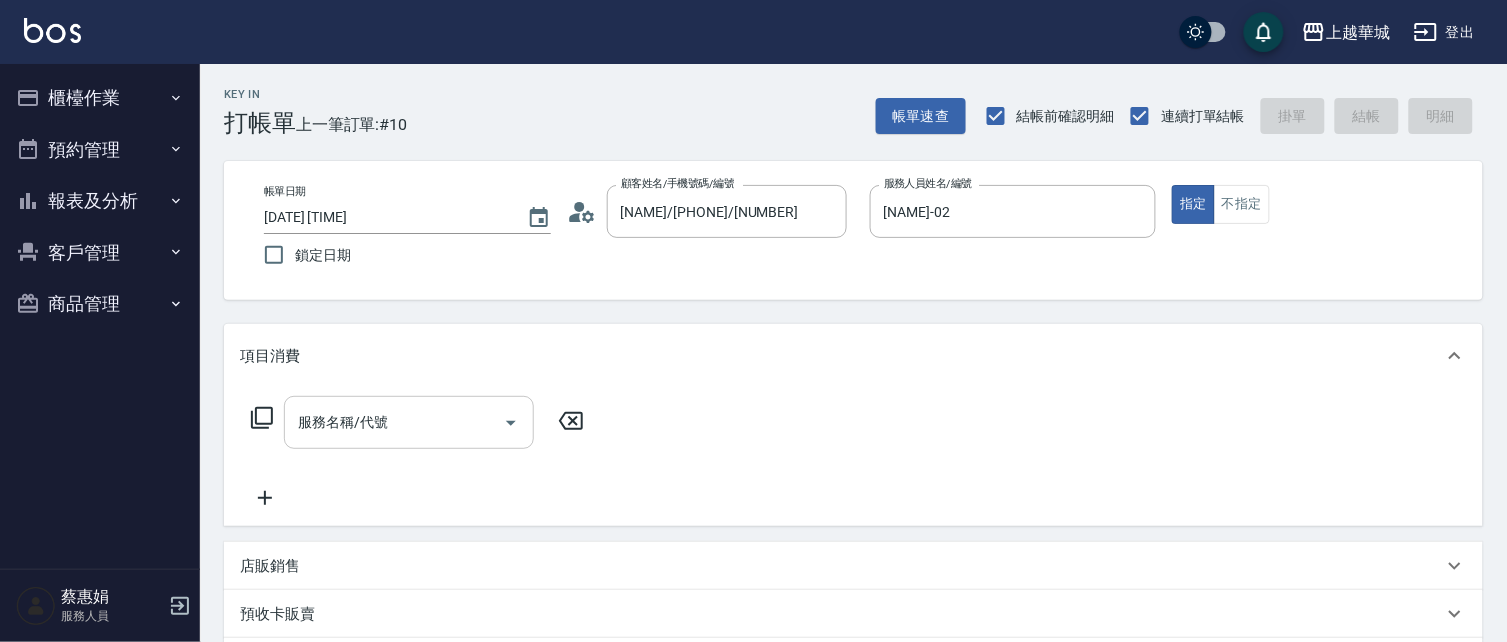 click on "服務名稱/代號" at bounding box center (394, 422) 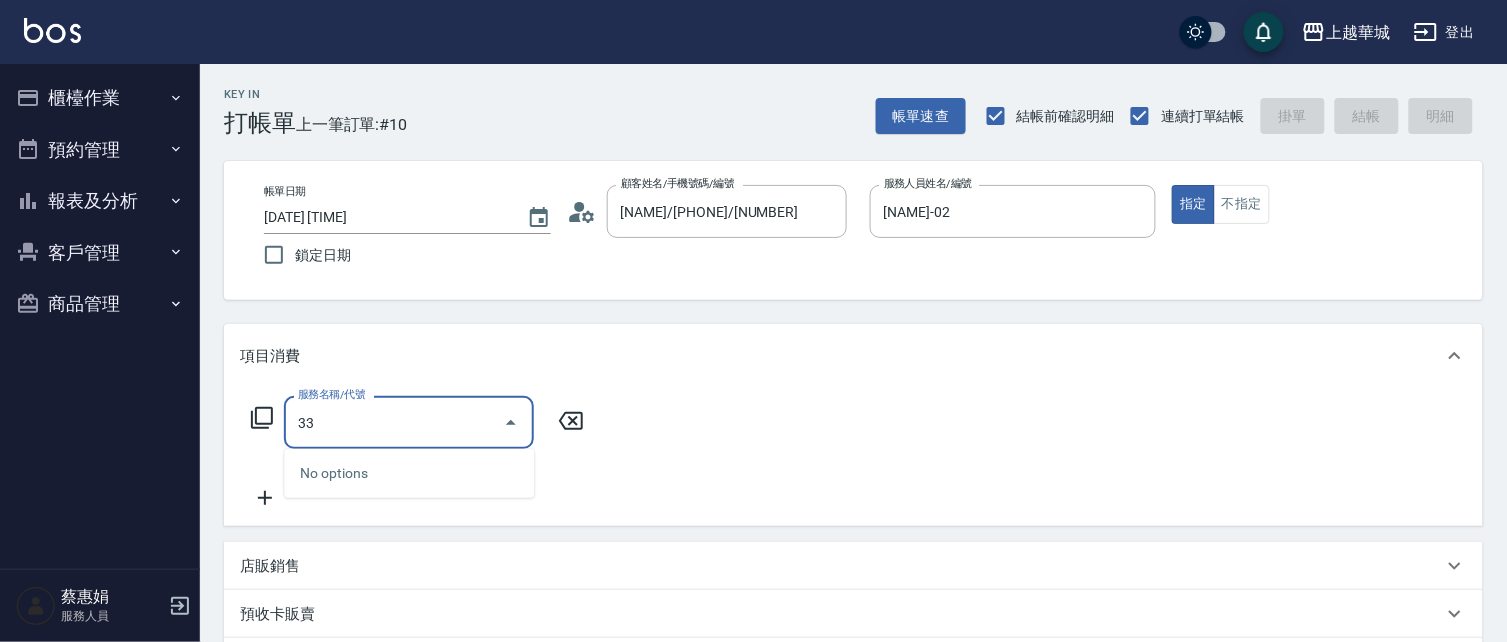 type on "3" 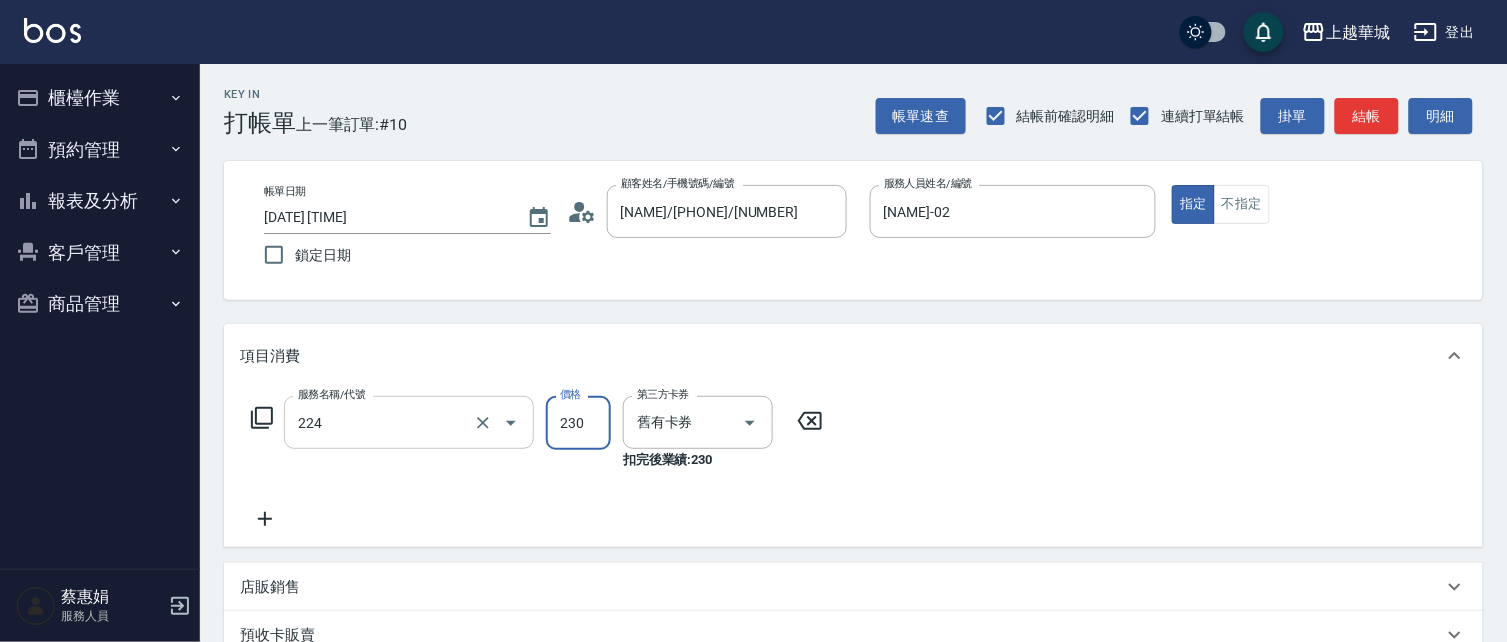 type on "洗髮(卡)230(224)" 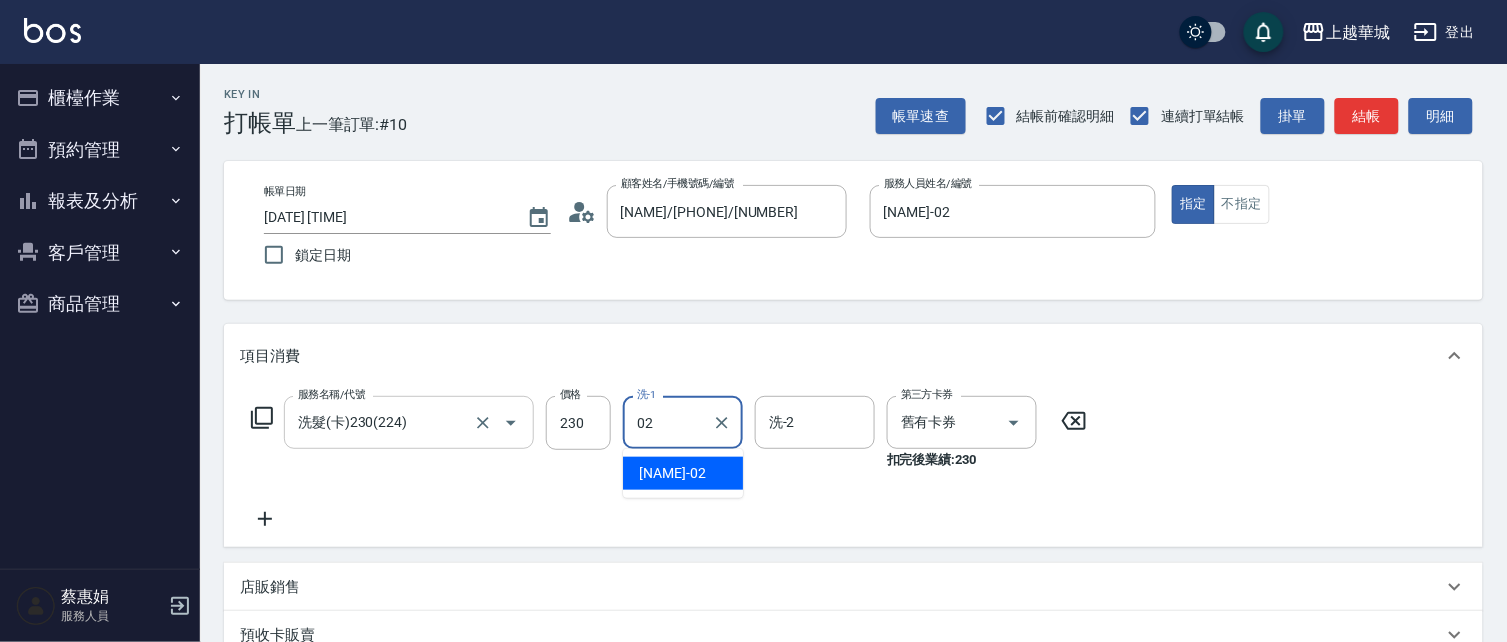 type on "李秋琴-02" 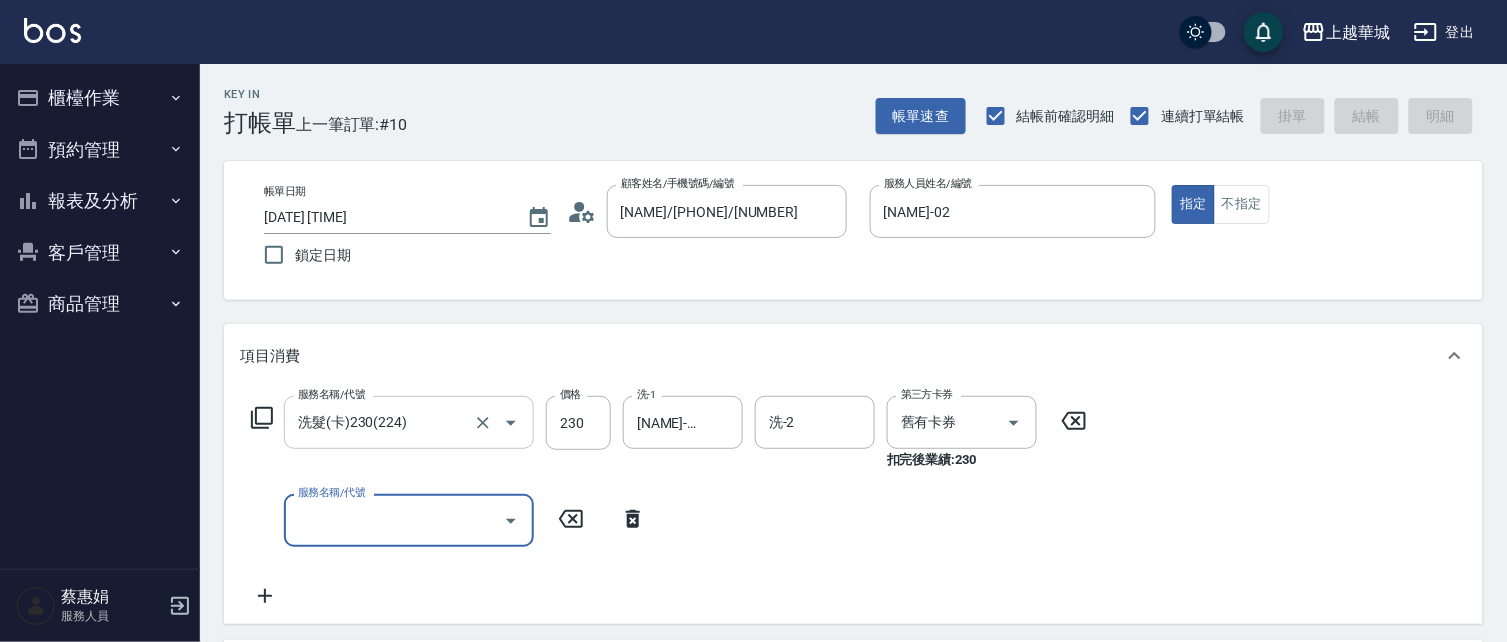 type 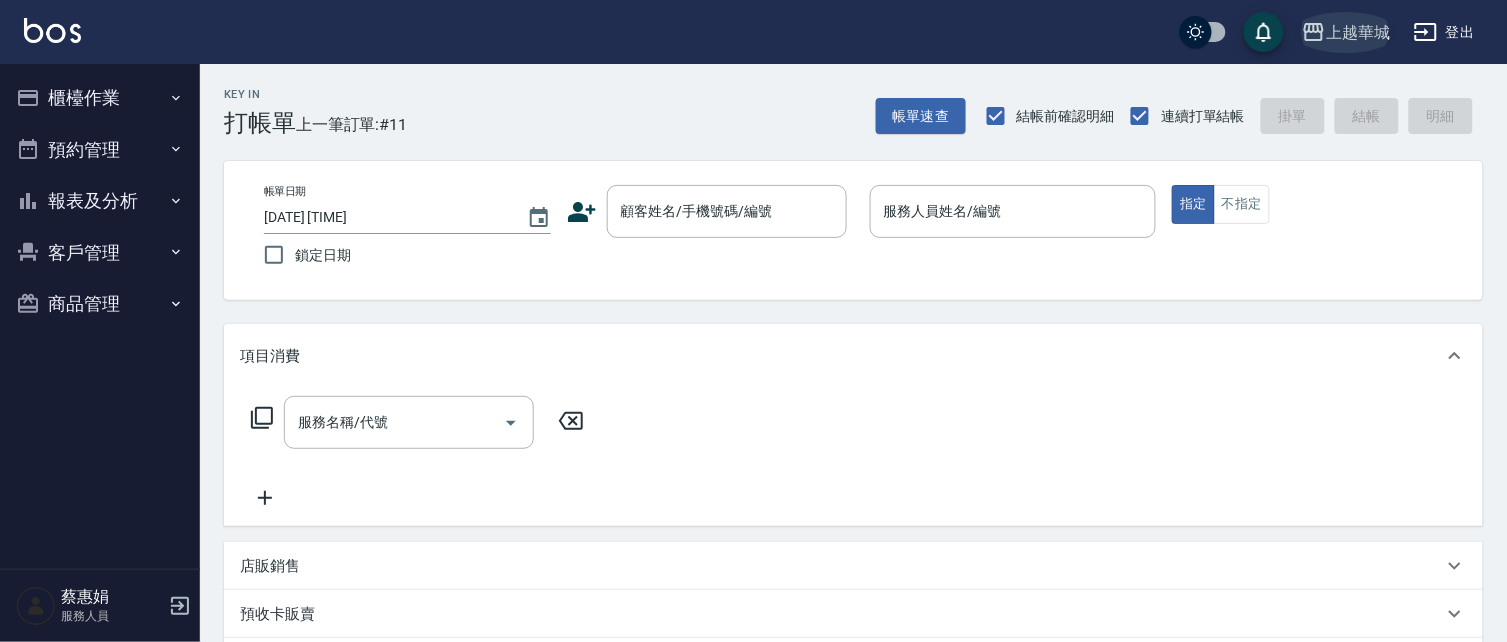 click on "上越華城" at bounding box center [1358, 32] 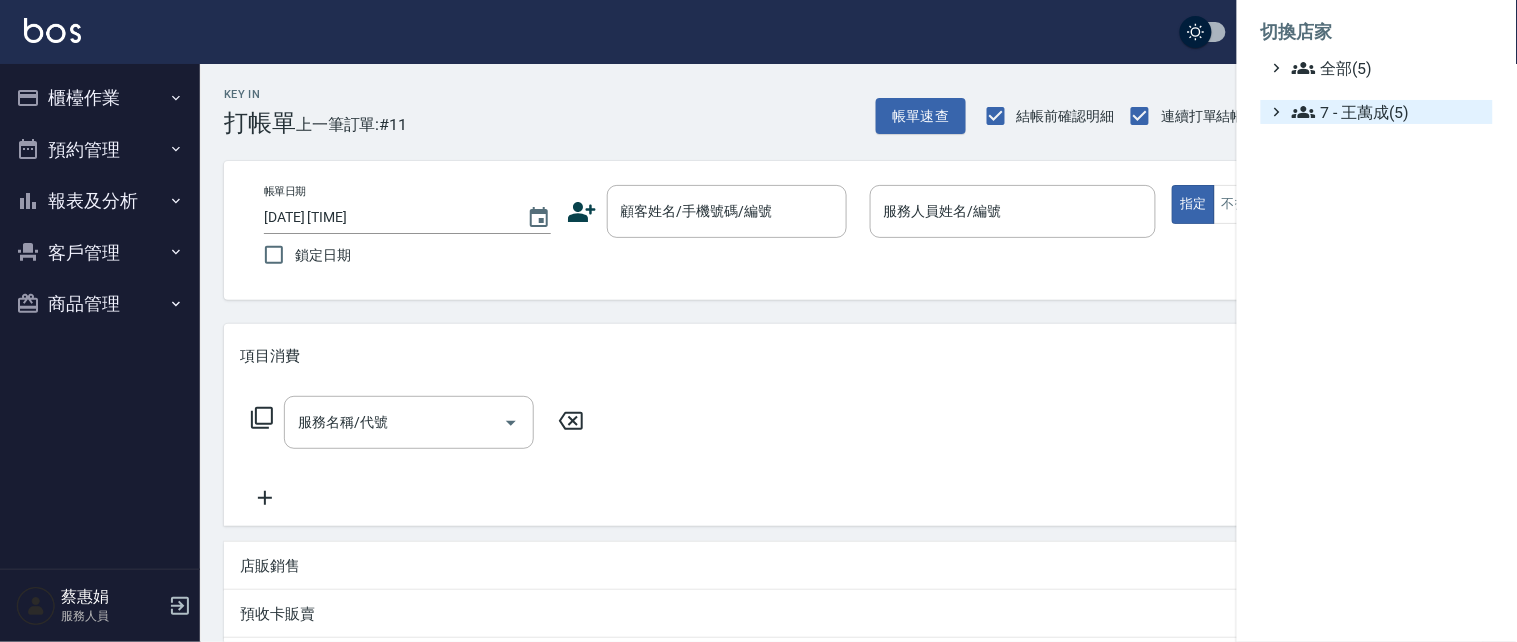 drag, startPoint x: 1327, startPoint y: 64, endPoint x: 1356, endPoint y: 113, distance: 56.938564 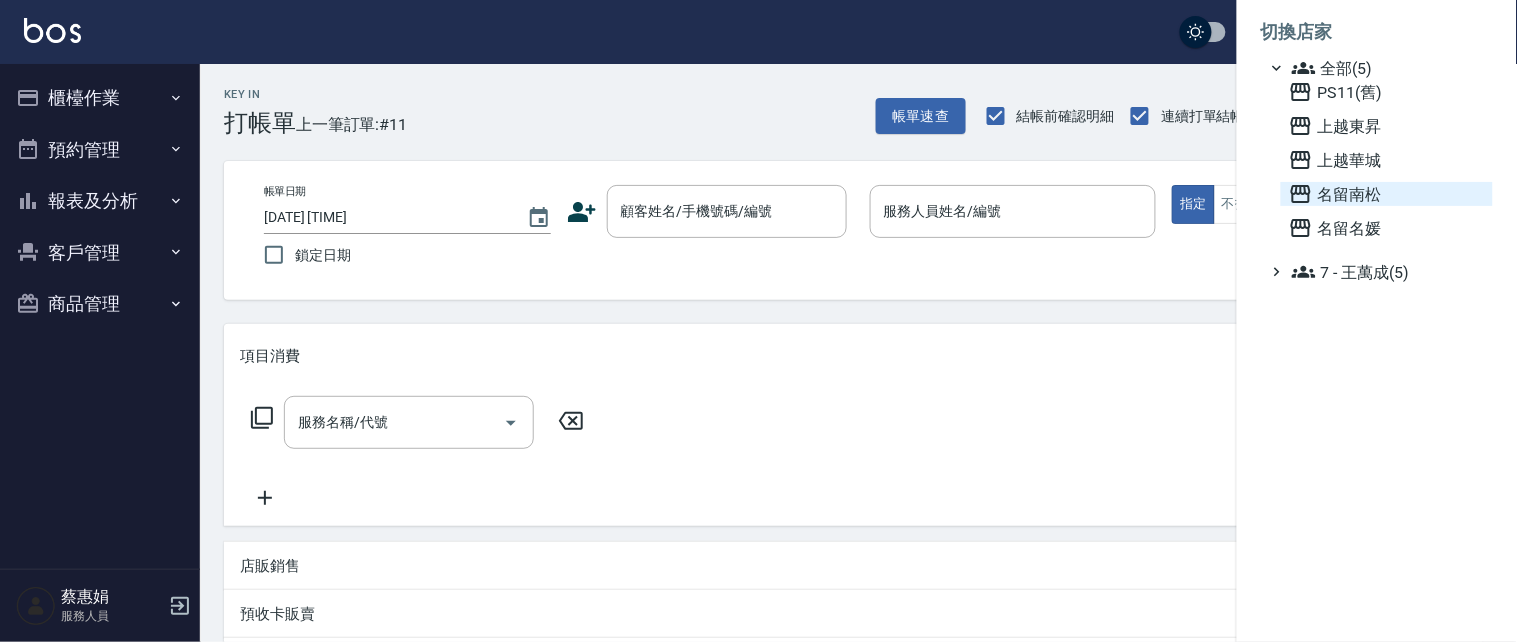 click on "名留南松" at bounding box center (1387, 194) 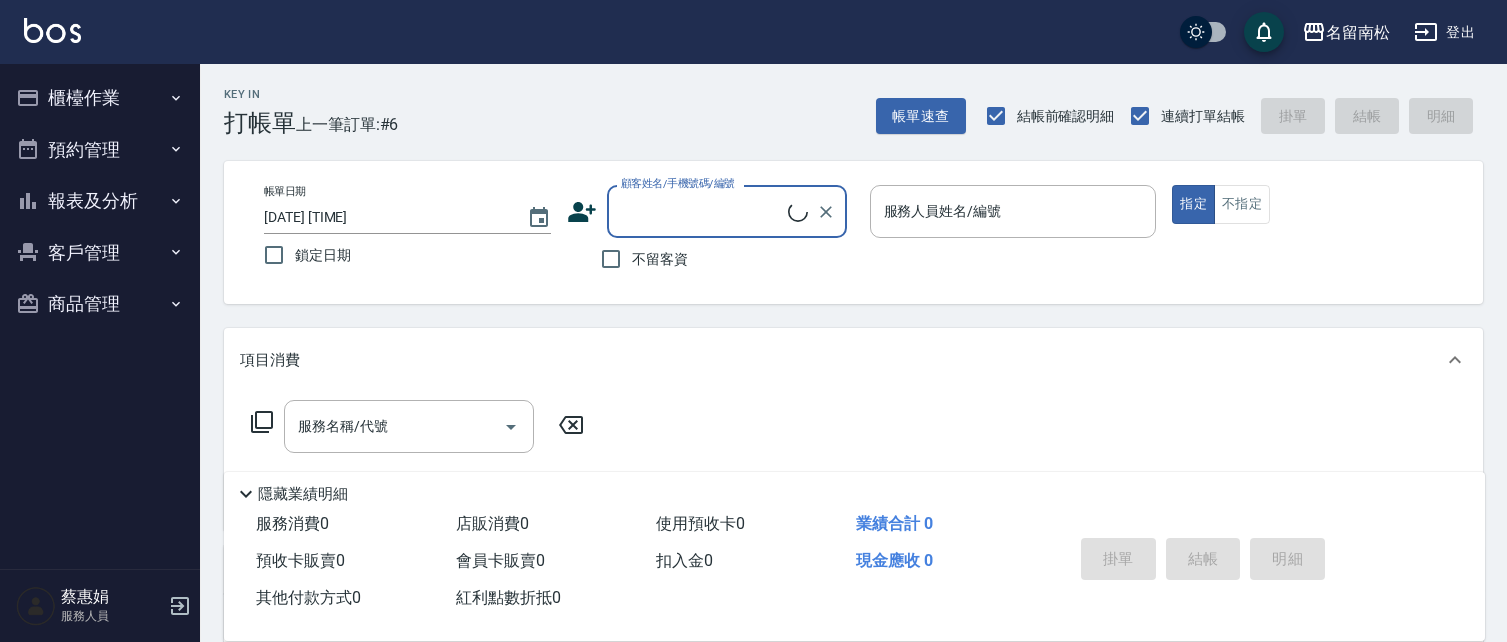 scroll, scrollTop: 0, scrollLeft: 0, axis: both 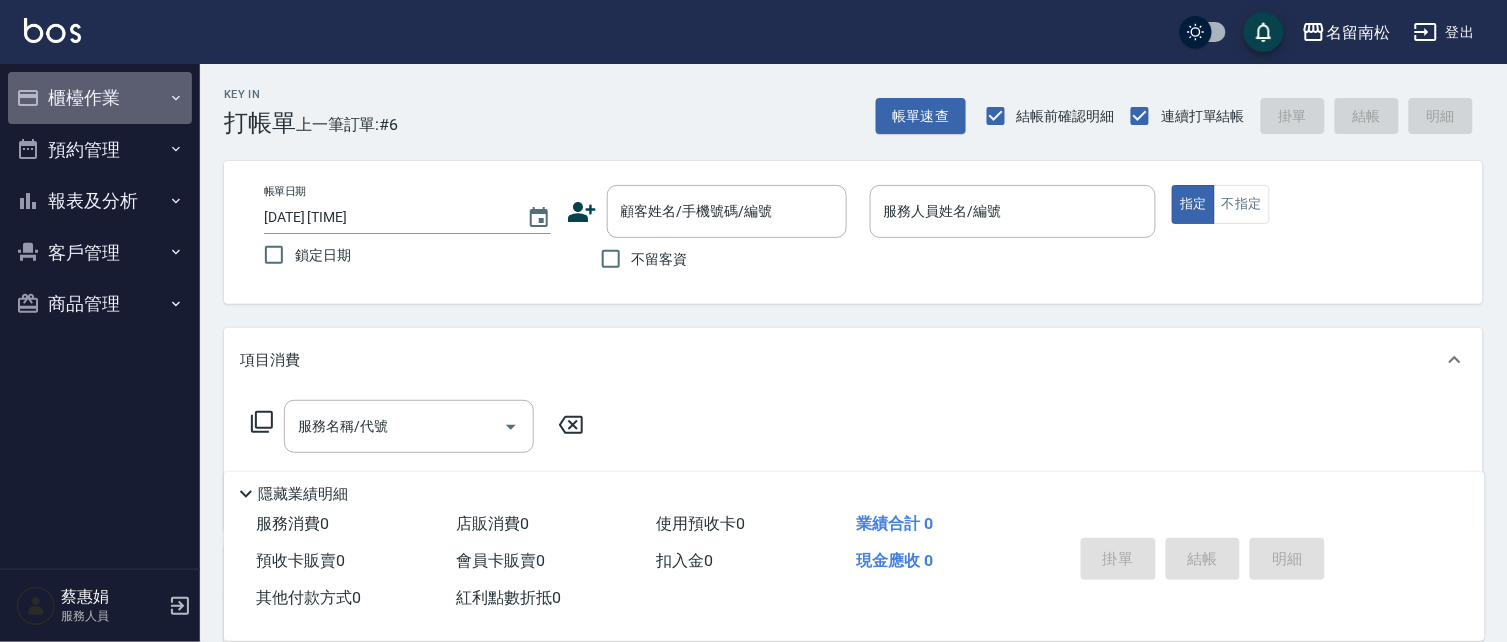 click on "櫃檯作業" at bounding box center [100, 98] 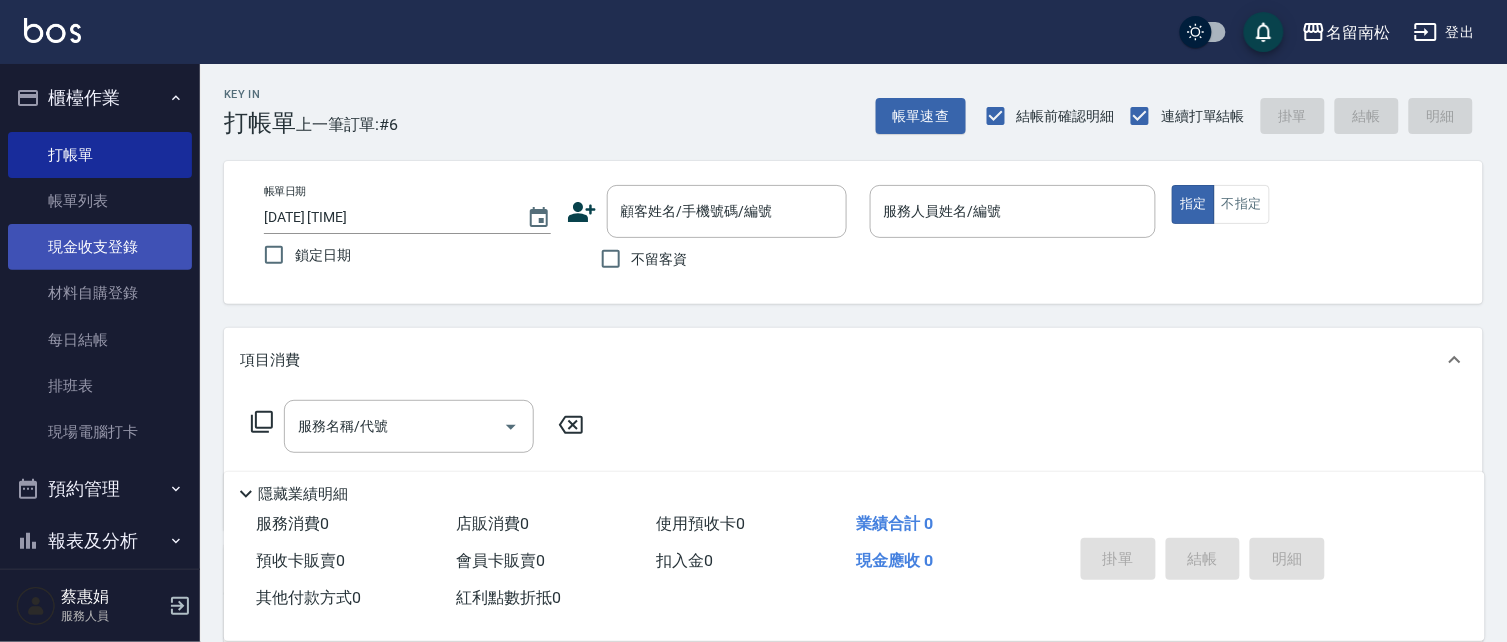 click on "現金收支登錄" at bounding box center [100, 247] 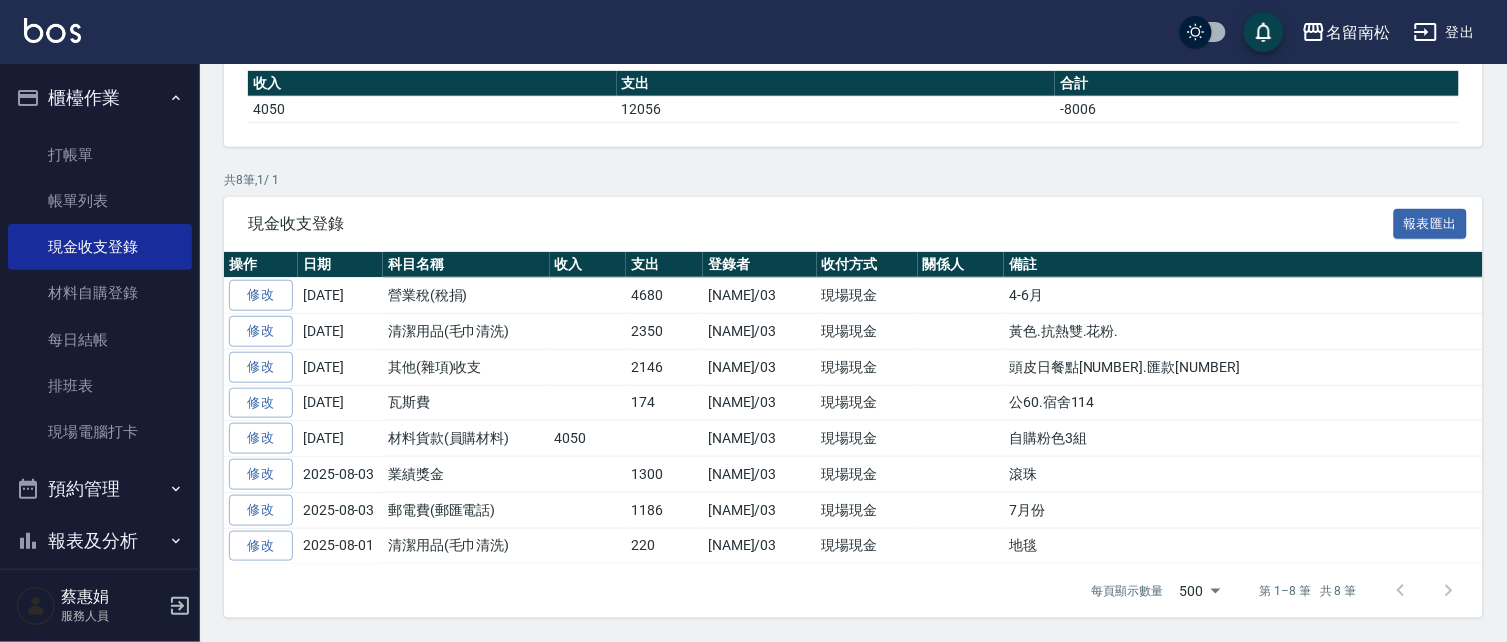 scroll, scrollTop: 253, scrollLeft: 0, axis: vertical 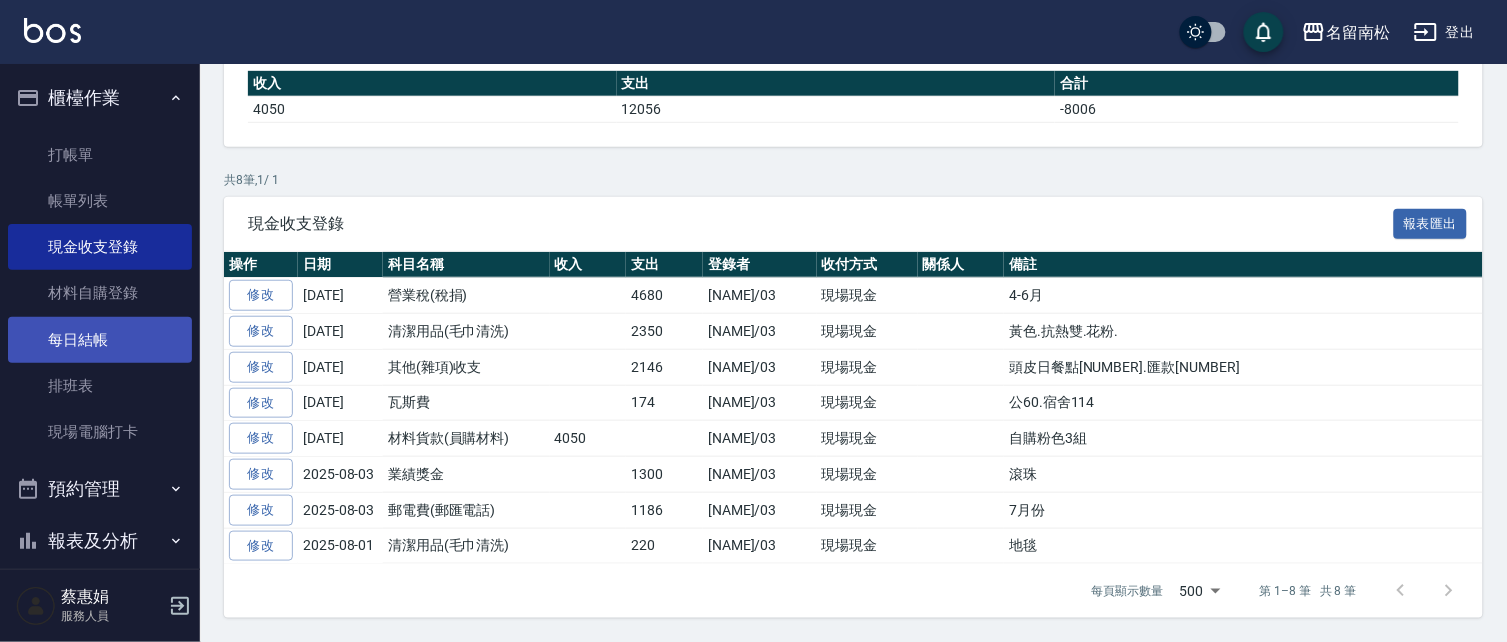 click on "每日結帳" at bounding box center [100, 340] 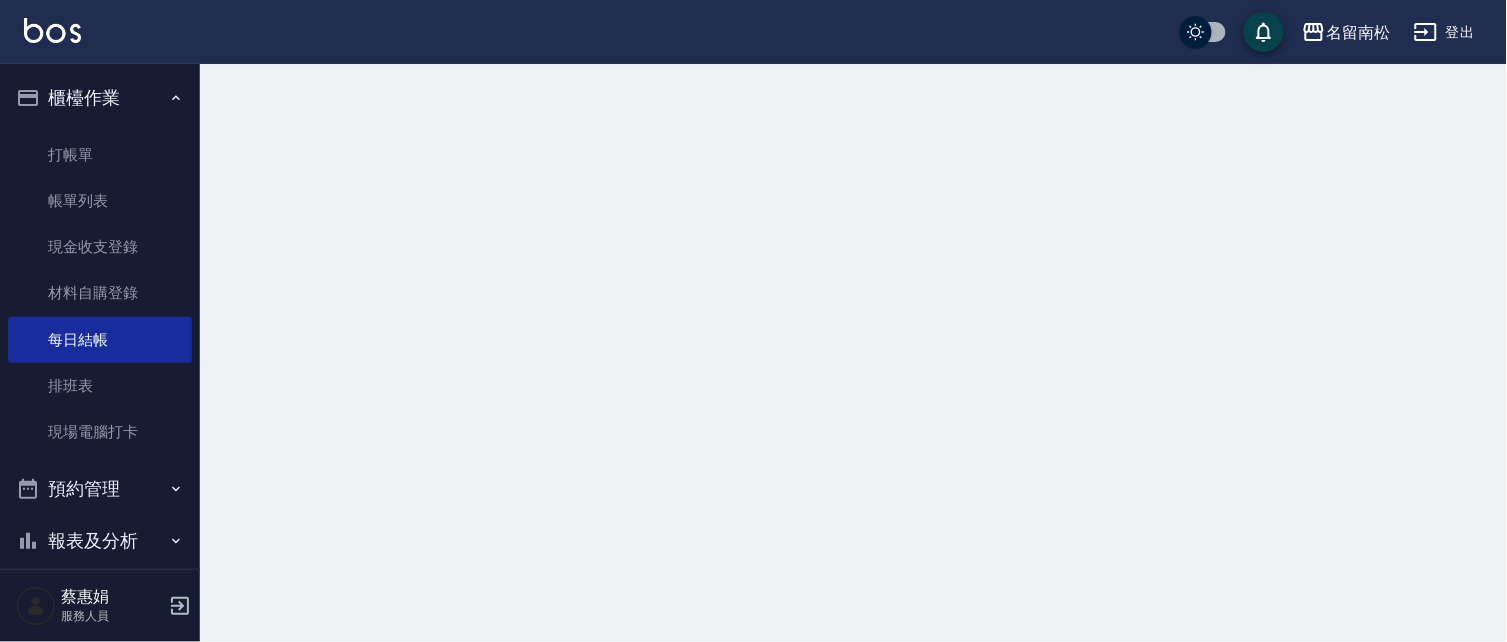 scroll, scrollTop: 0, scrollLeft: 0, axis: both 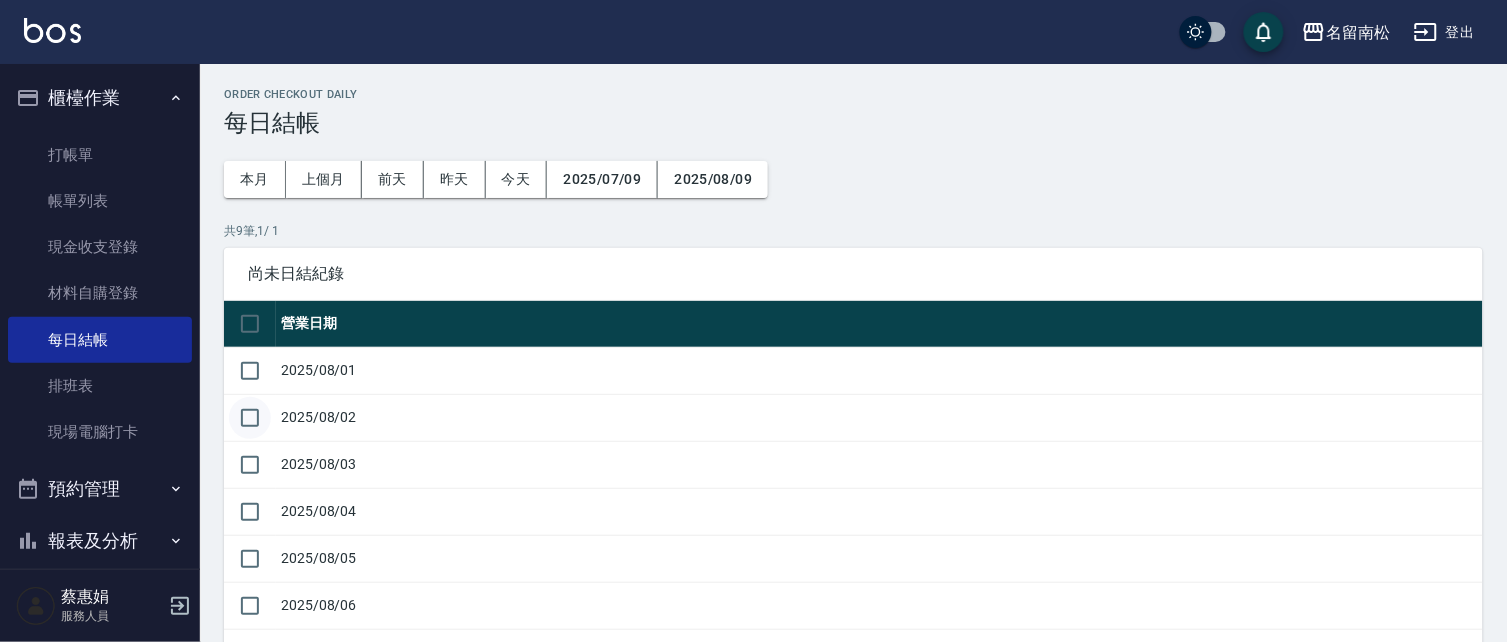 click at bounding box center [250, 371] 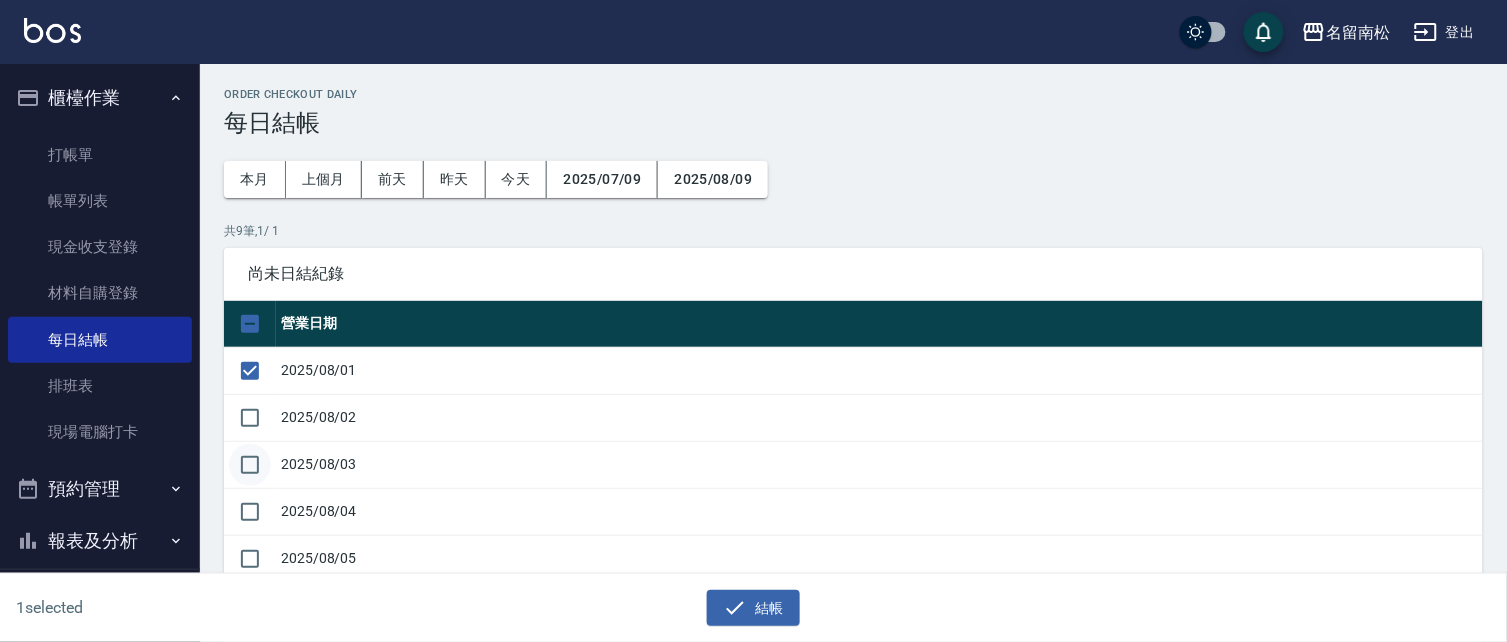 click at bounding box center [250, 465] 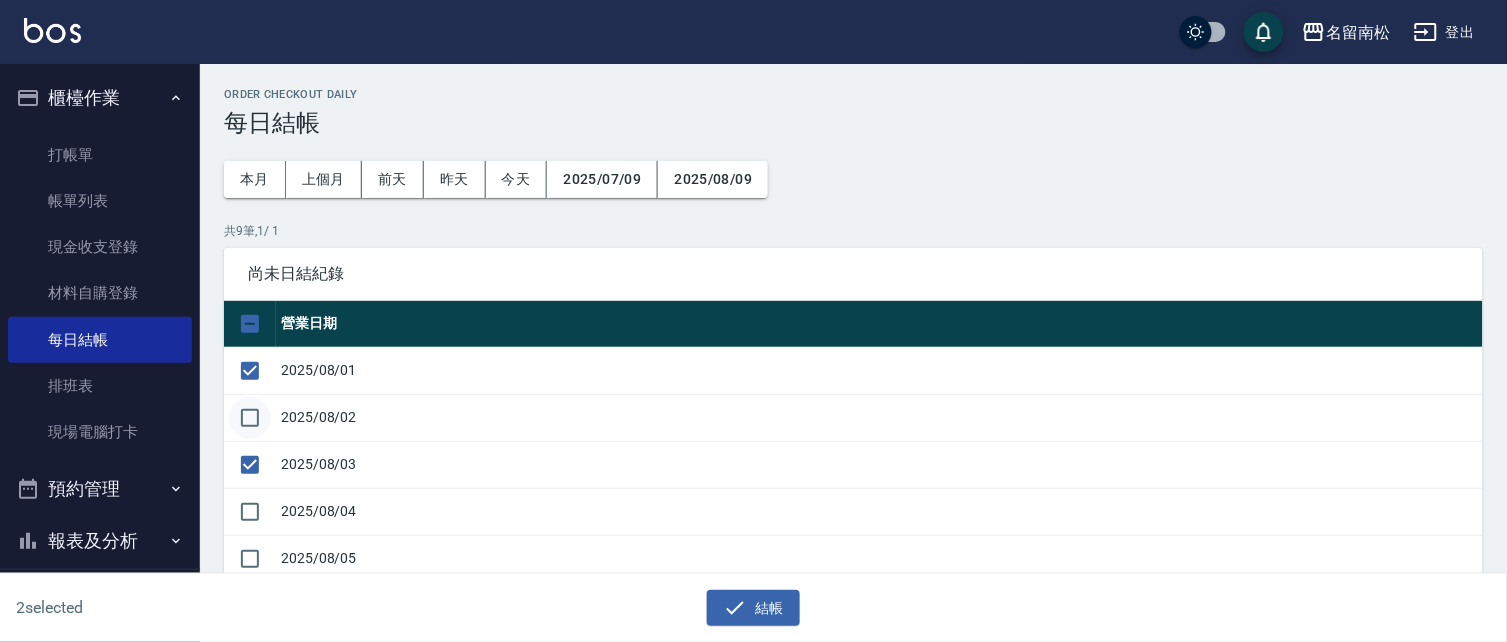 click at bounding box center [250, 418] 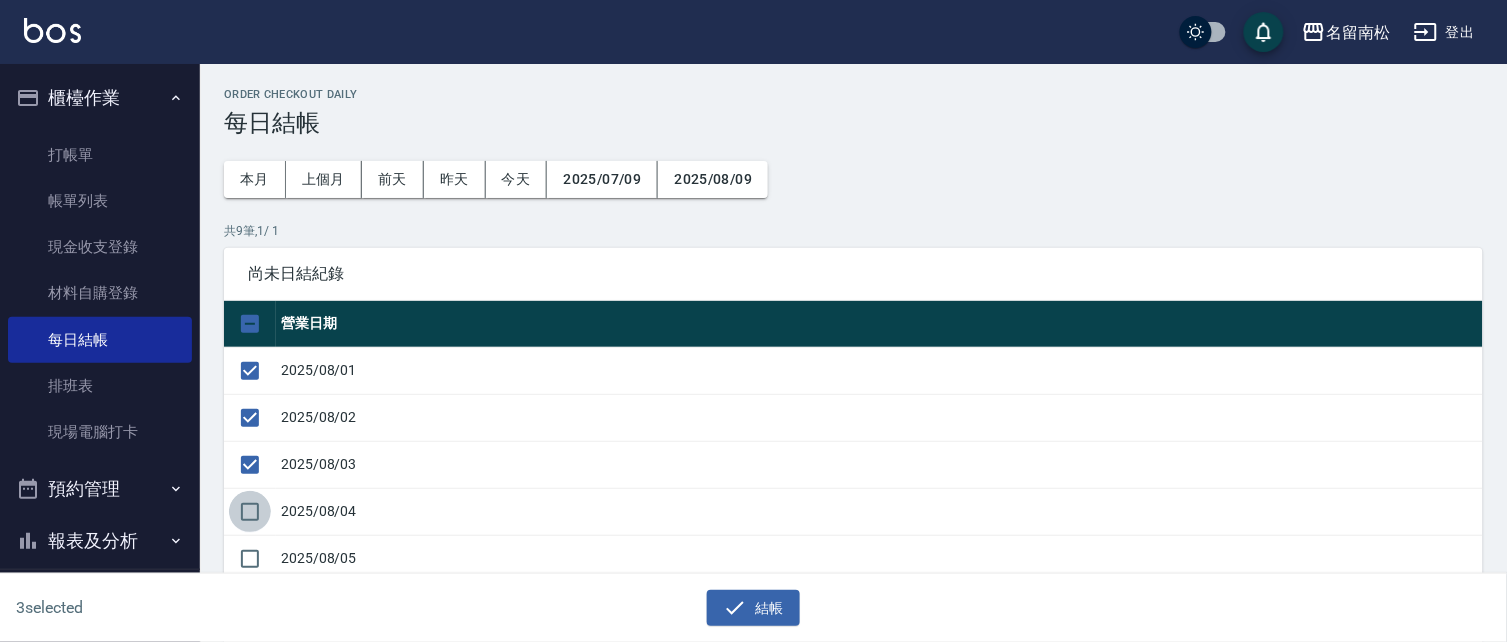 click at bounding box center (250, 512) 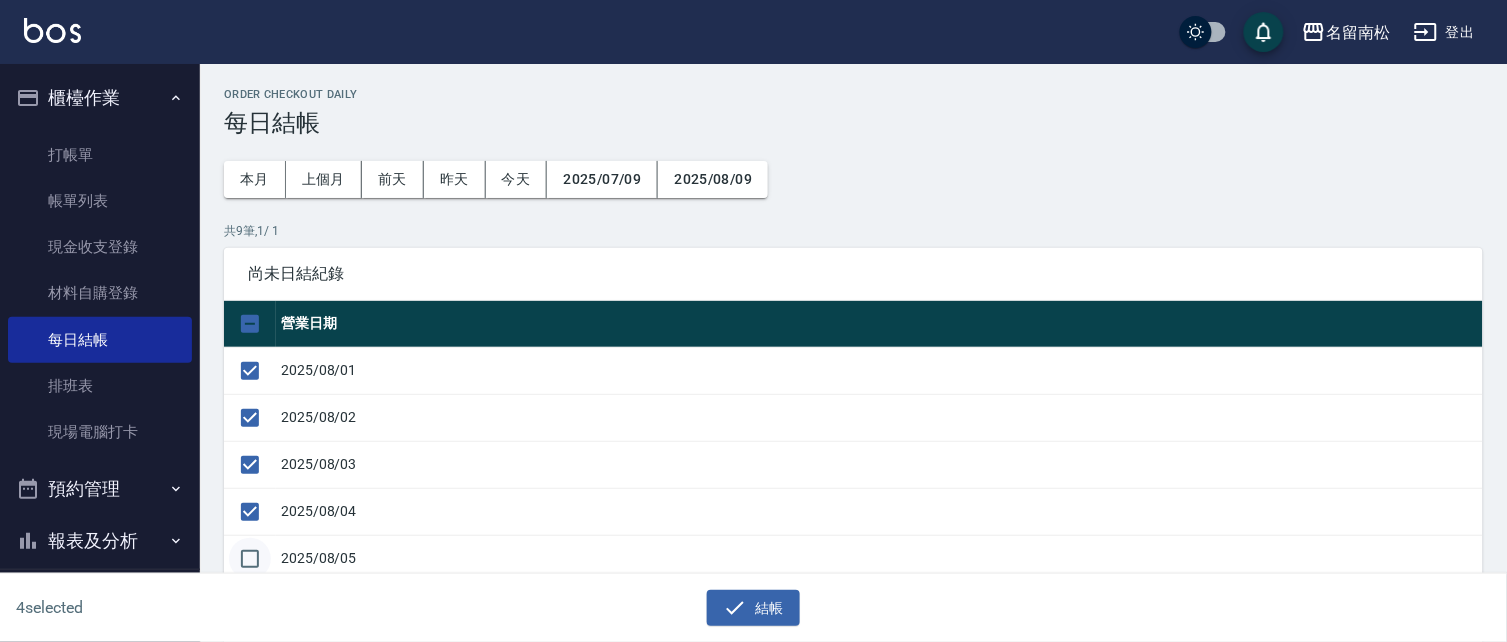 click at bounding box center (250, 559) 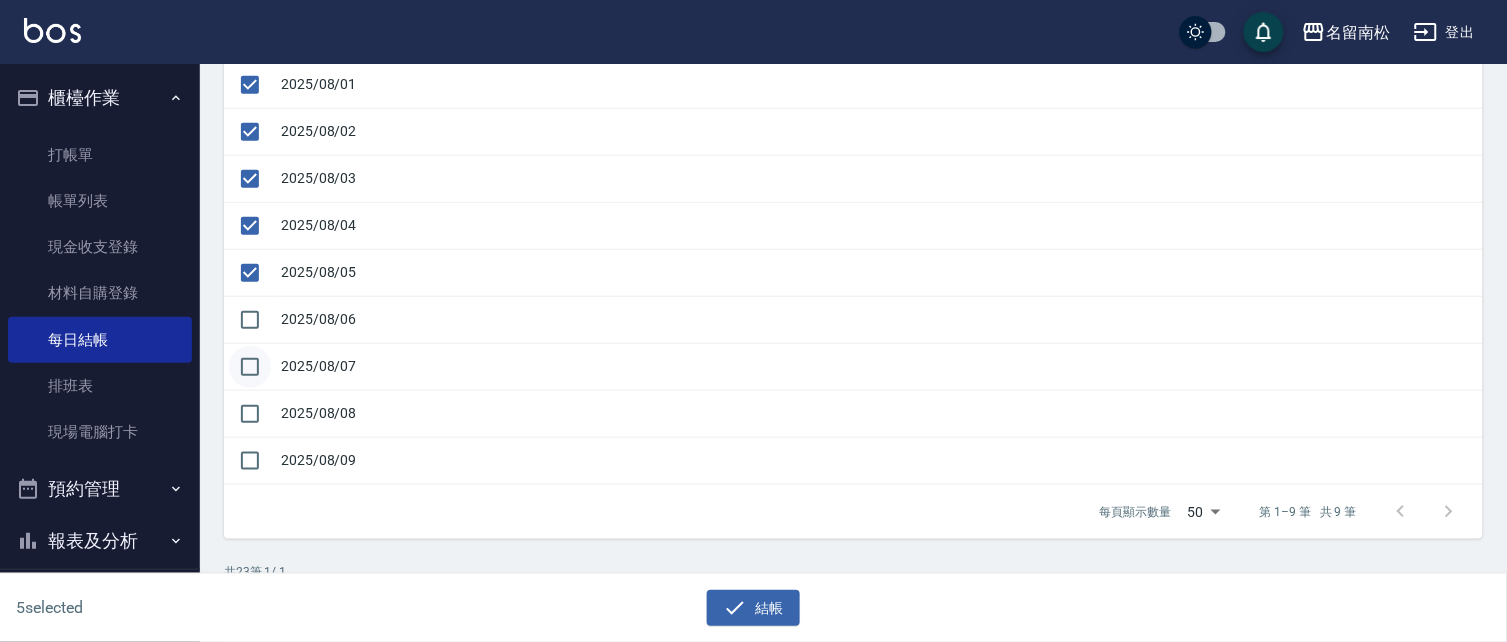 scroll, scrollTop: 289, scrollLeft: 0, axis: vertical 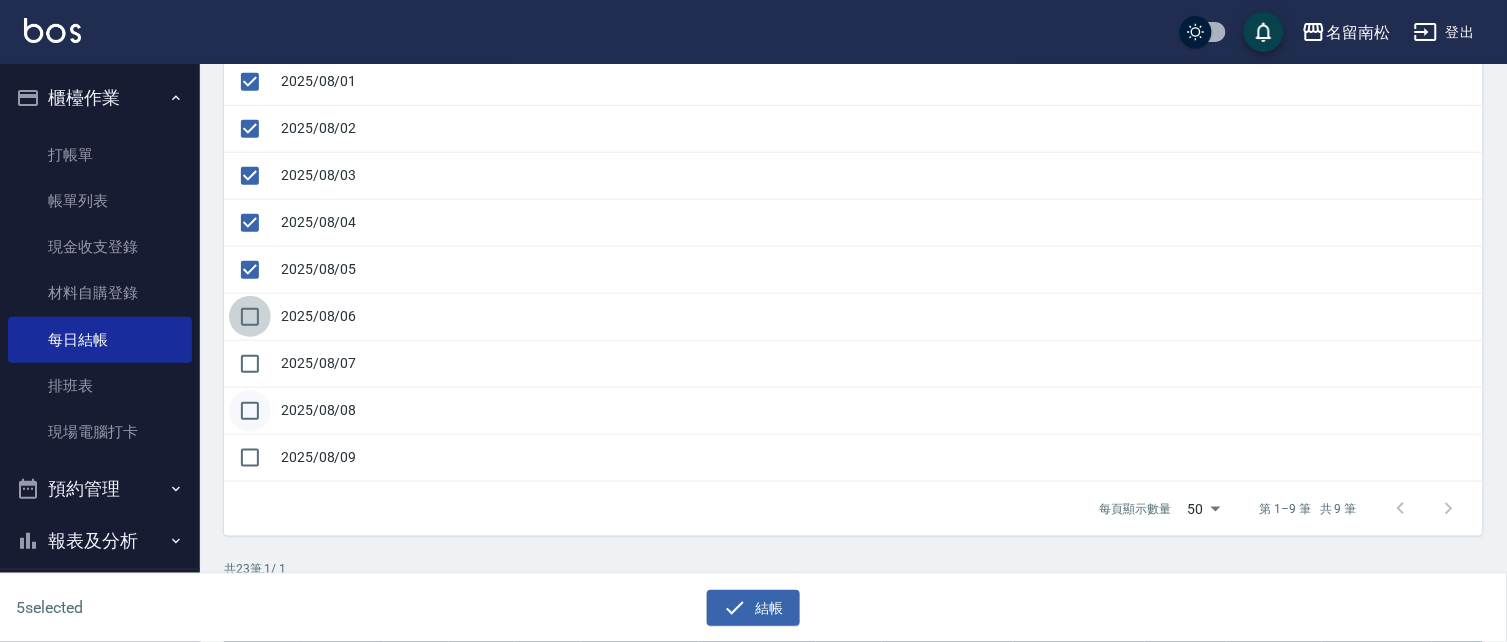drag, startPoint x: 245, startPoint y: 323, endPoint x: 260, endPoint y: 422, distance: 100.12991 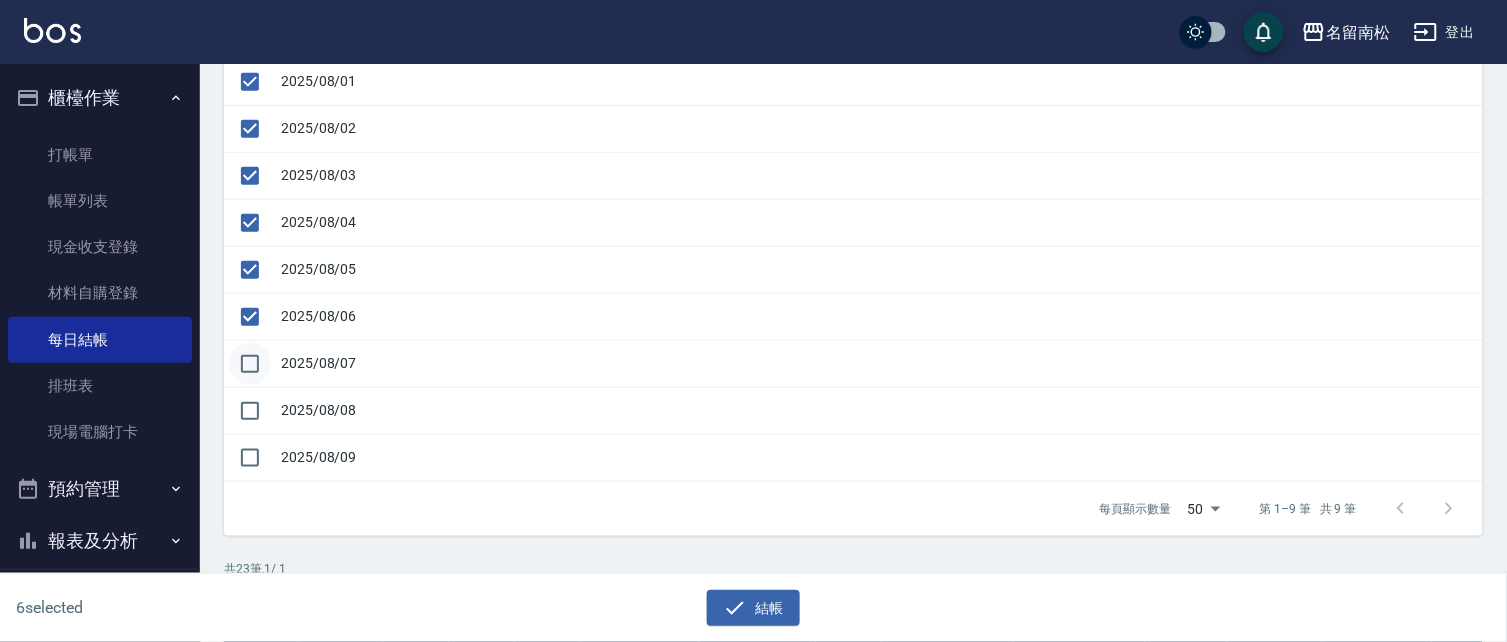 click at bounding box center [250, 364] 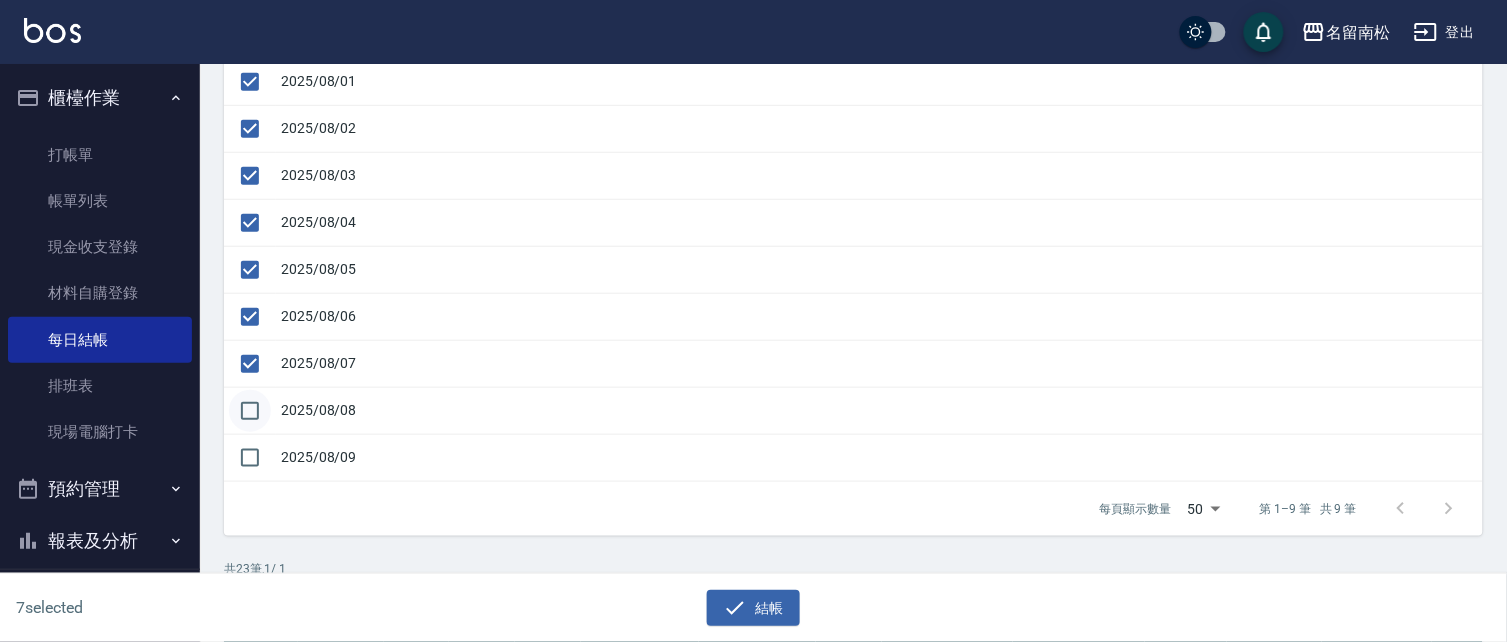 click at bounding box center [250, 411] 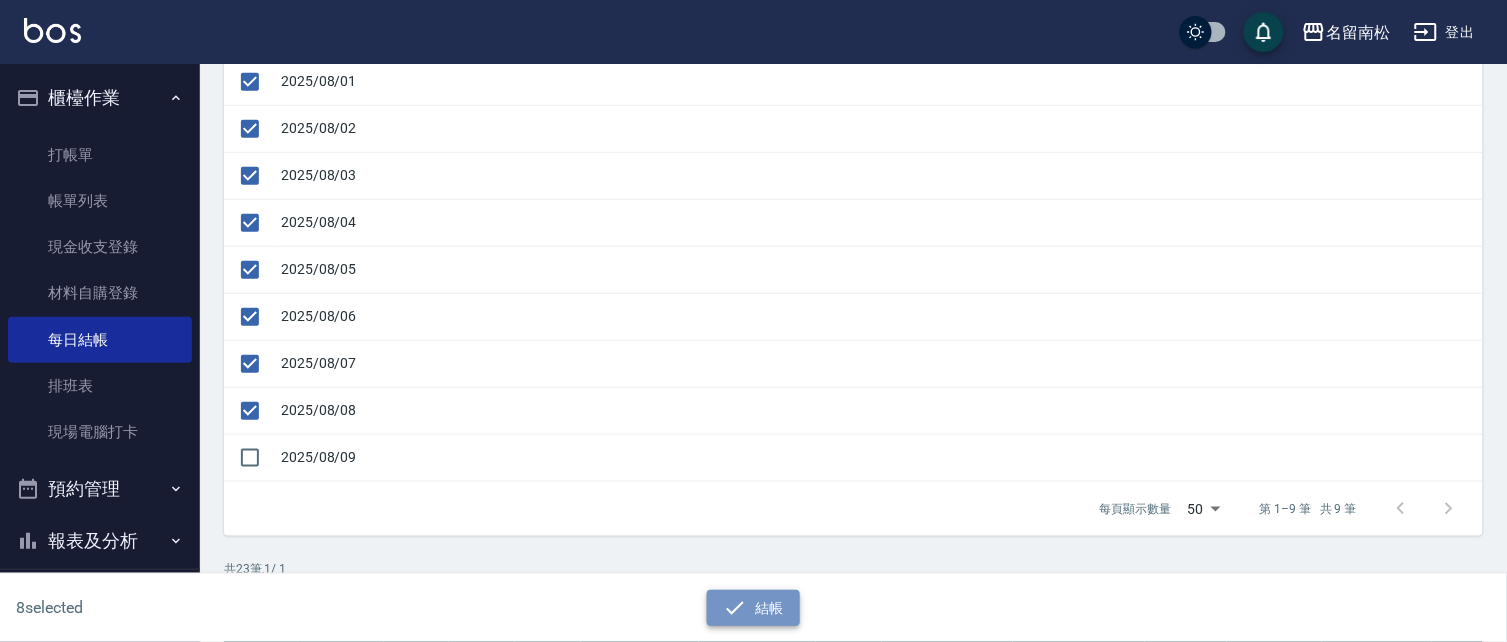 click 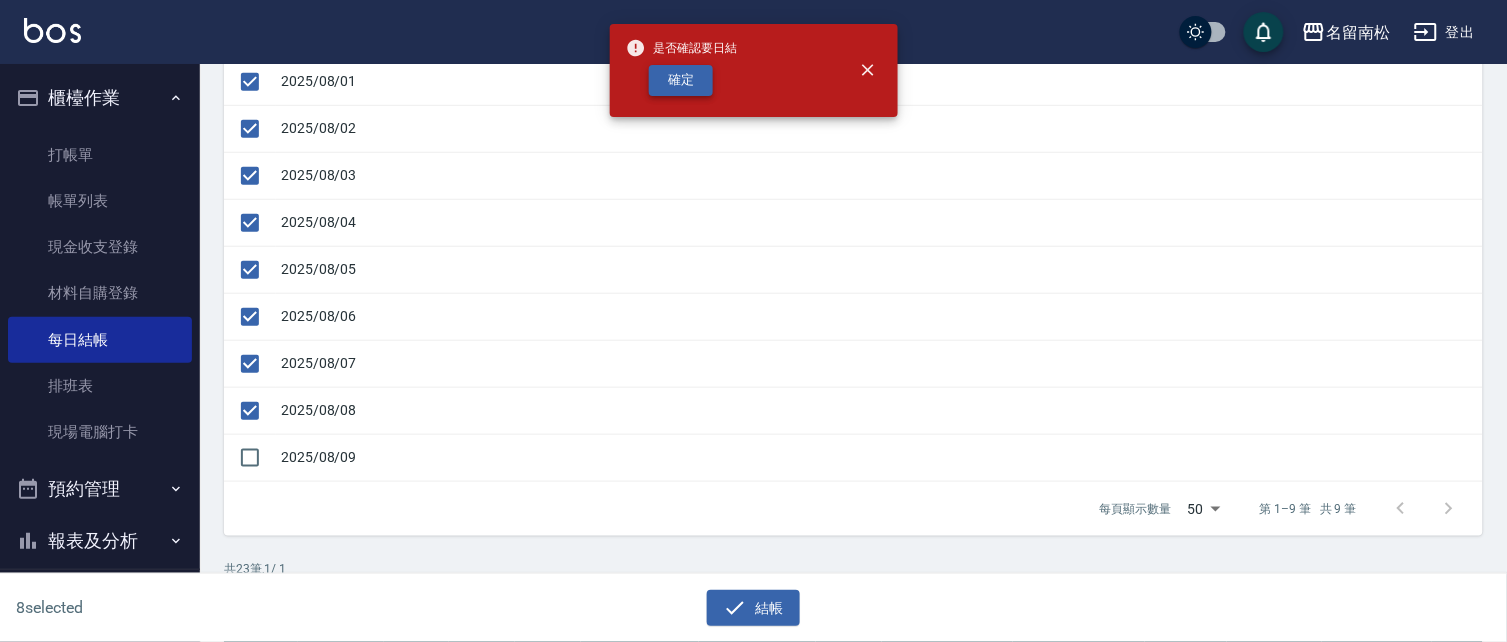 click on "確定" at bounding box center [681, 80] 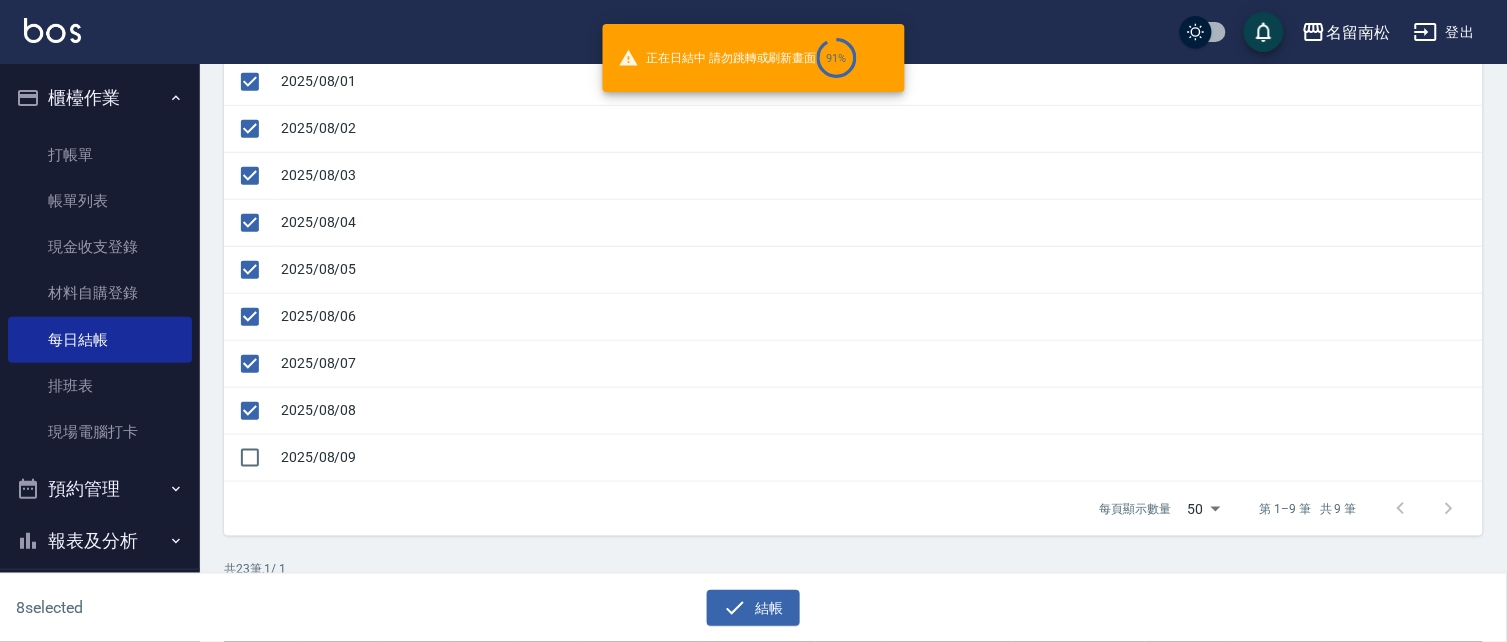checkbox on "false" 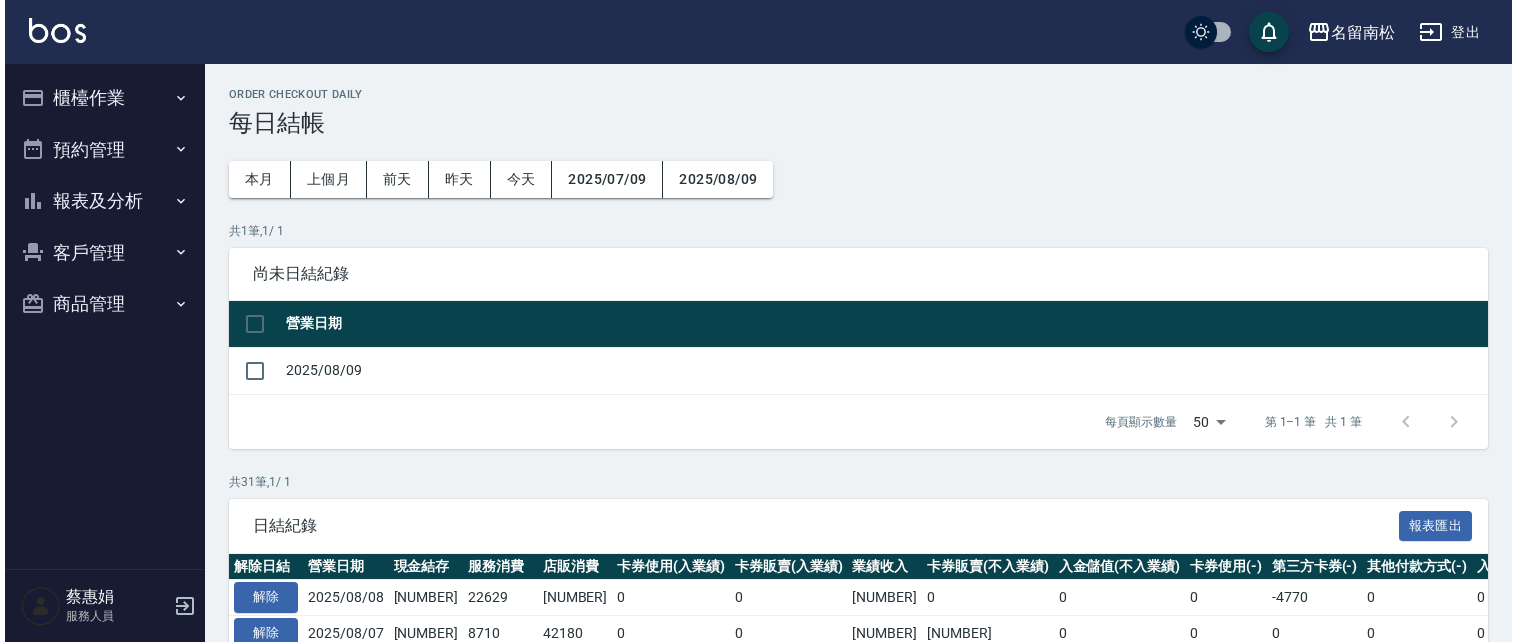 scroll, scrollTop: 289, scrollLeft: 0, axis: vertical 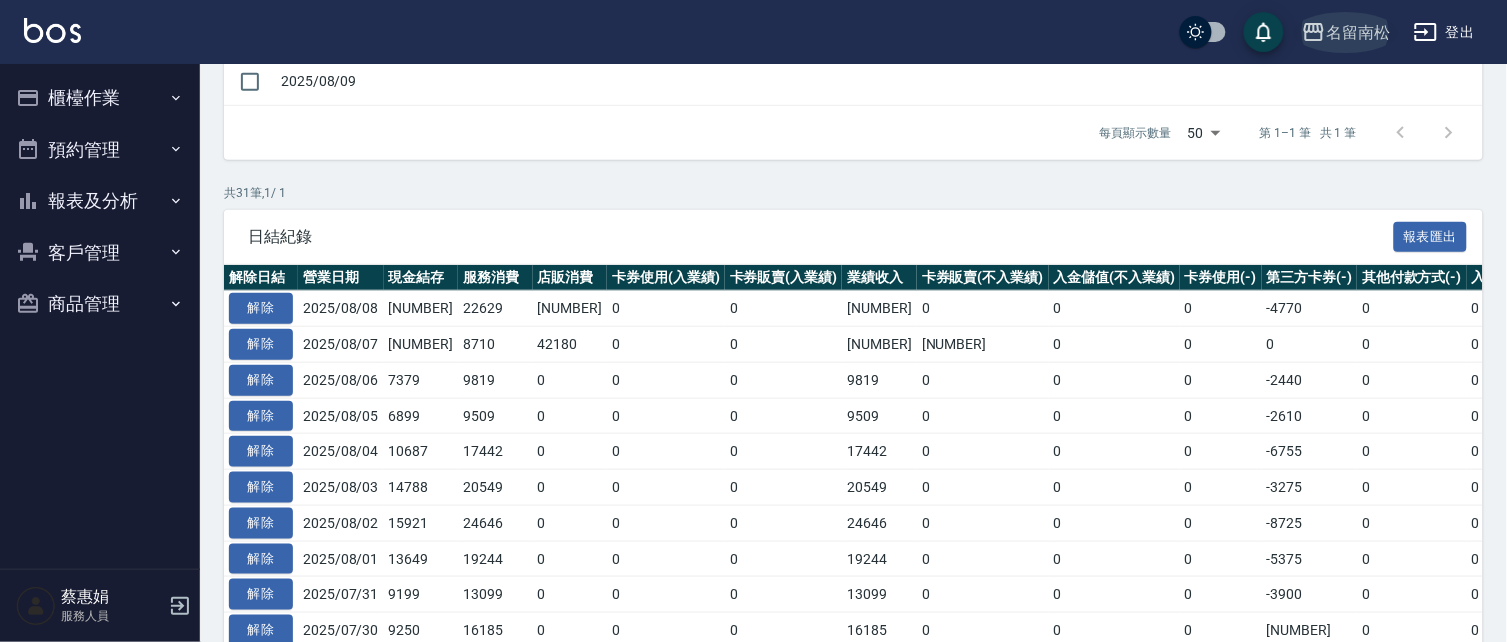 click on "名留南松" at bounding box center [1358, 32] 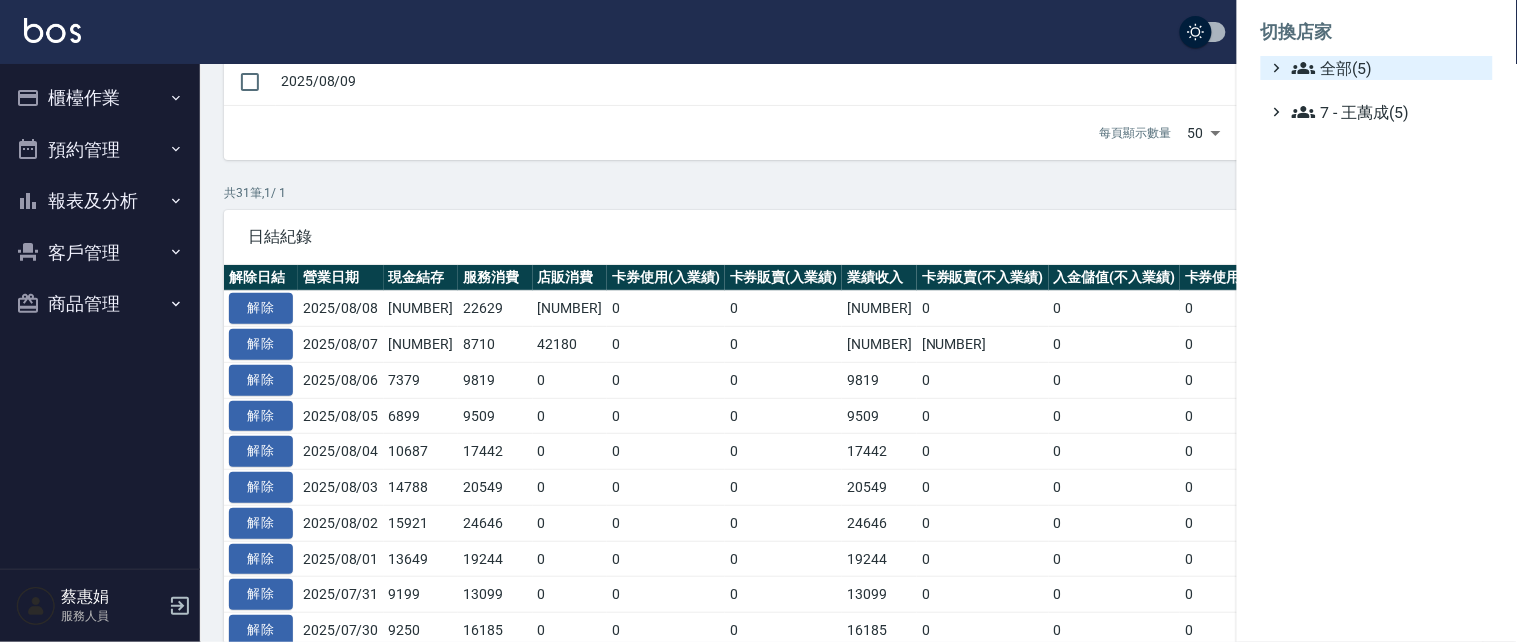 click on "全部(5)" at bounding box center (1388, 68) 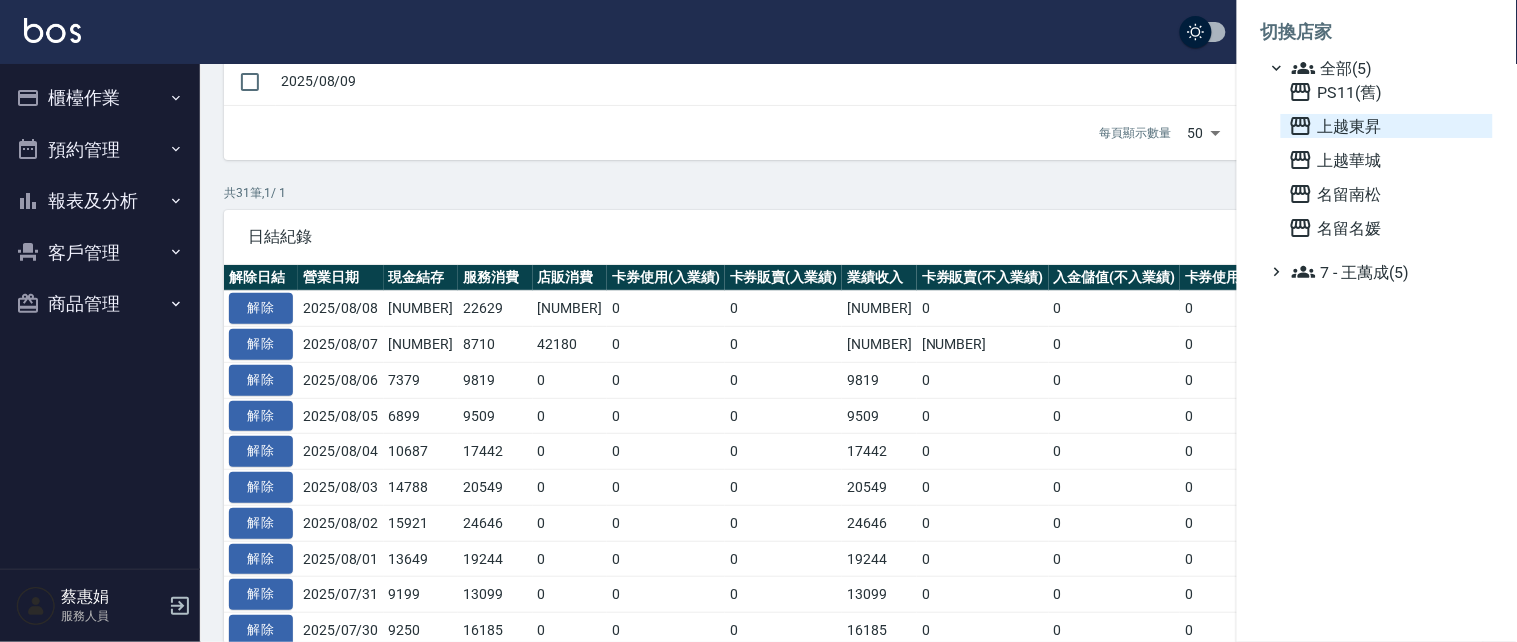 click on "上越東昇" at bounding box center [1387, 126] 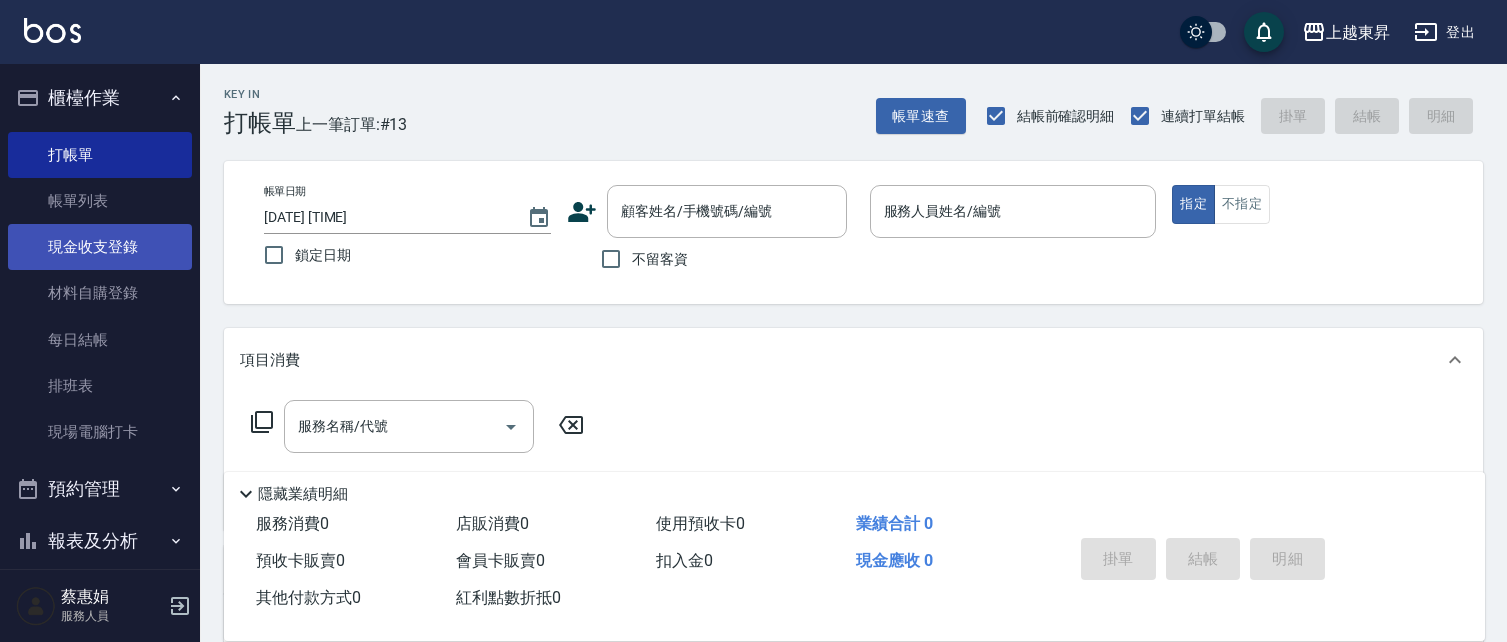 drag, startPoint x: 0, startPoint y: 0, endPoint x: 141, endPoint y: 254, distance: 290.51163 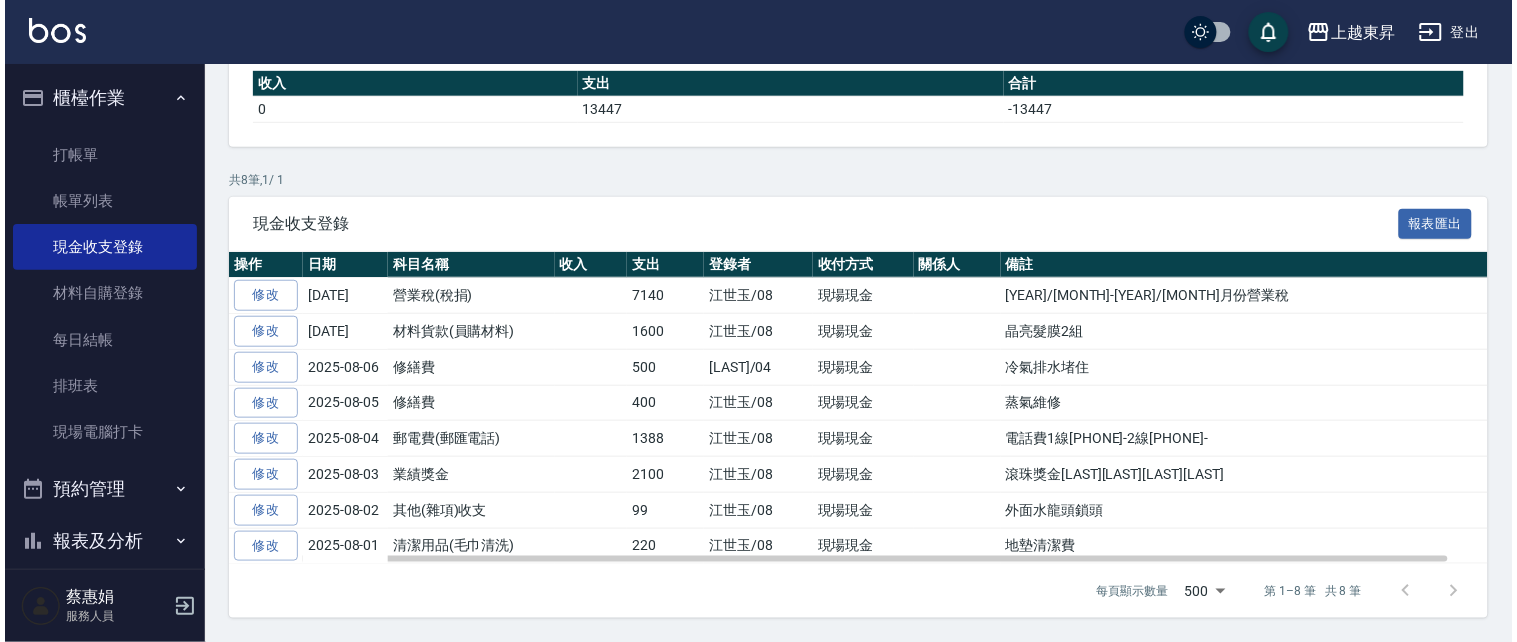 scroll, scrollTop: 253, scrollLeft: 0, axis: vertical 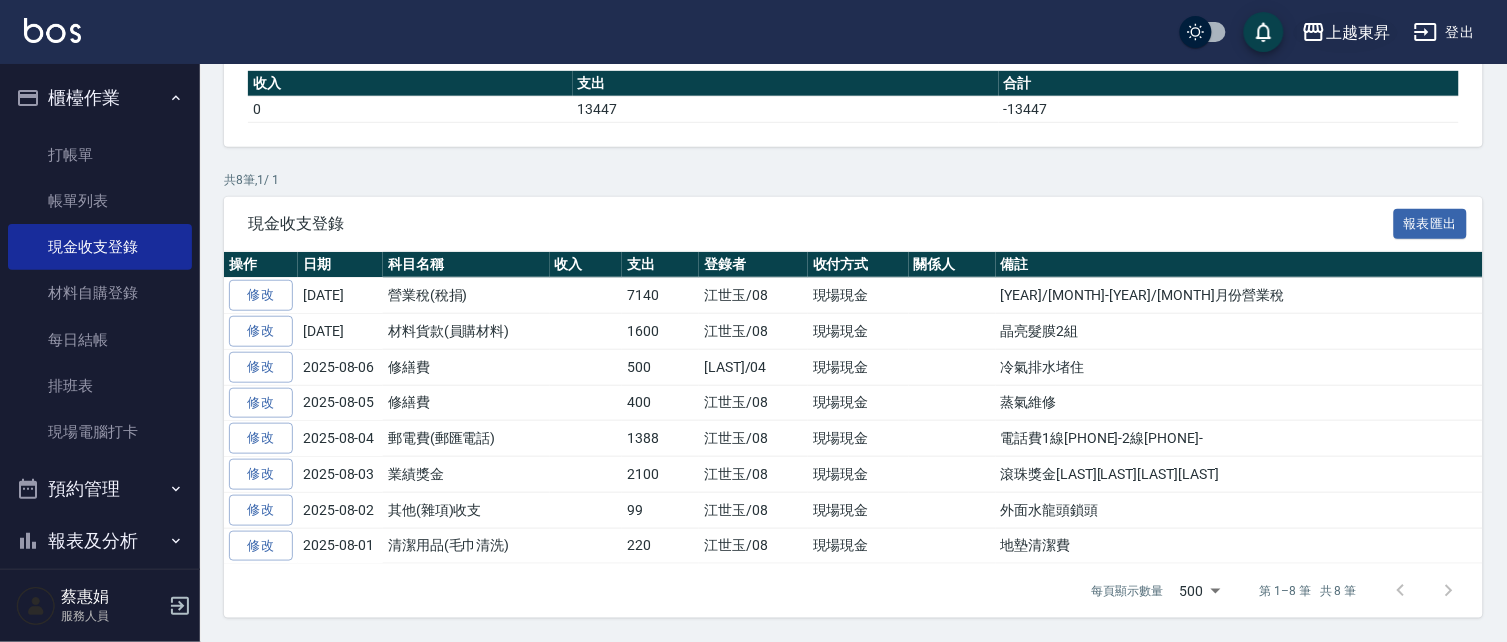 click on "上越東昇" at bounding box center (1358, 32) 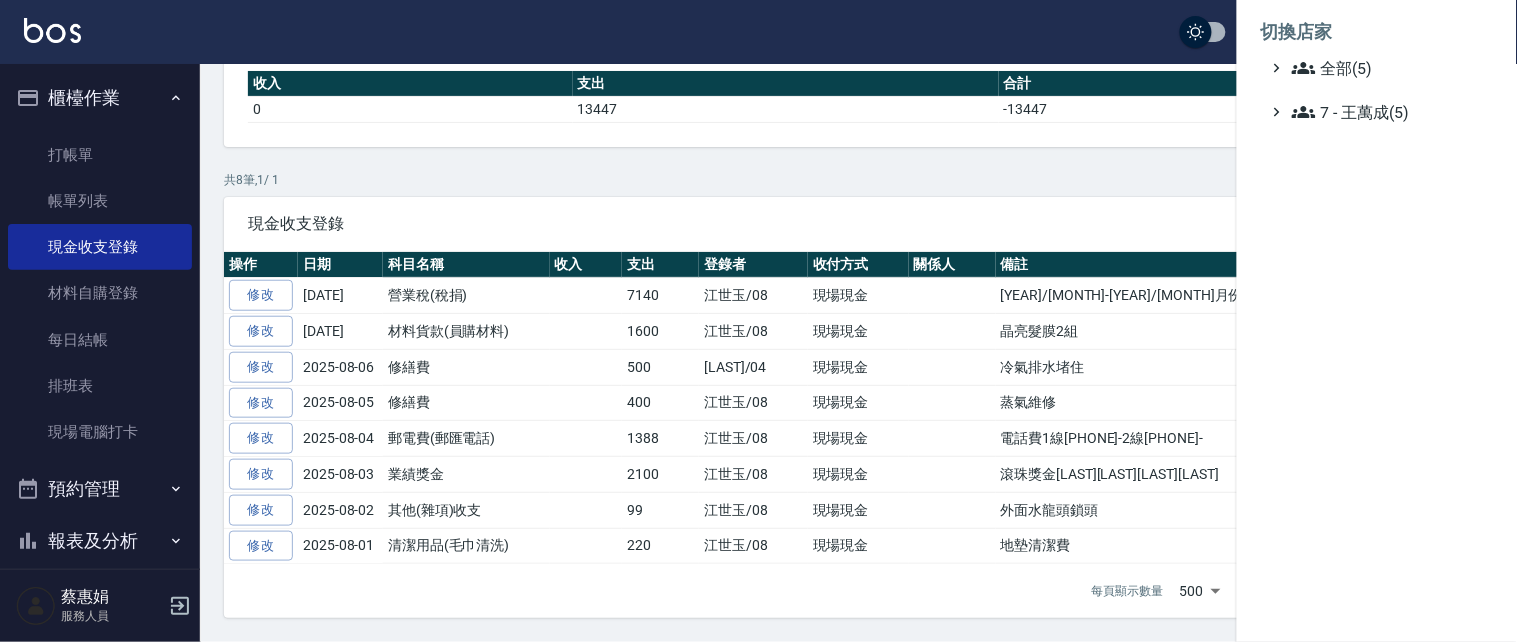 click on "全部(5) 7 - 王萬成(5)" at bounding box center [1377, 90] 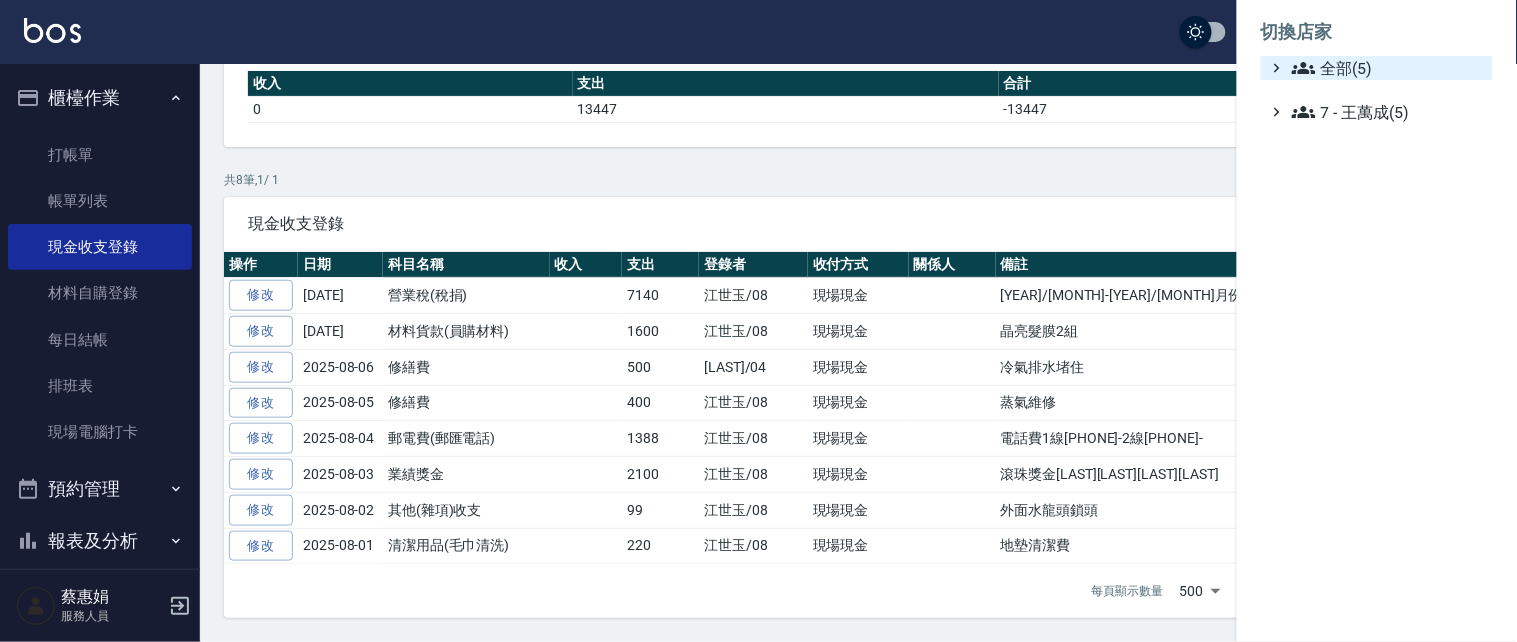 click on "全部(5)" at bounding box center [1388, 68] 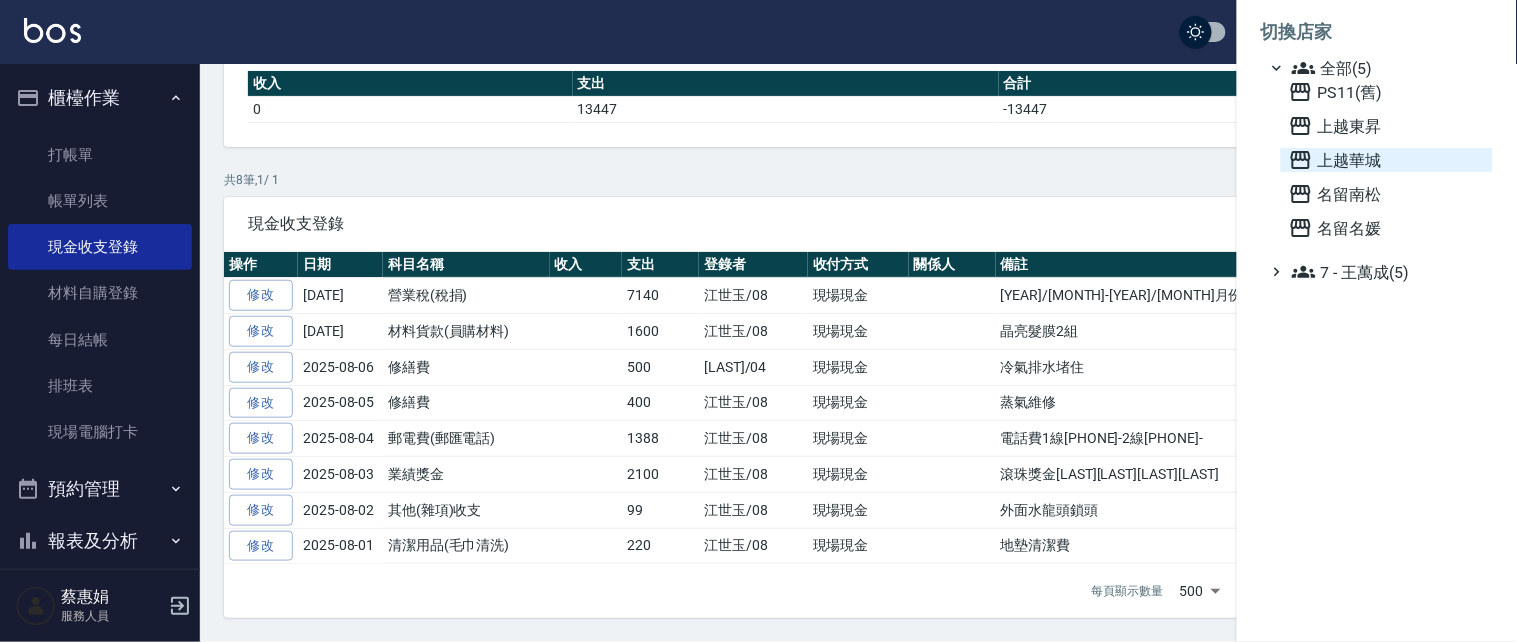 click on "上越華城" at bounding box center [1387, 160] 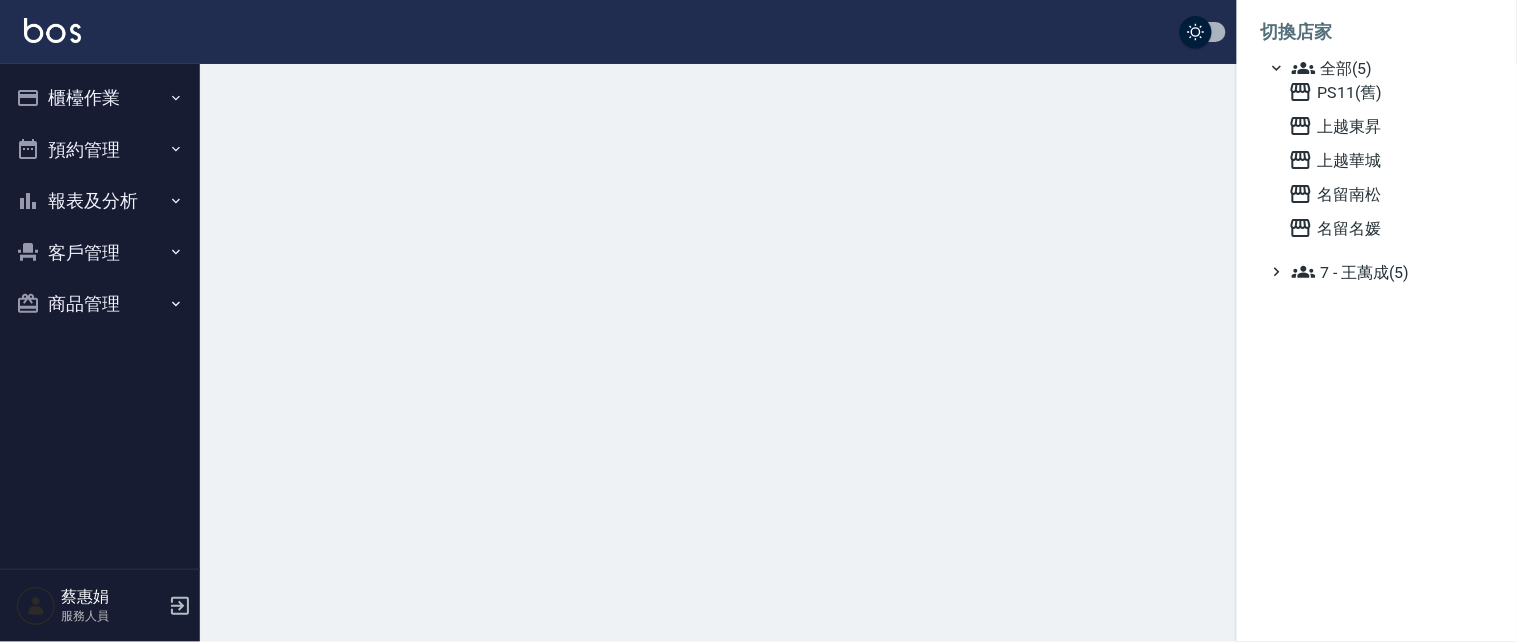 scroll, scrollTop: 0, scrollLeft: 0, axis: both 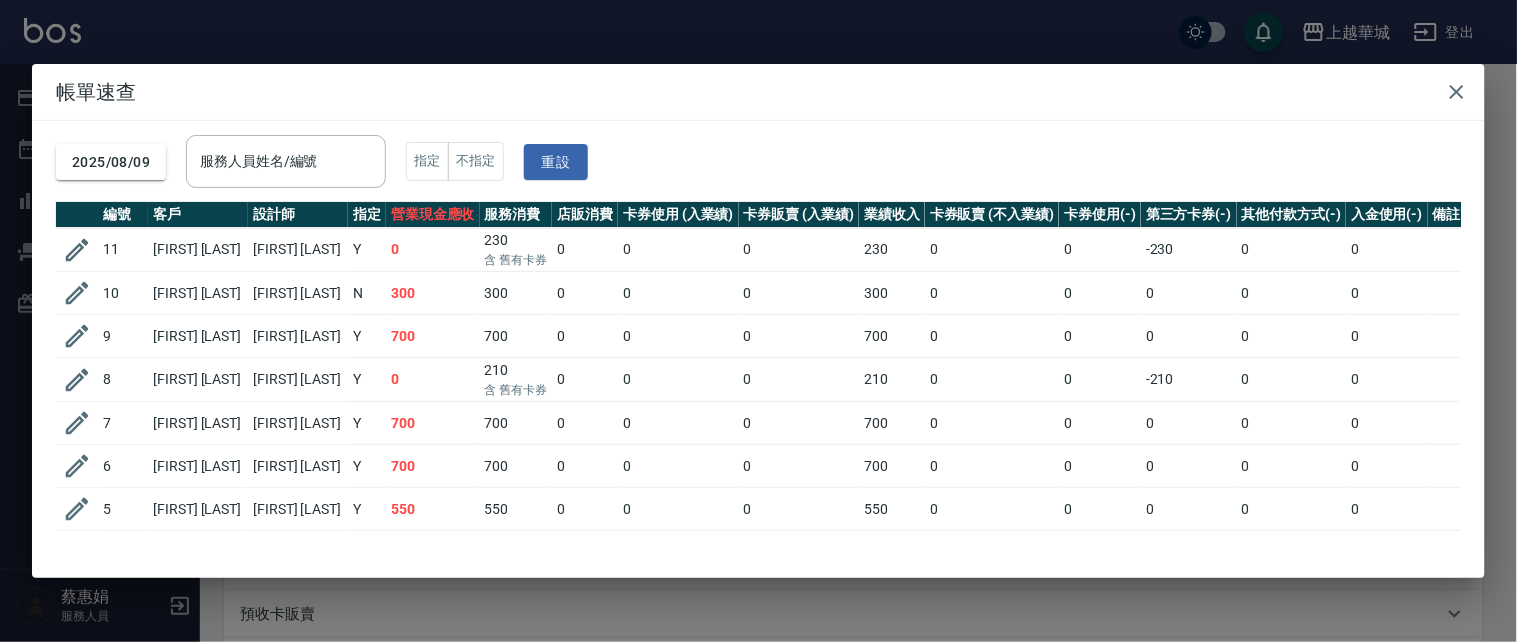 drag, startPoint x: 70, startPoint y: 422, endPoint x: 83, endPoint y: 411, distance: 17.029387 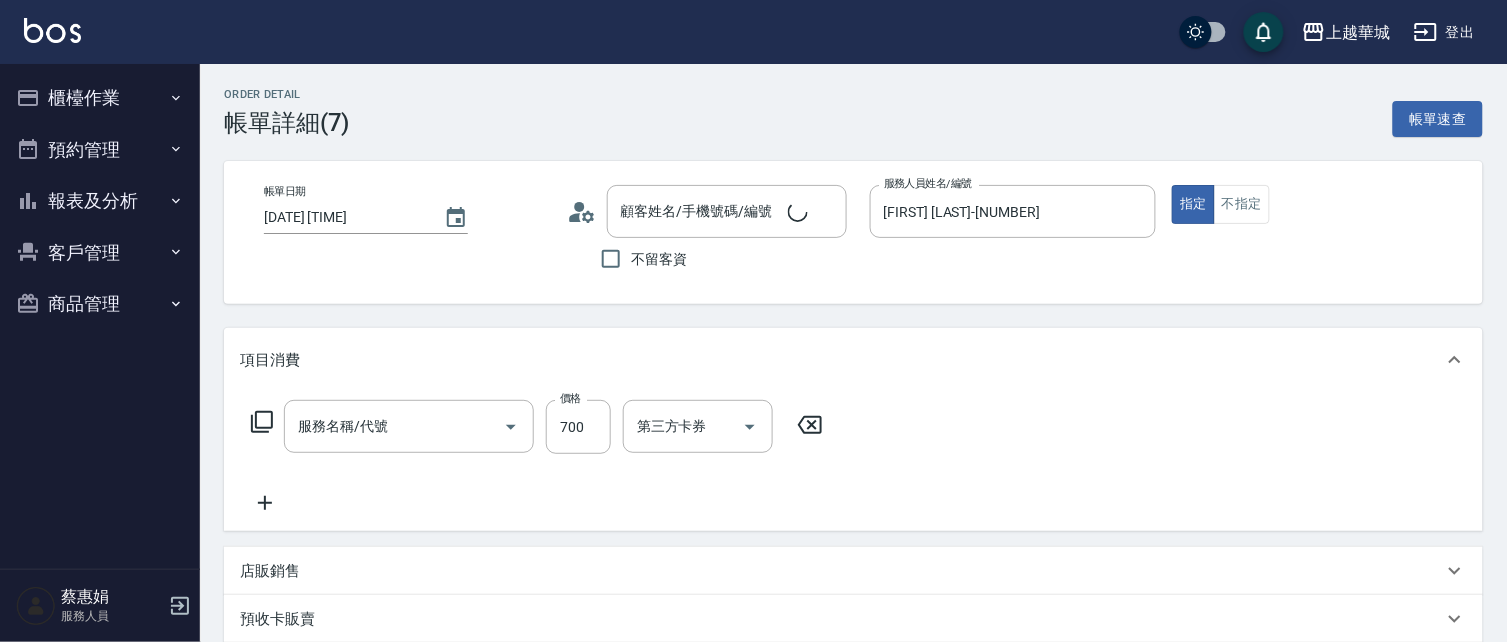 type on "[DATE] [TIME]" 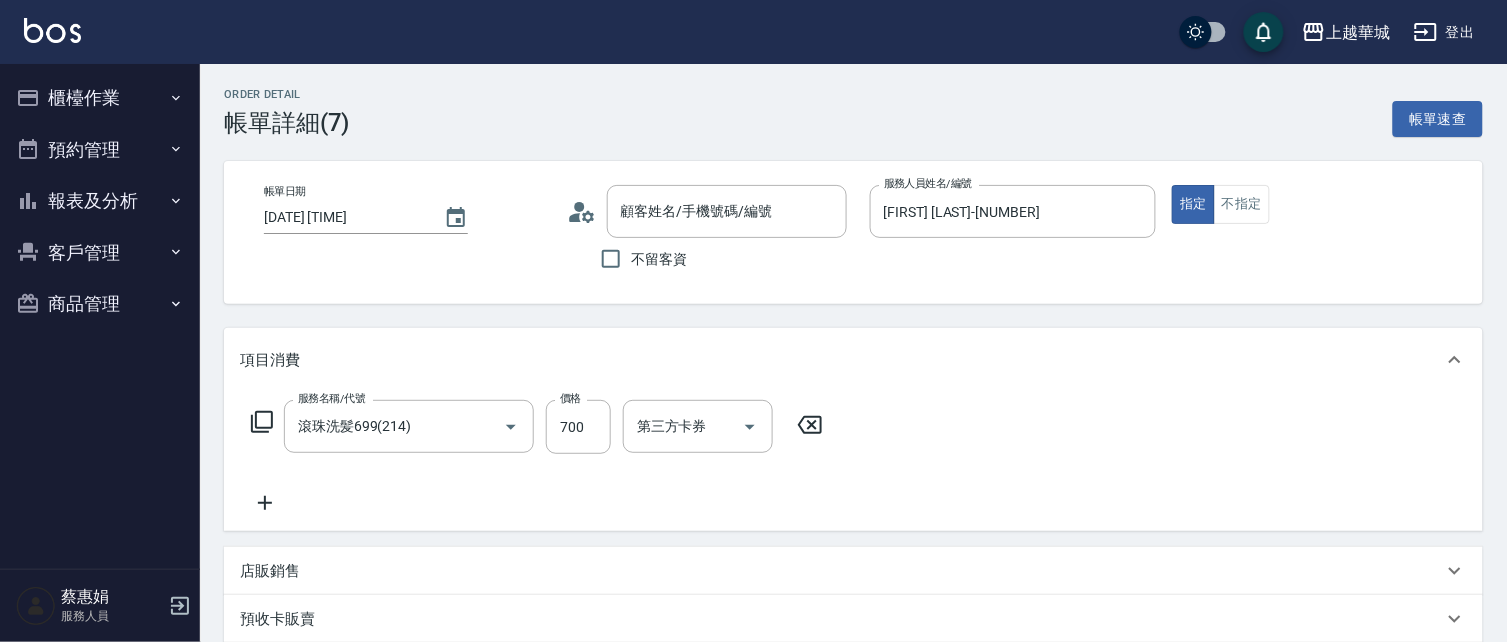 type on "滾珠洗髪699(214)" 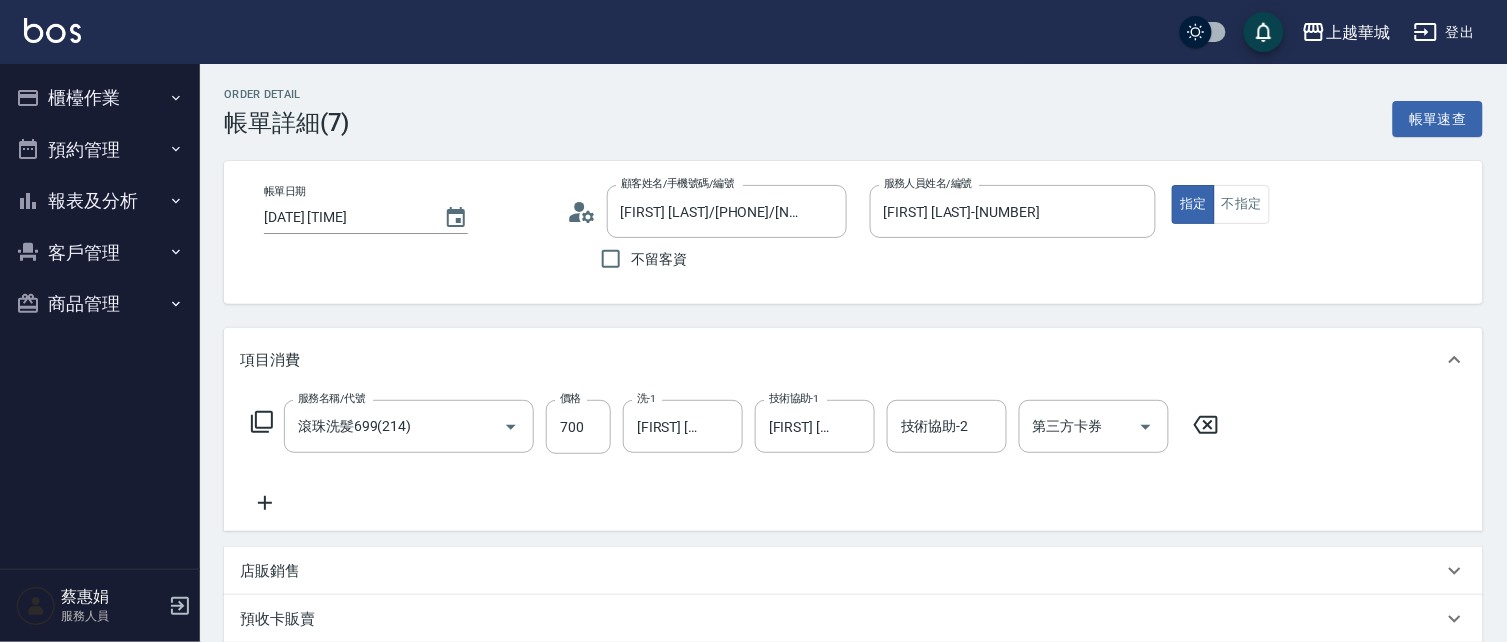 click 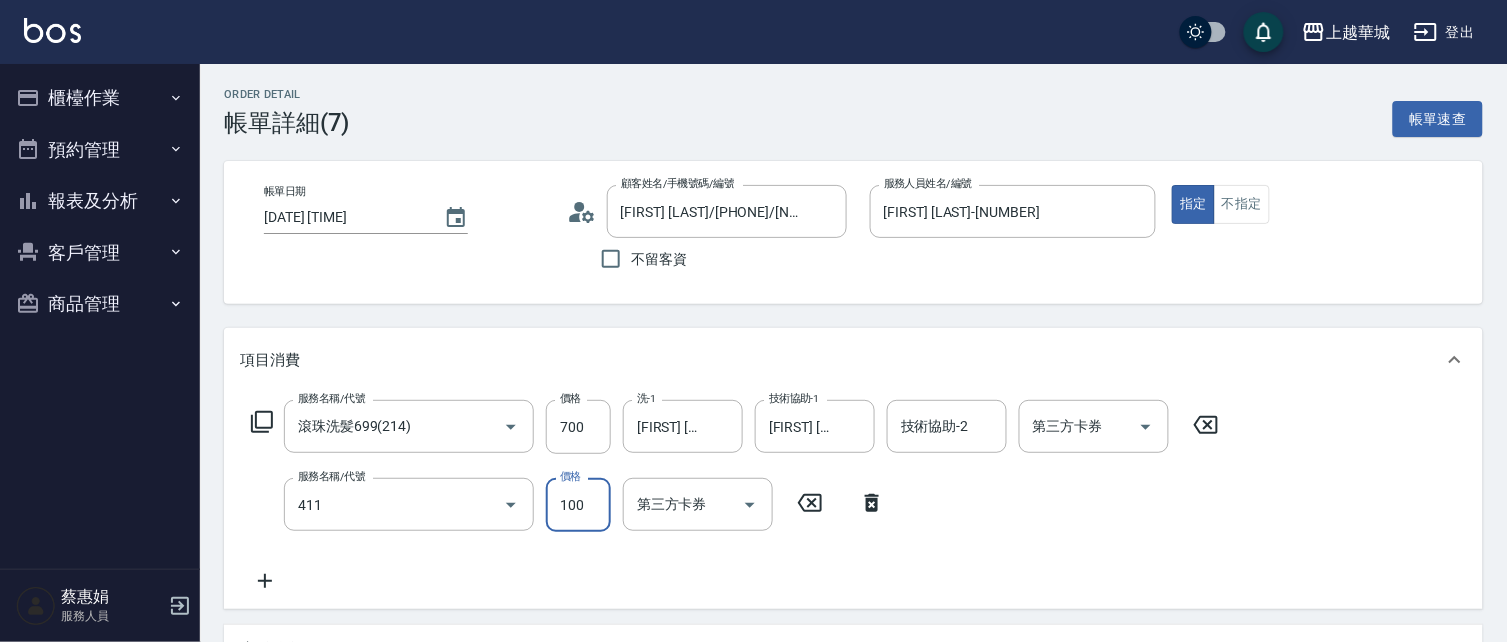 type on "剪髮([NUMBER])([NUMBER])" 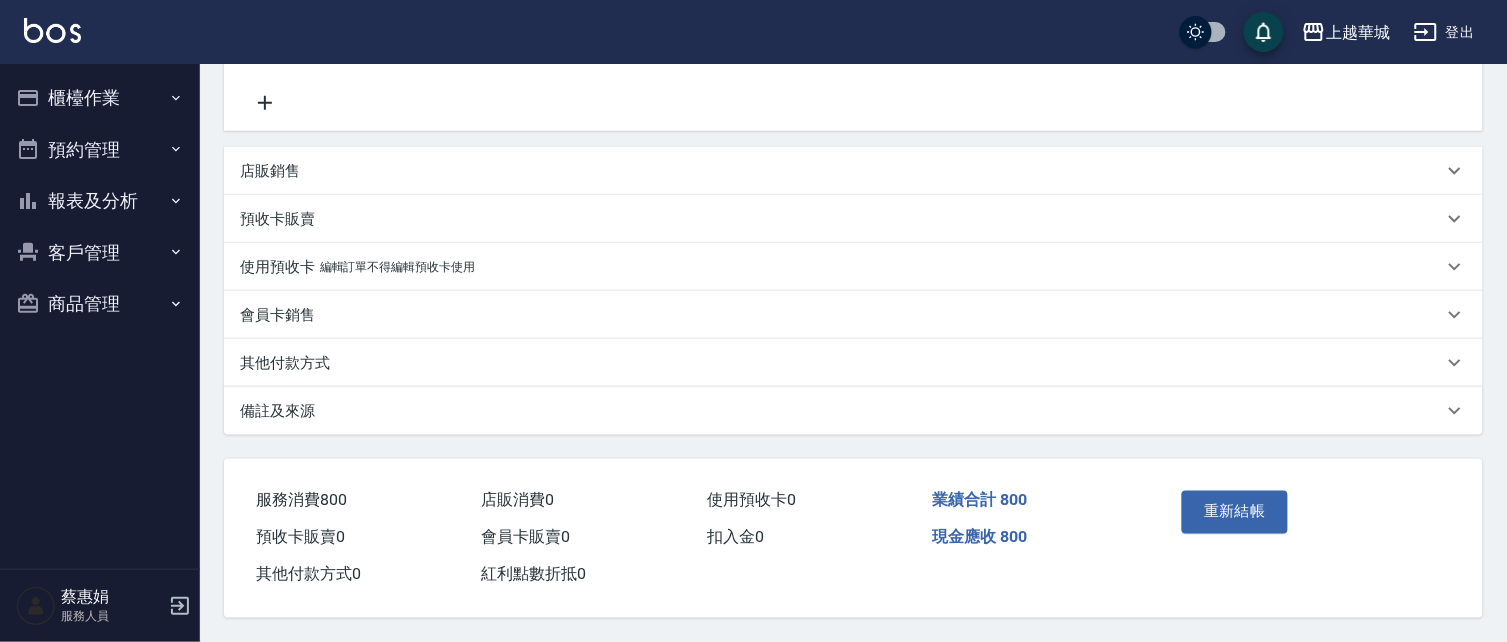 scroll, scrollTop: 484, scrollLeft: 0, axis: vertical 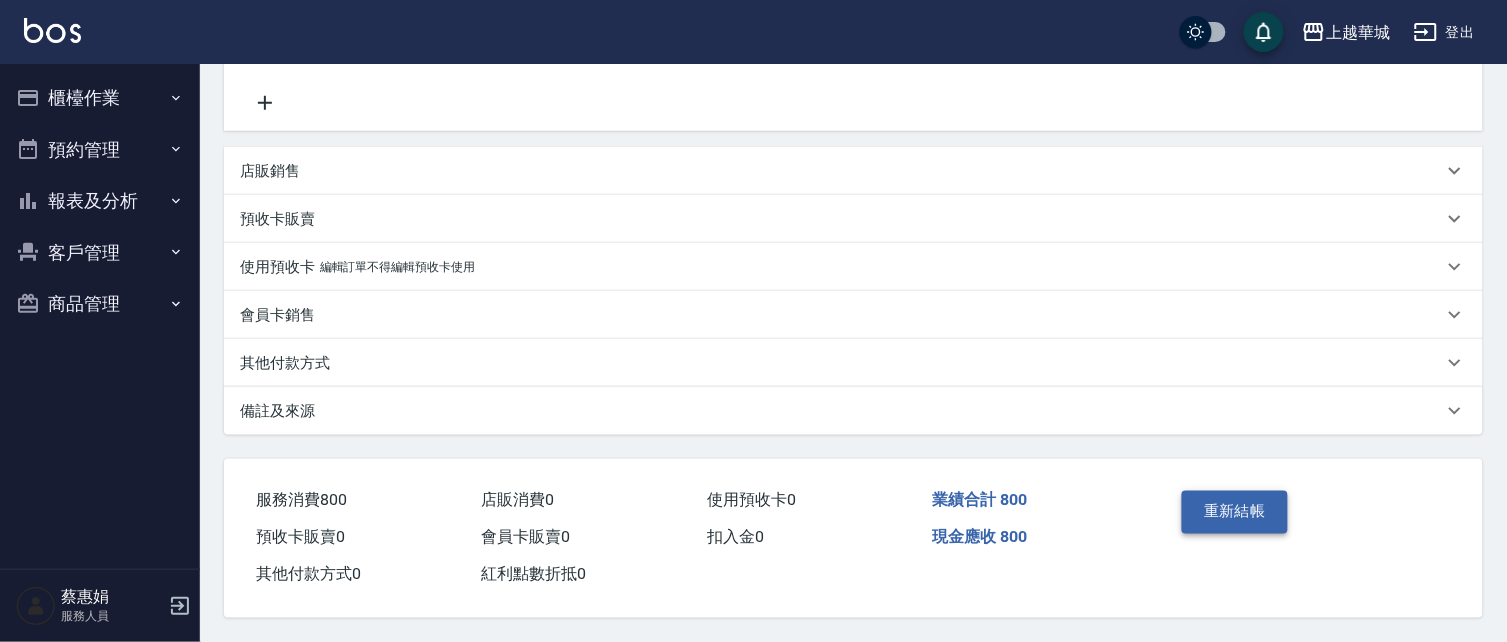 click on "重新結帳" at bounding box center (1235, 512) 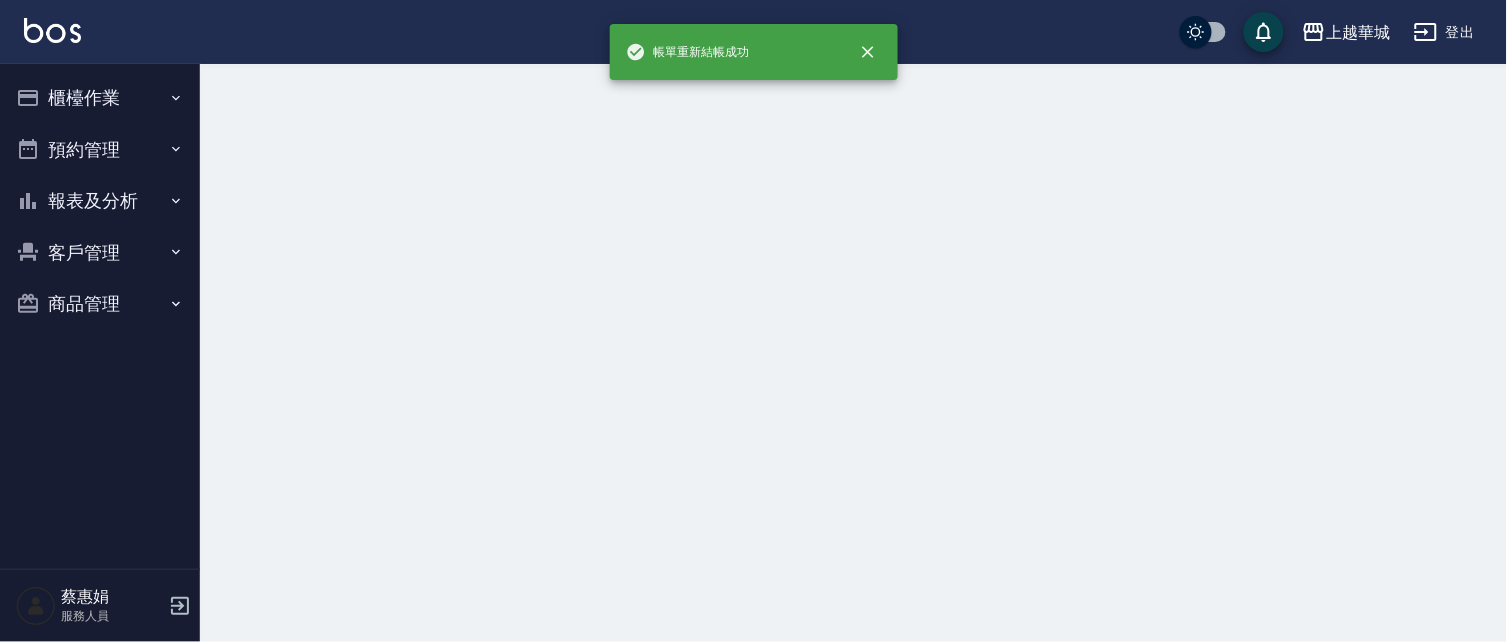 scroll, scrollTop: 0, scrollLeft: 0, axis: both 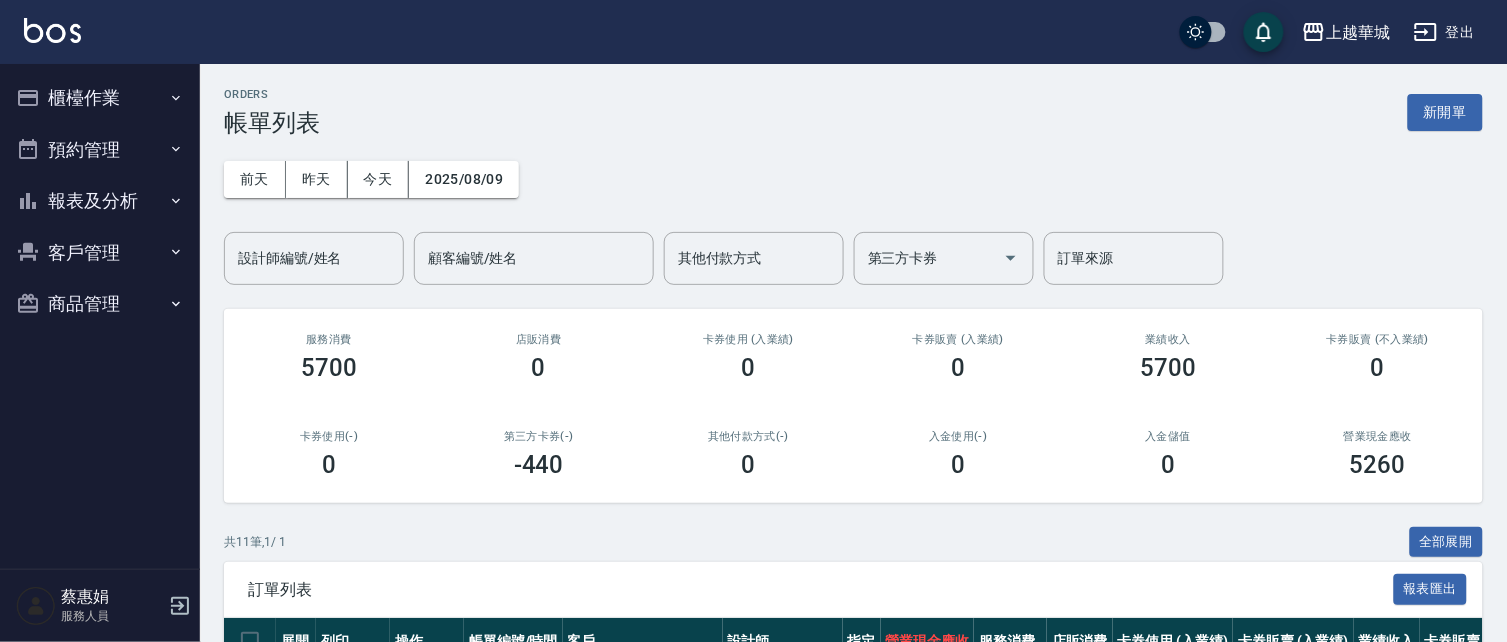 click on "櫃檯作業" at bounding box center [100, 98] 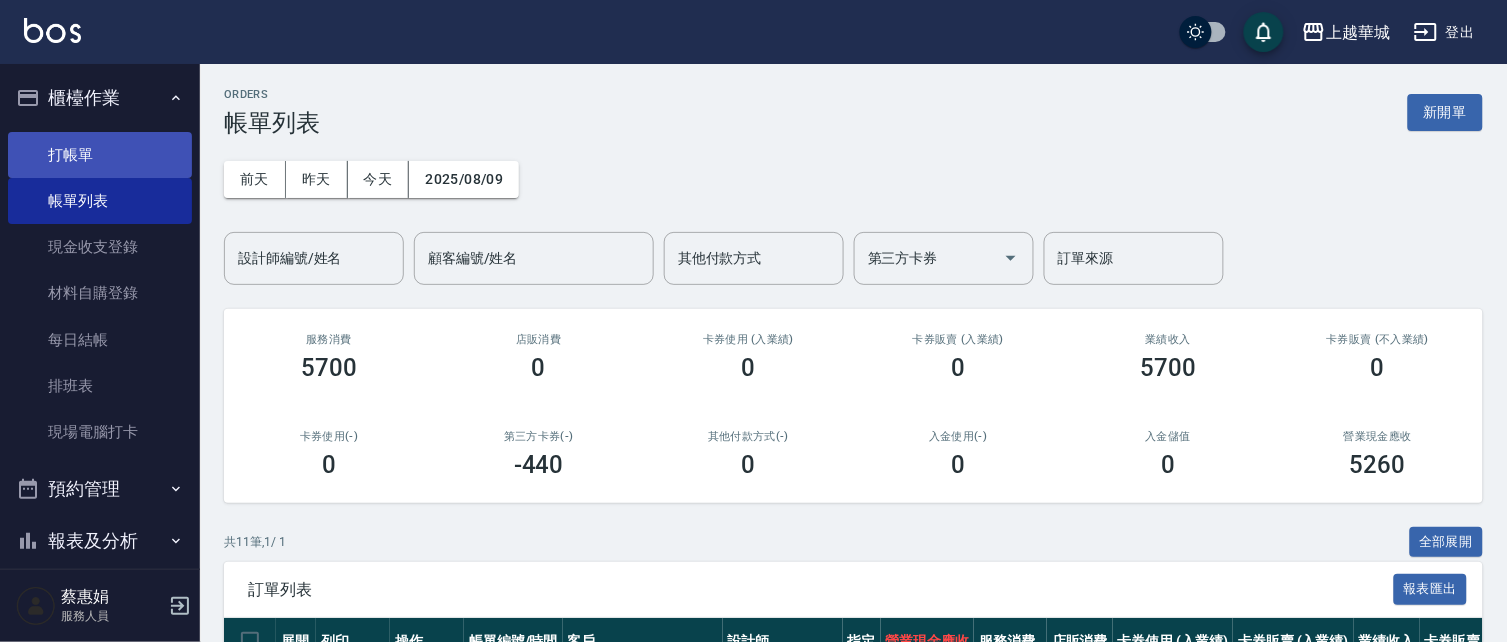 drag, startPoint x: 111, startPoint y: 144, endPoint x: 102, endPoint y: 151, distance: 11.401754 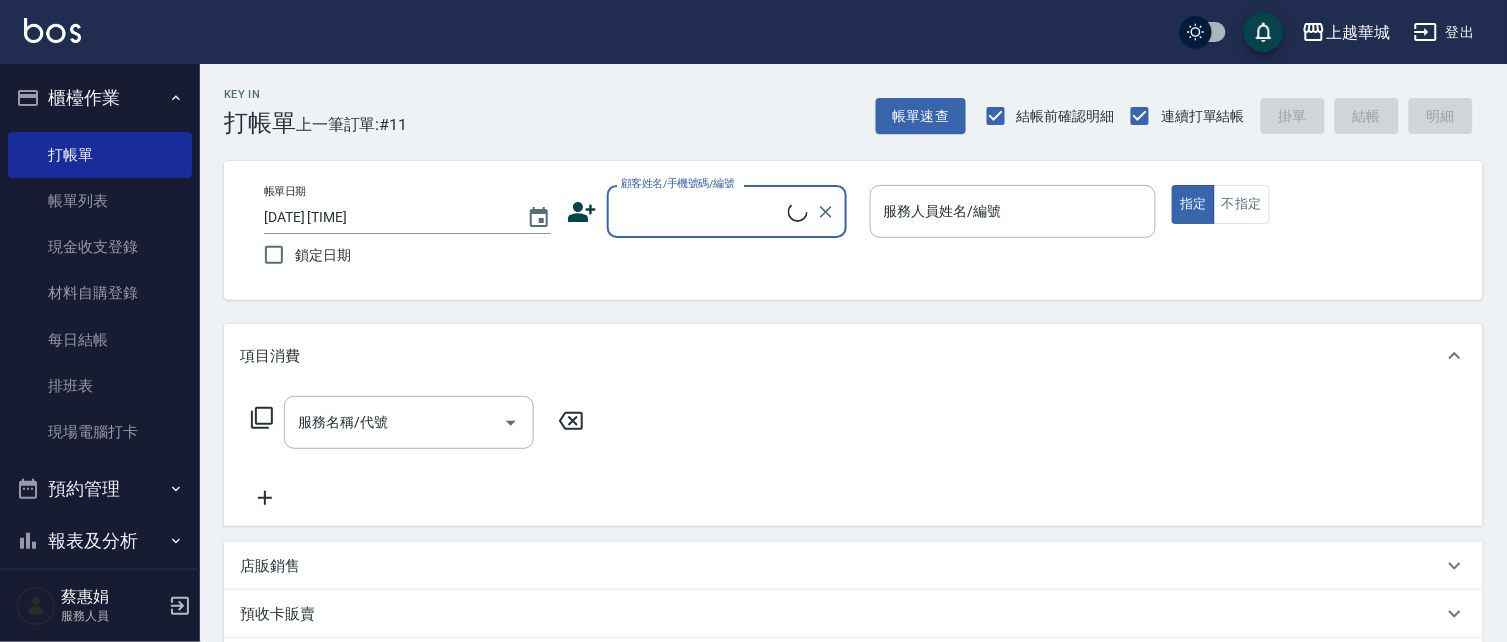 drag, startPoint x: 671, startPoint y: 231, endPoint x: 644, endPoint y: 207, distance: 36.124783 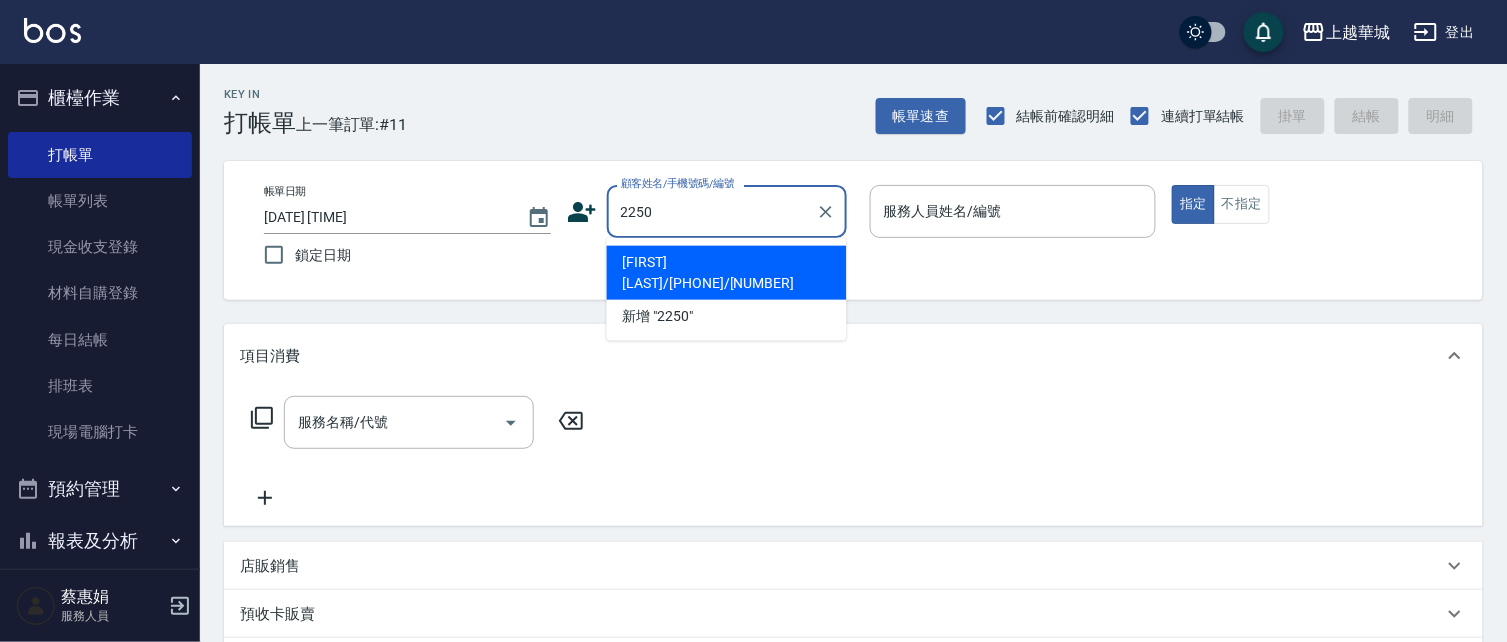 type on "2250" 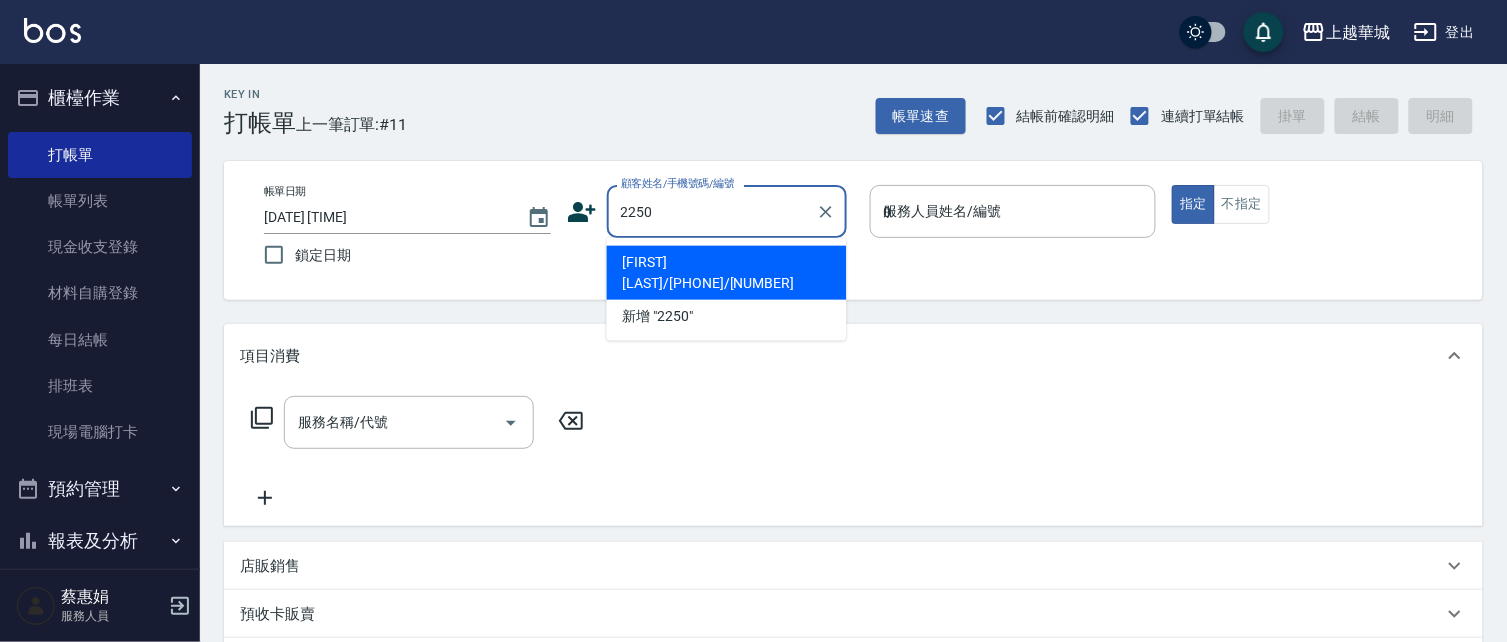 type on "[FIRST] [LAST]/[PHONE]/[NUMBER]" 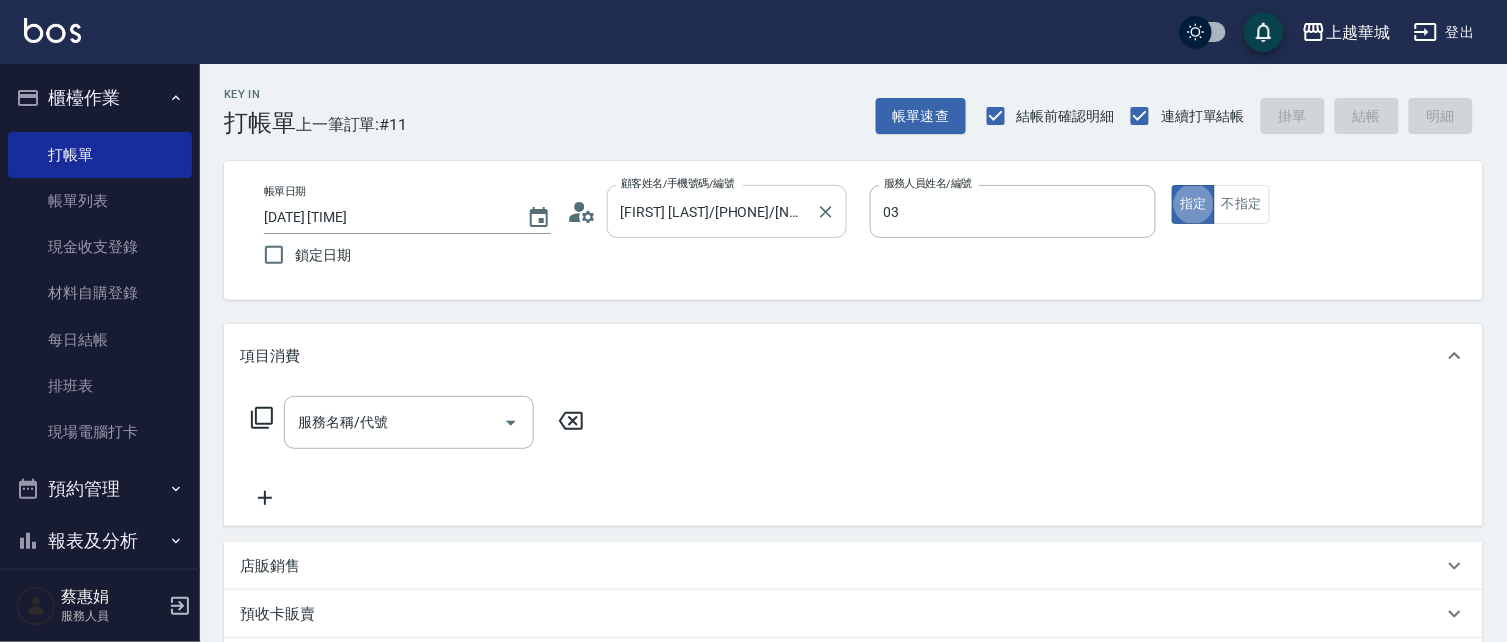 type on "[FIRST] [LAST]-[NUMBER]" 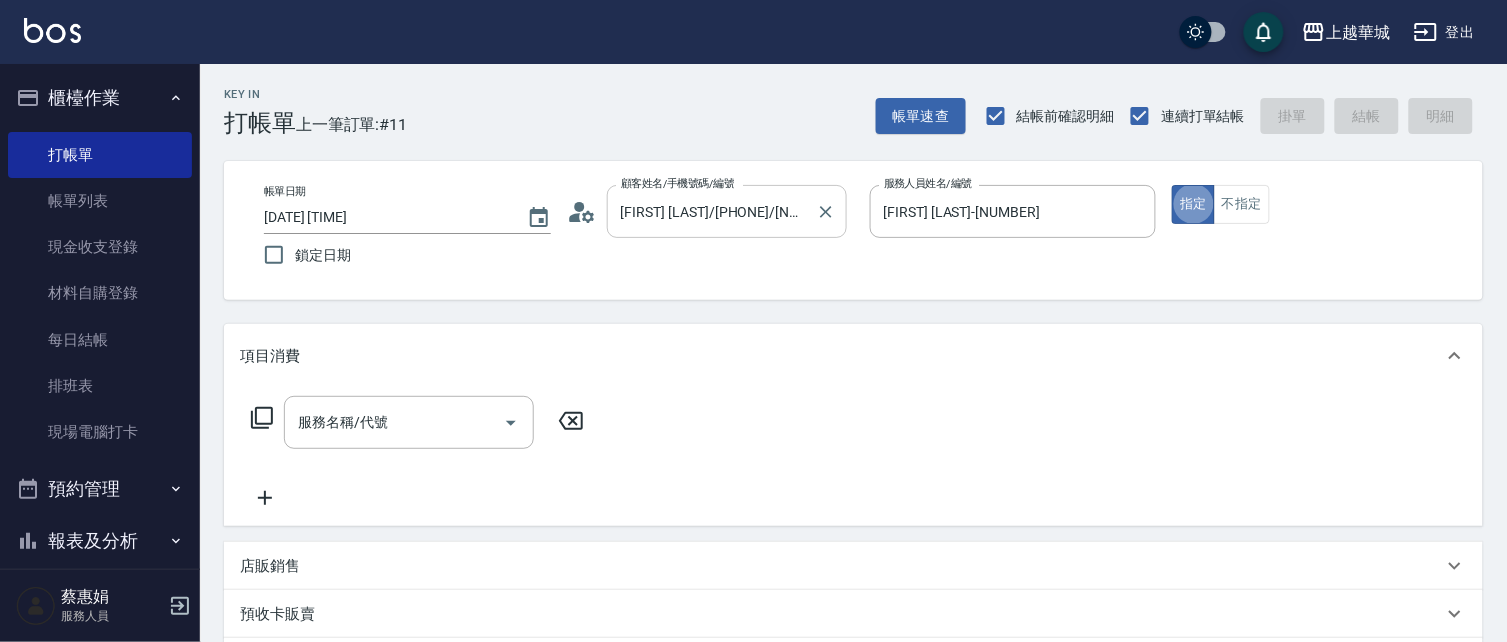 type on "true" 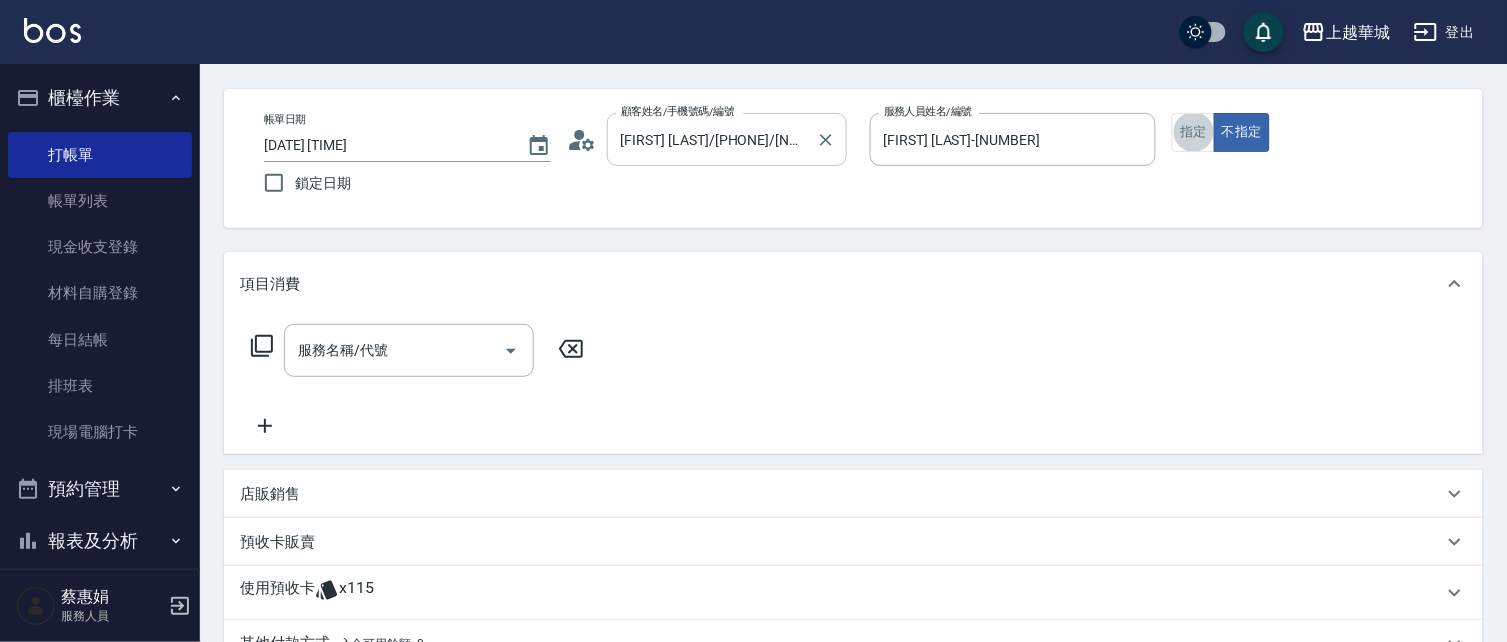 scroll, scrollTop: 80, scrollLeft: 0, axis: vertical 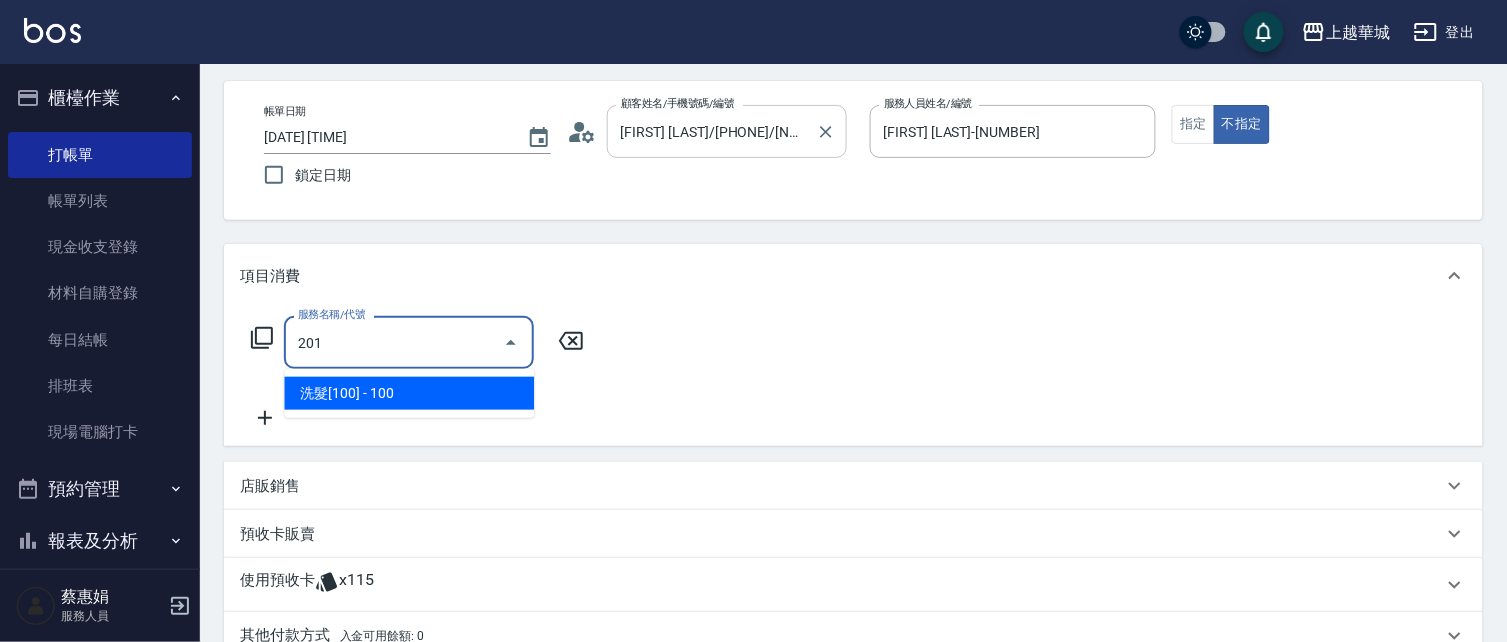 type on "洗髮[100](201)" 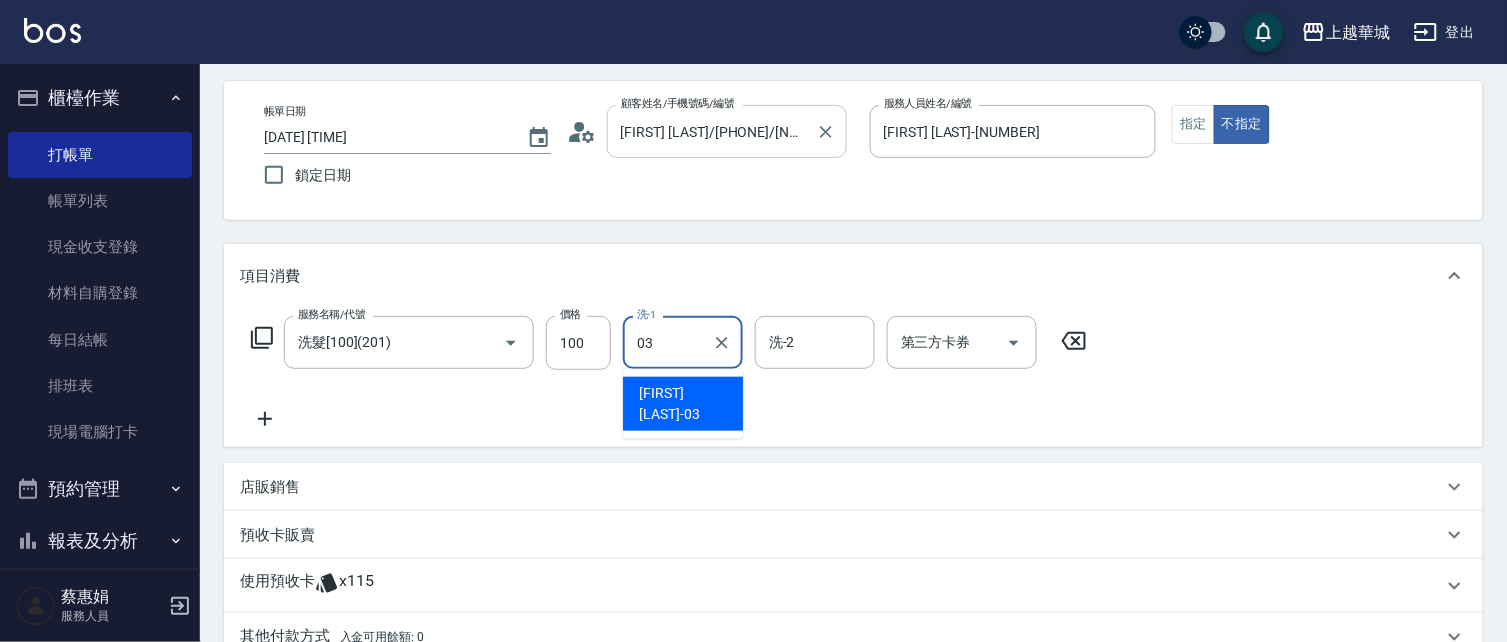type on "[FIRST] [LAST]-[NUMBER]" 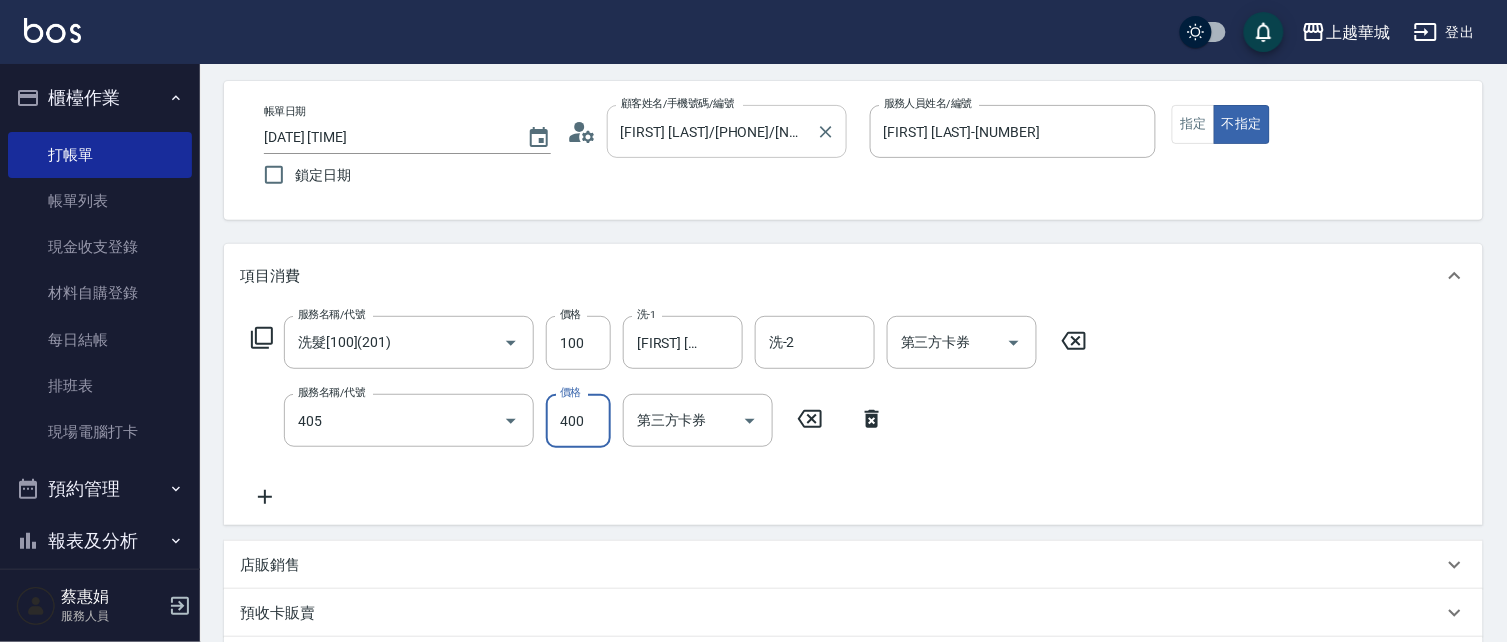 type on "剪髮(400)(405)" 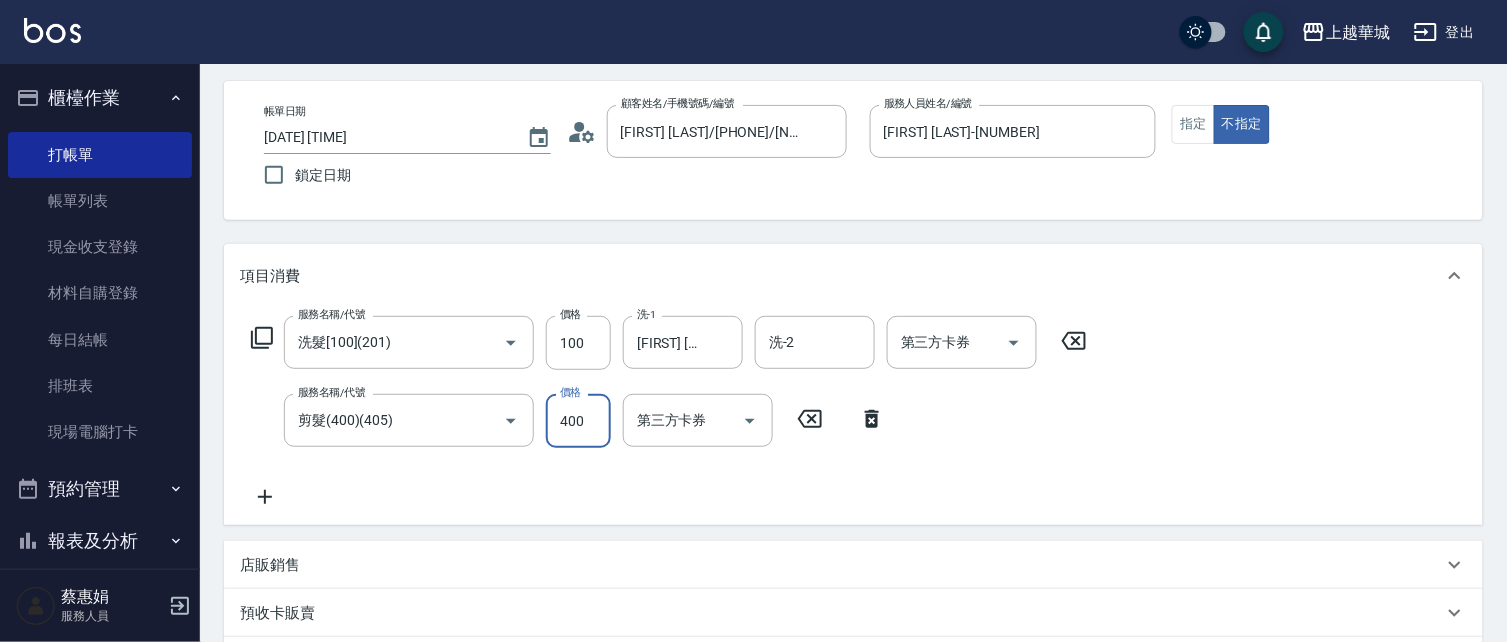 type 